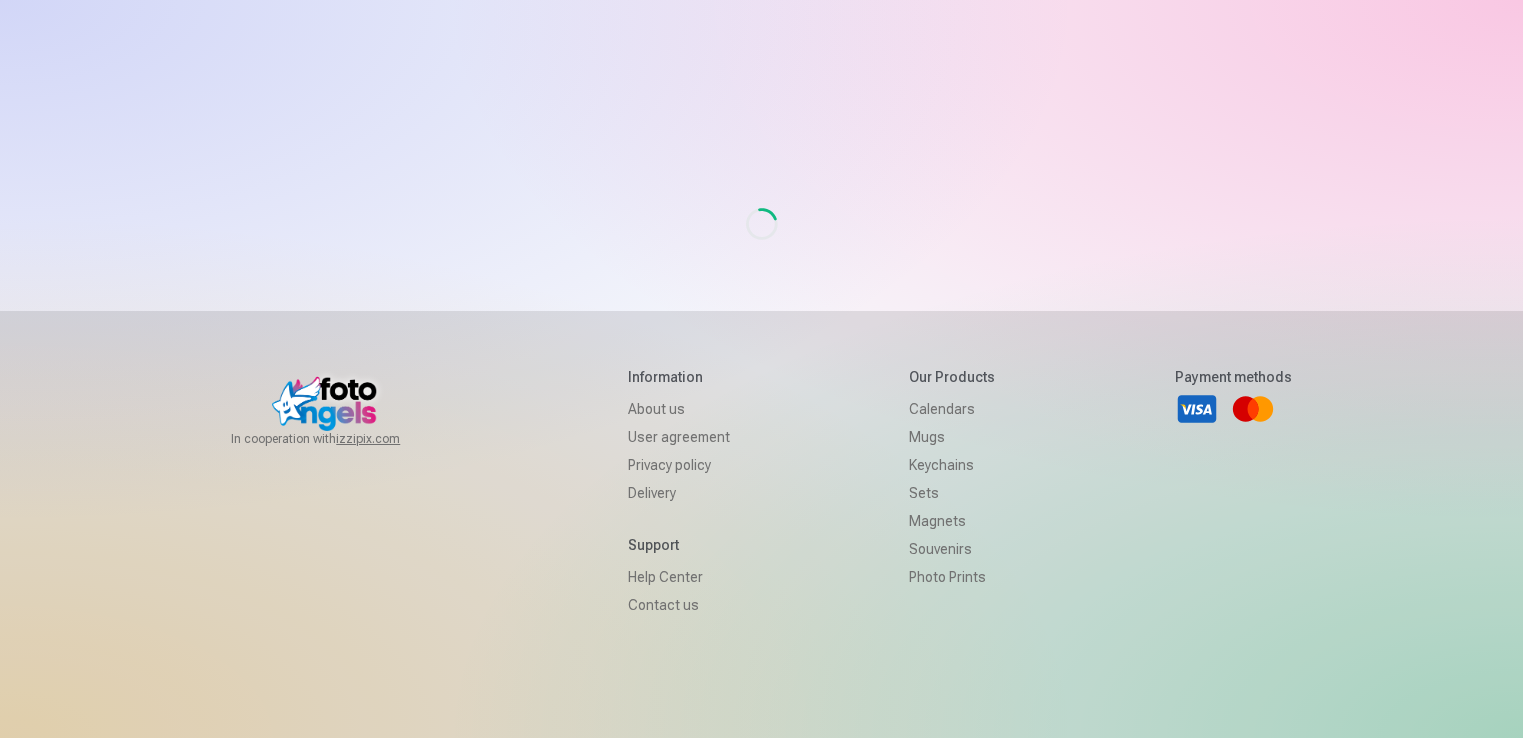 scroll, scrollTop: 0, scrollLeft: 0, axis: both 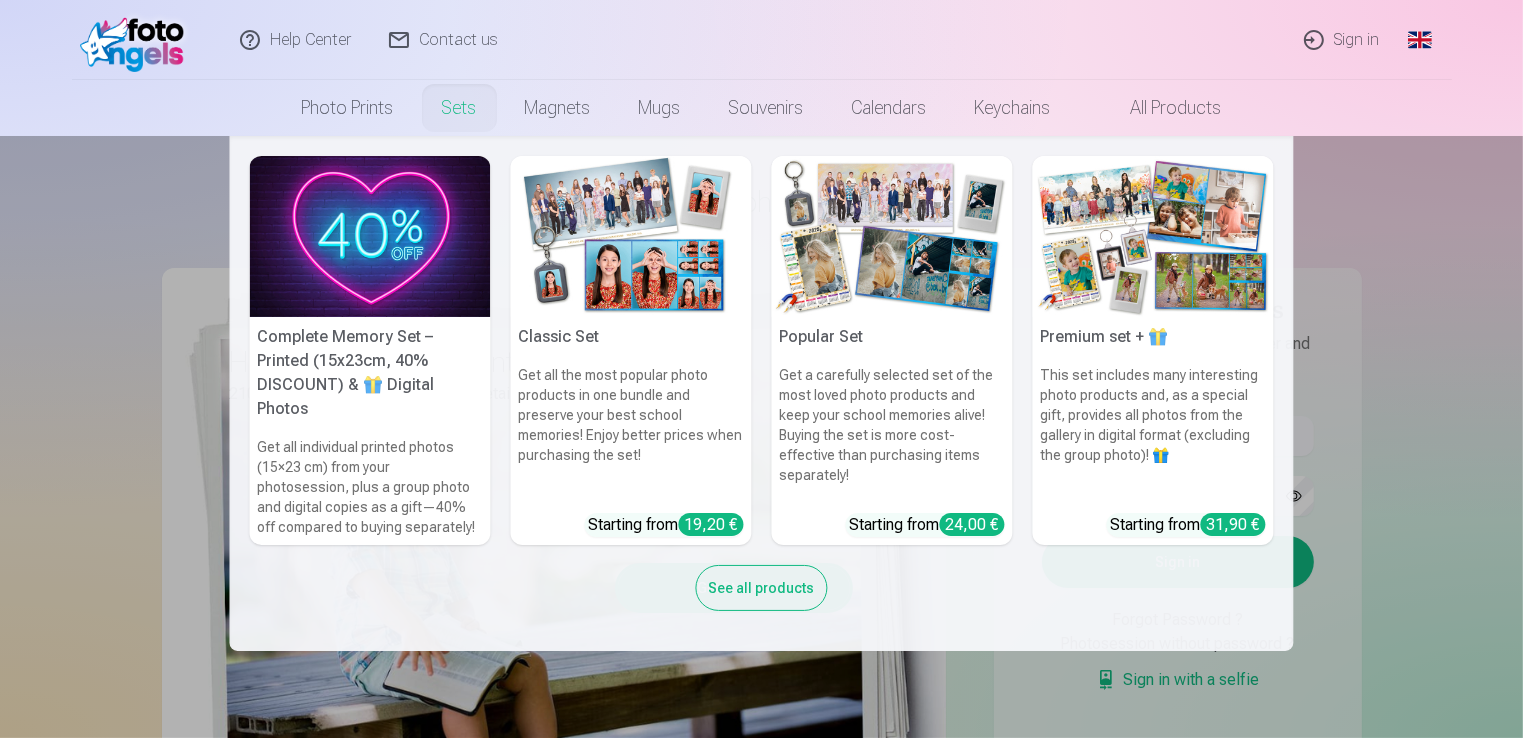 click on "Complete Memory Set – Printed (15x23cm, 40% DISCOUNT) & 🎁 Digital Photos Get all individual printed photos (15×23 cm) from your photosession, plus a group photo and digital copies as a gift—40% off compared to buying separately! Classic Set Get all the most popular photo products in one bundle and preserve your best school memories! Enjoy better prices when purchasing the set! Starting from  19,20 € Popular Set Get a carefully selected set of the most loved photo products and keep your school memories alive! Buying the set is more cost-effective than purchasing items separately! Starting from  24,00 € Premium set + 🎁  This set includes many interesting photo products and, as a special gift, provides all photos from the gallery in digital format (excluding the group photo)! 🎁 Starting from  31,90 € See all products" at bounding box center [761, 393] 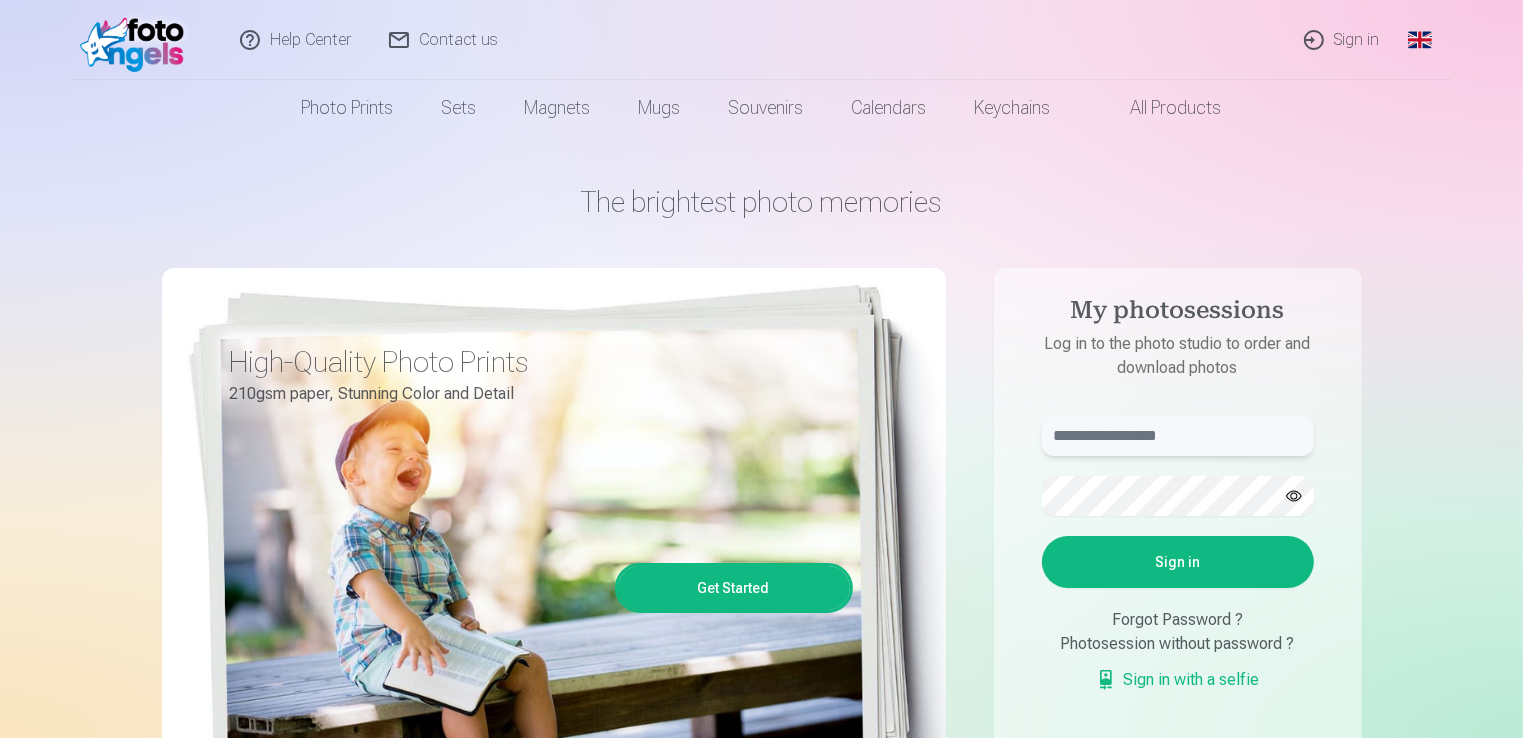 click at bounding box center [1178, 436] 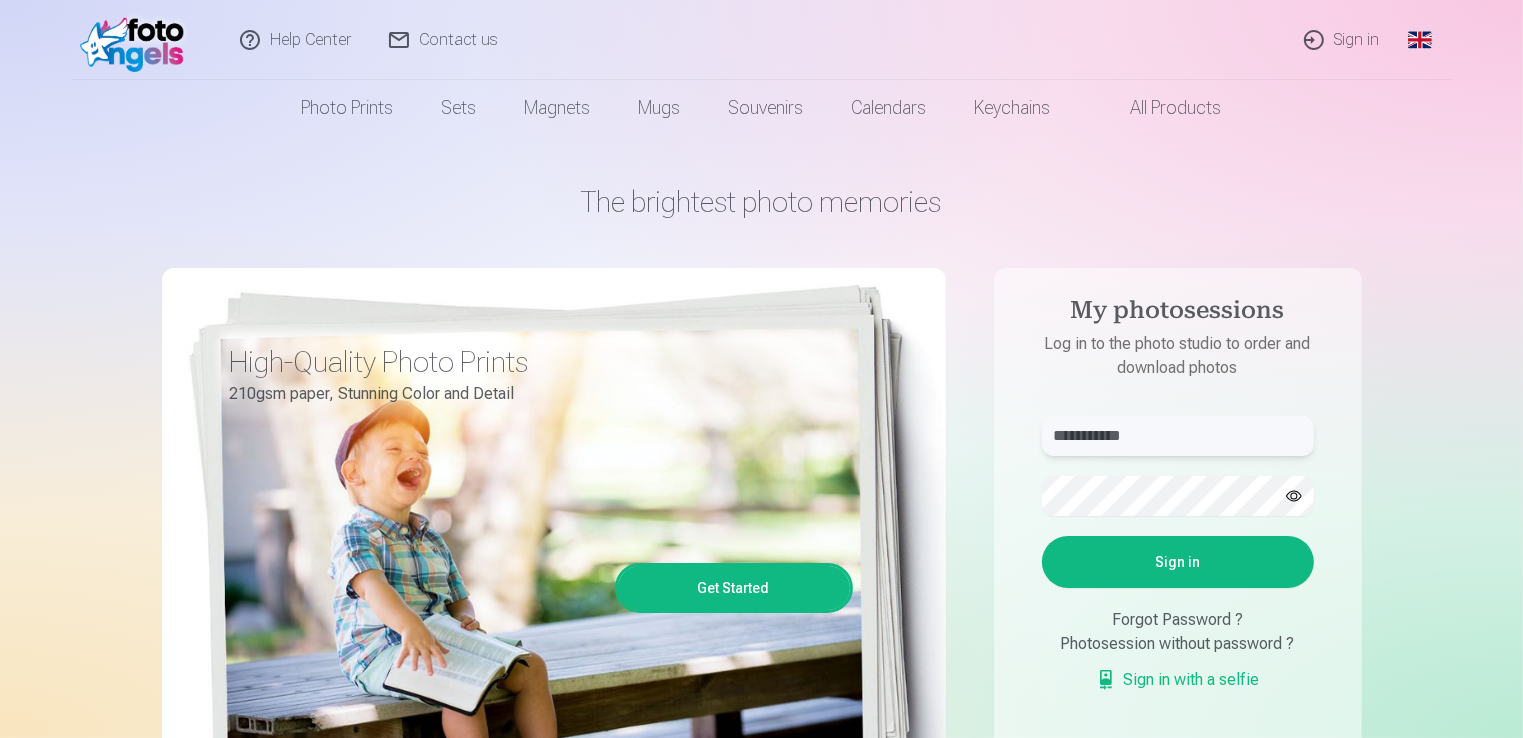 type on "**********" 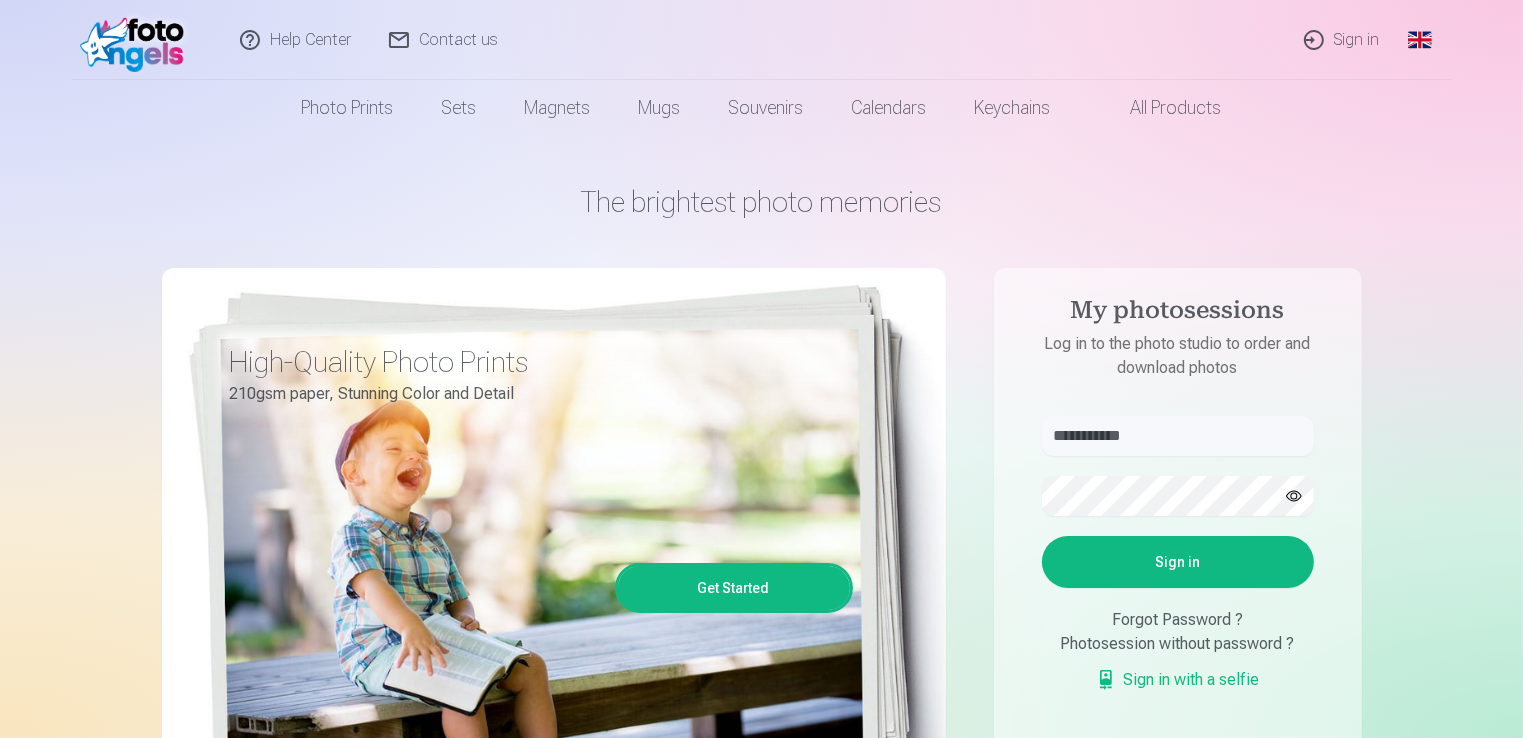 click on "Sign in" at bounding box center [1178, 562] 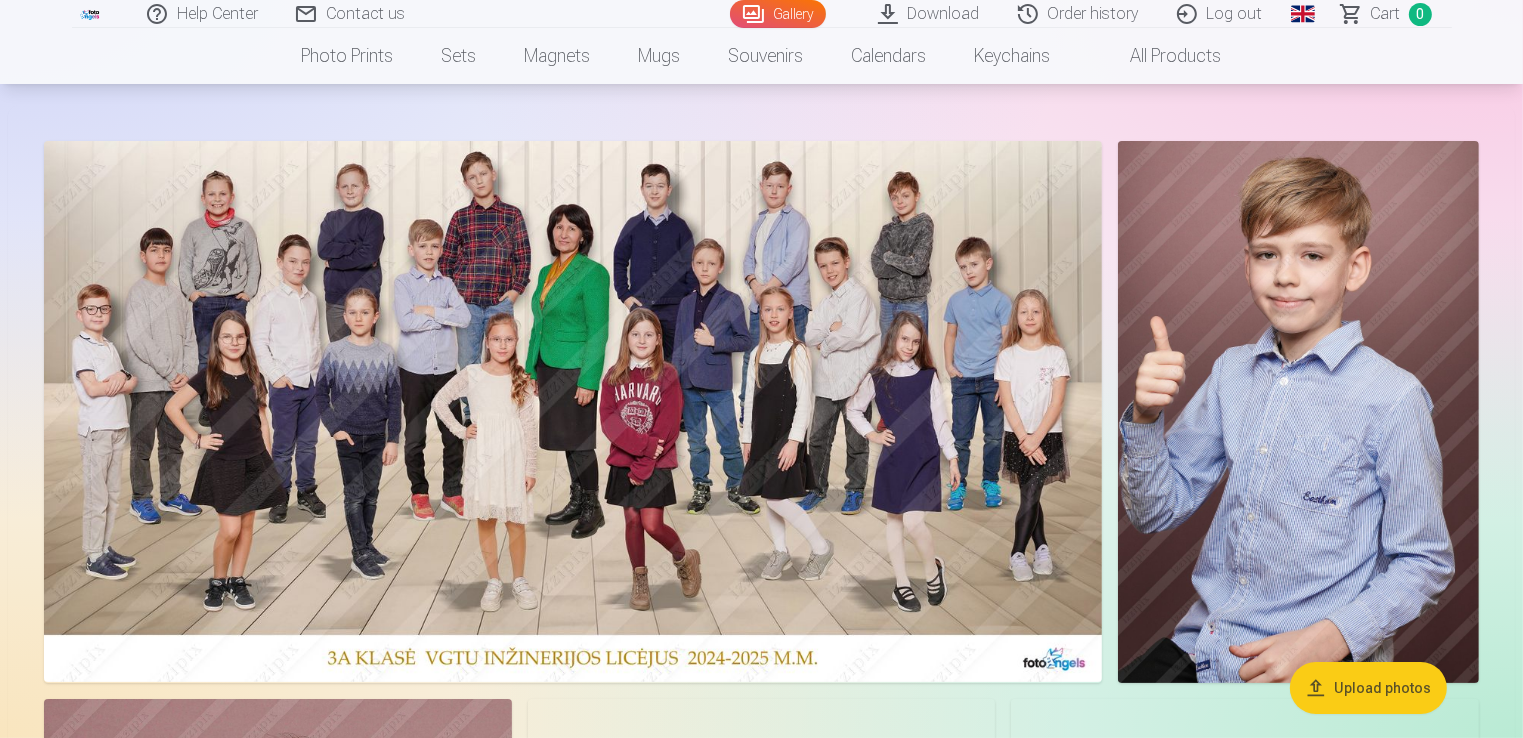 scroll, scrollTop: 80, scrollLeft: 0, axis: vertical 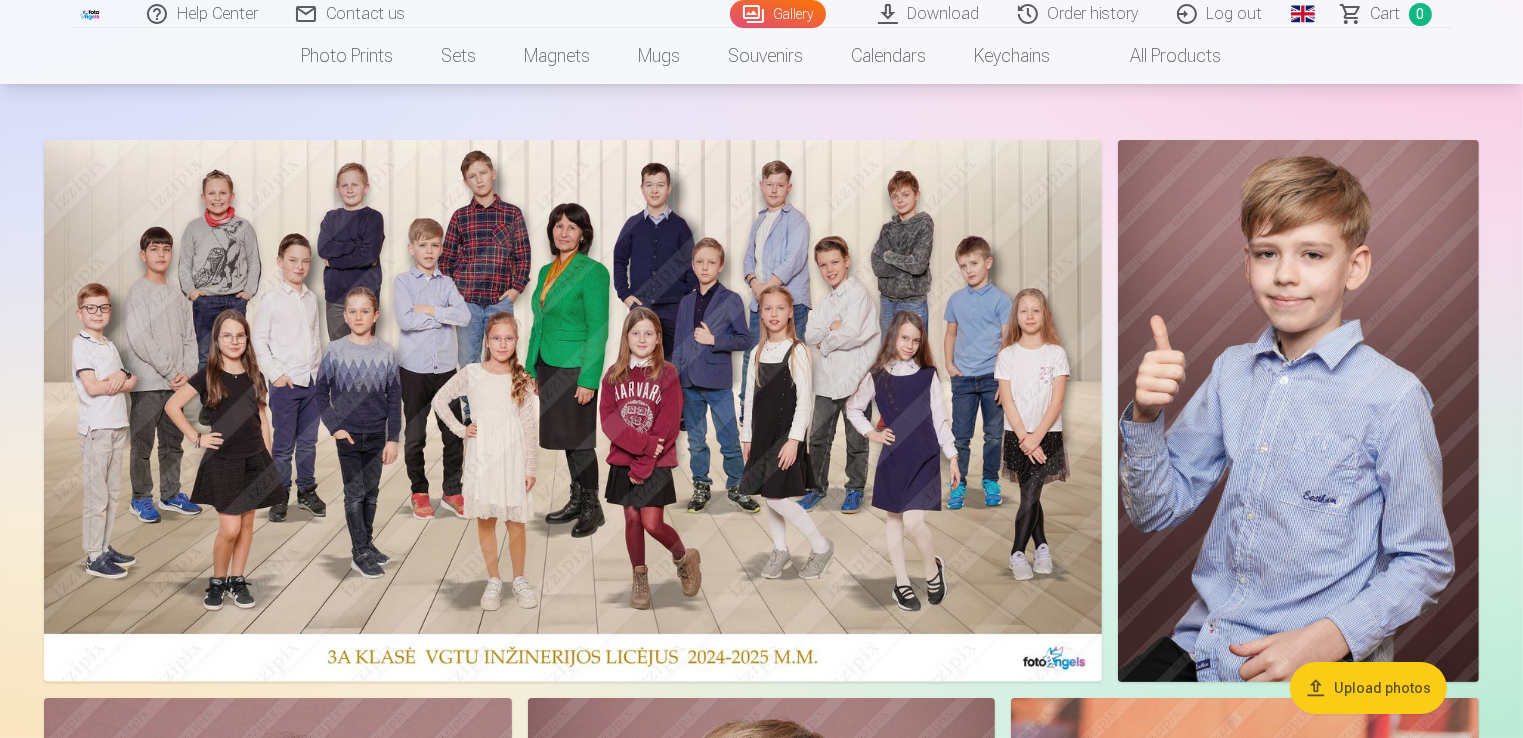 click at bounding box center (573, 410) 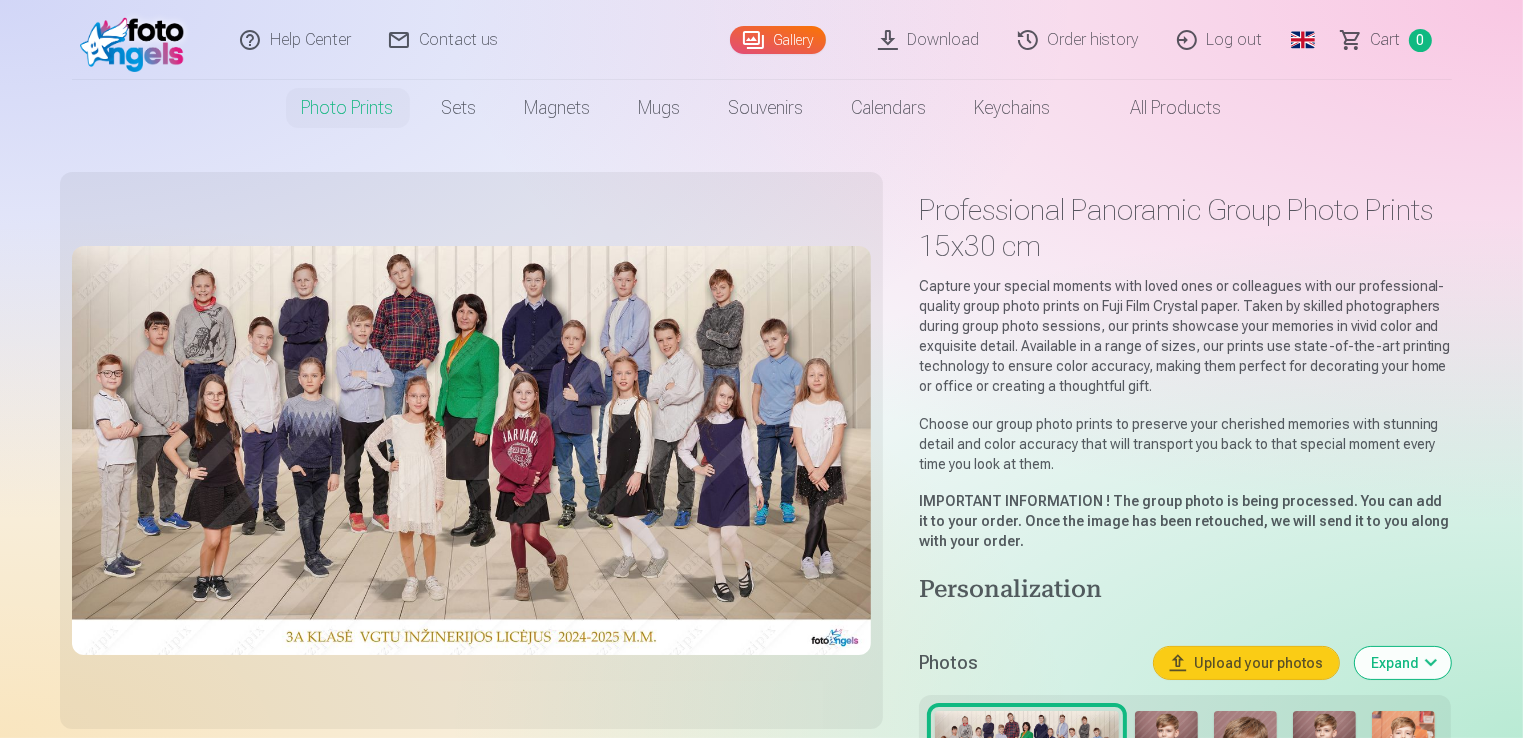 click on "Global" at bounding box center (1303, 40) 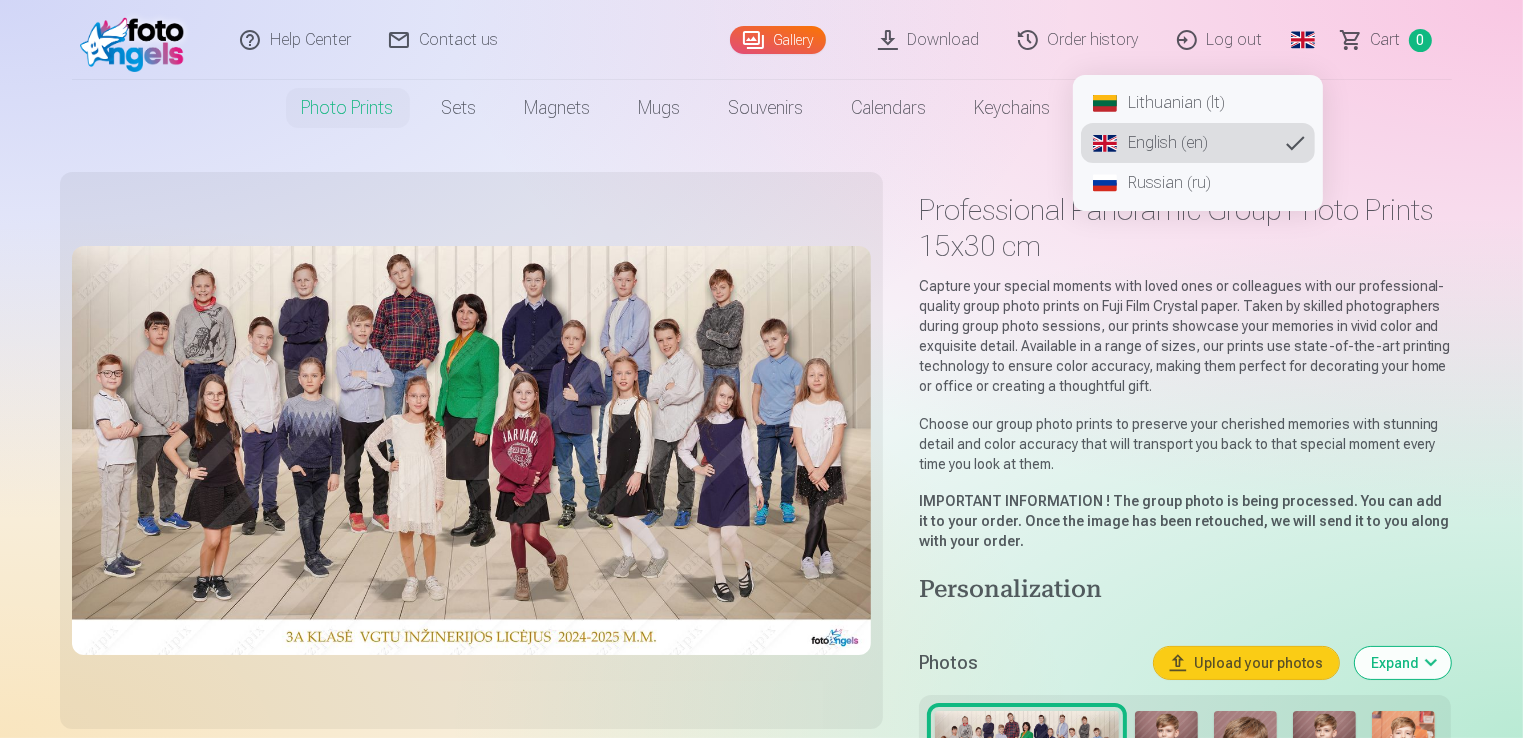 click on "Lithuanian (lt)" at bounding box center [1198, 103] 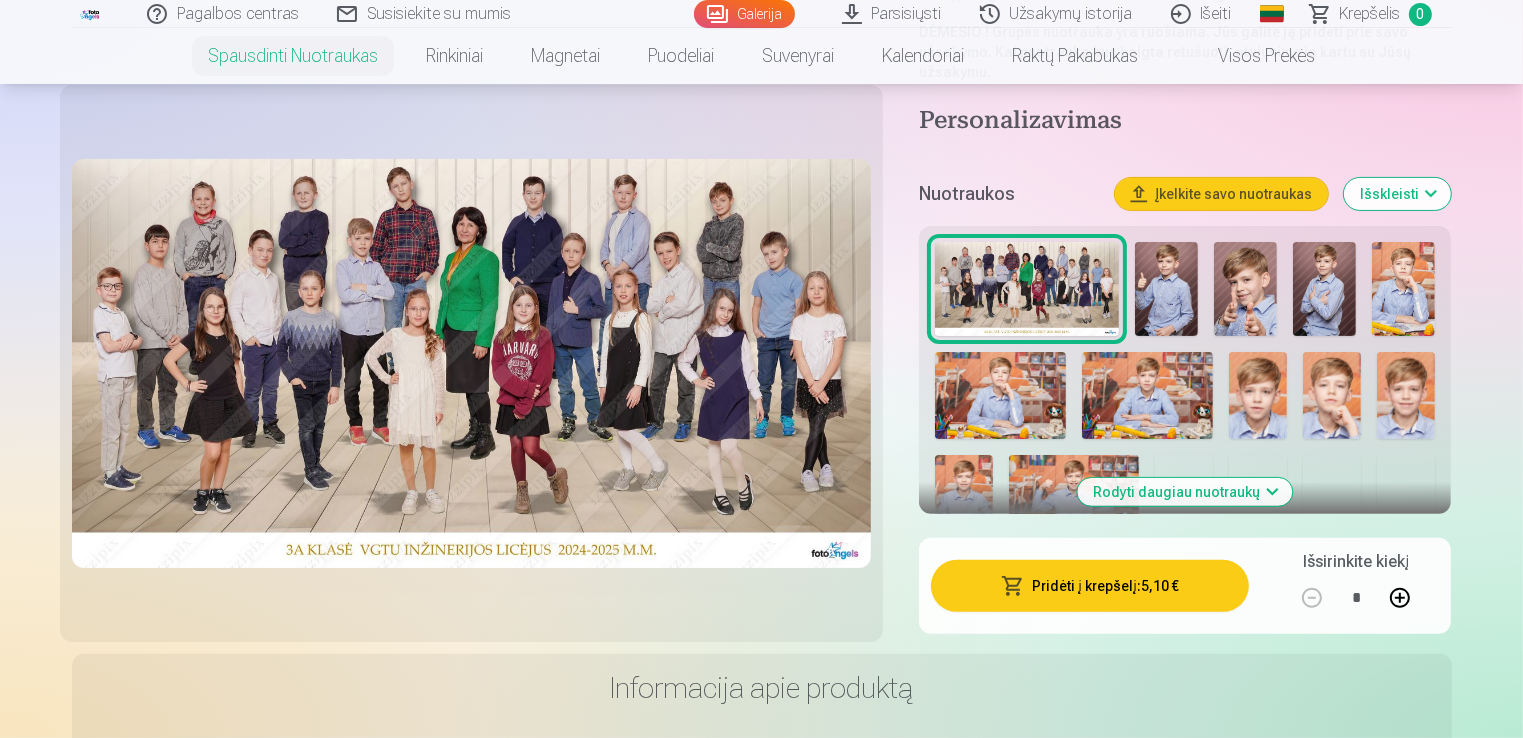 scroll, scrollTop: 452, scrollLeft: 0, axis: vertical 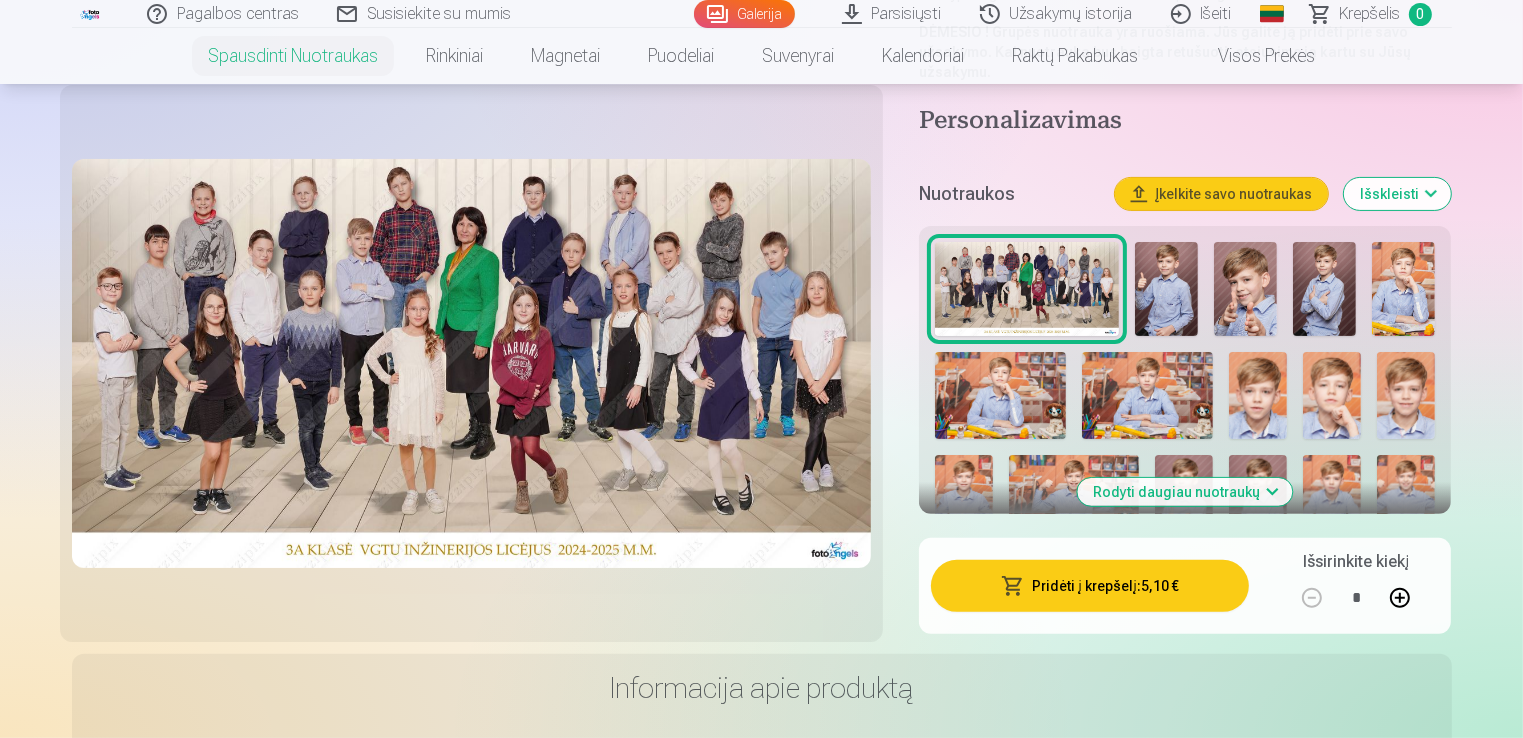click on "Pridėti į krepšelį :  5,10 €" at bounding box center (1090, 586) 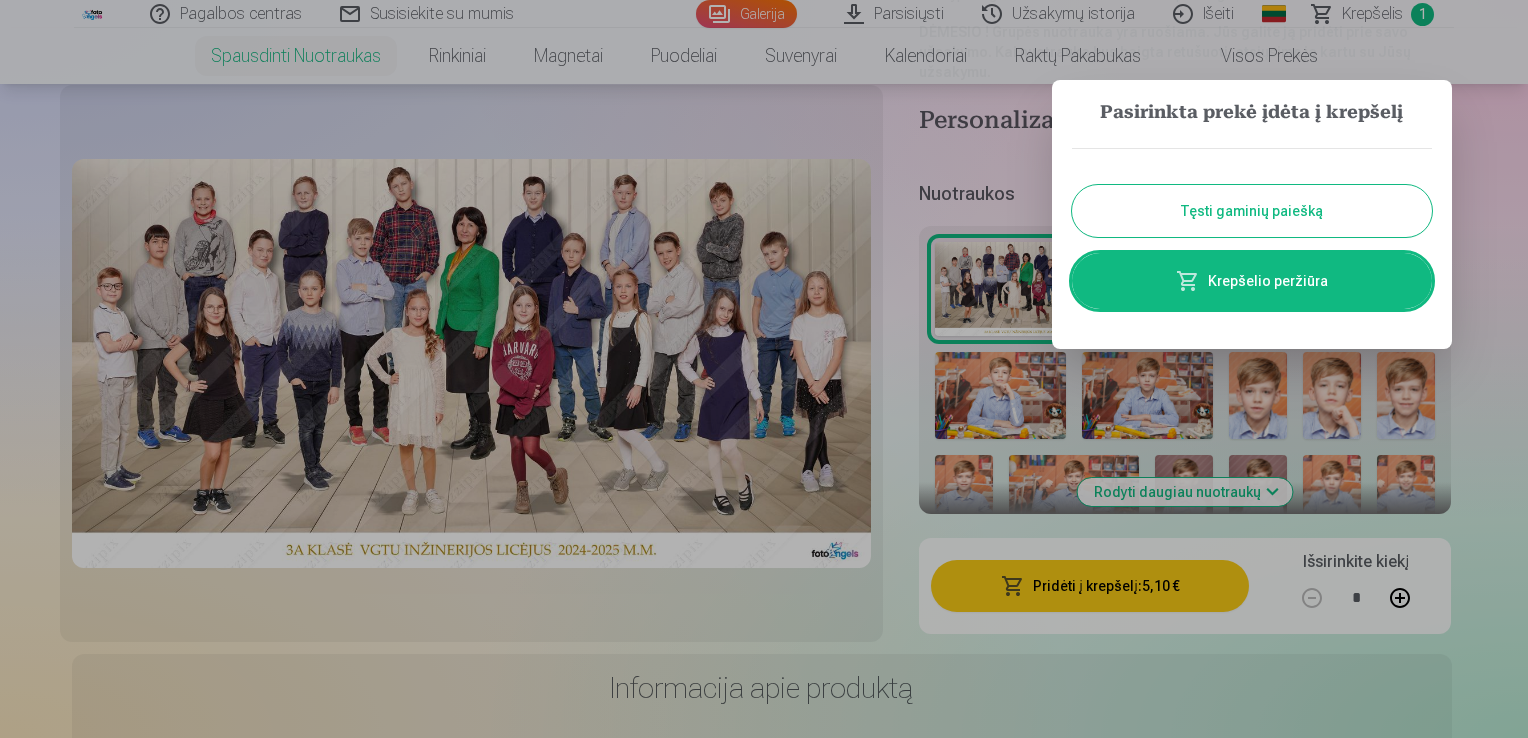 click on "Tęsti gaminių paiešką" at bounding box center [1252, 211] 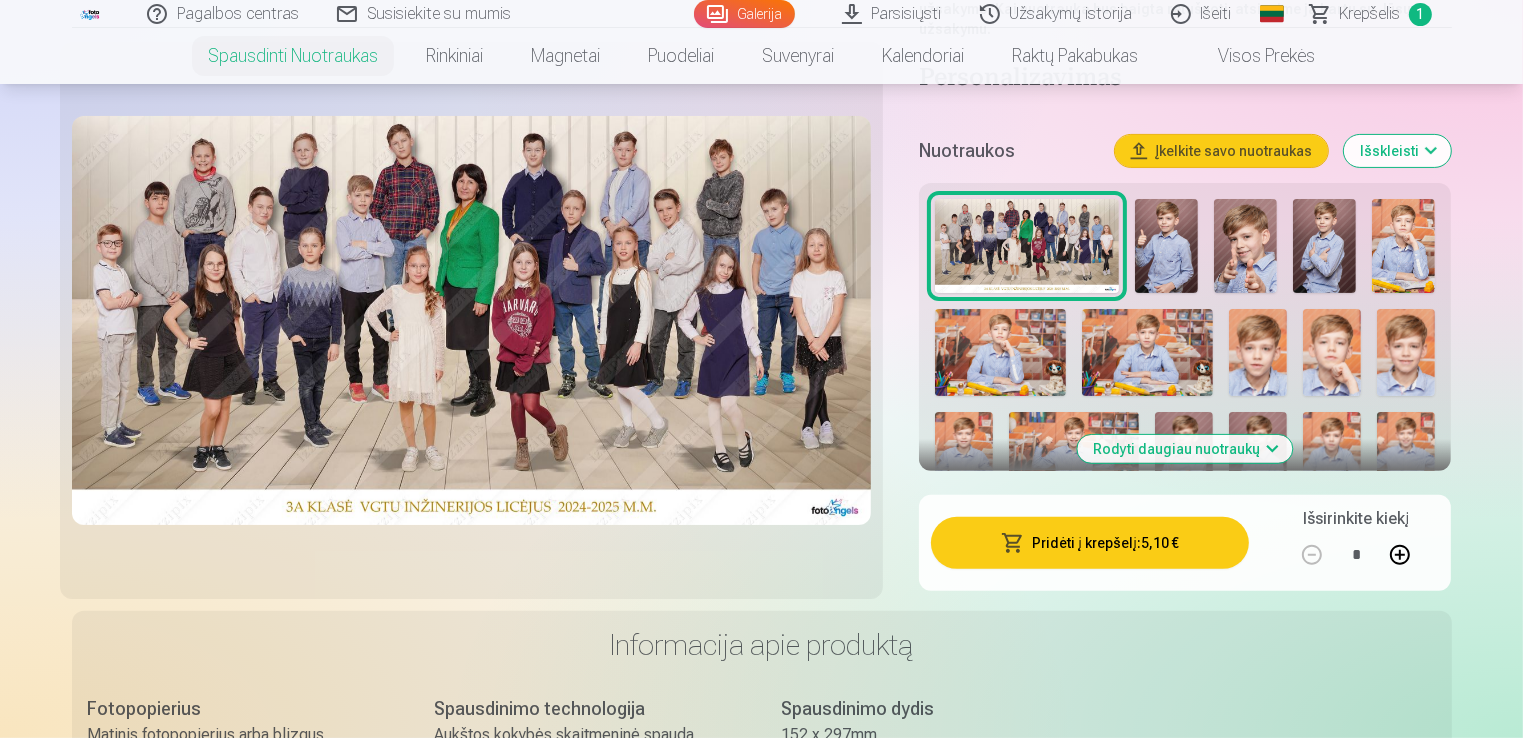 scroll, scrollTop: 496, scrollLeft: 0, axis: vertical 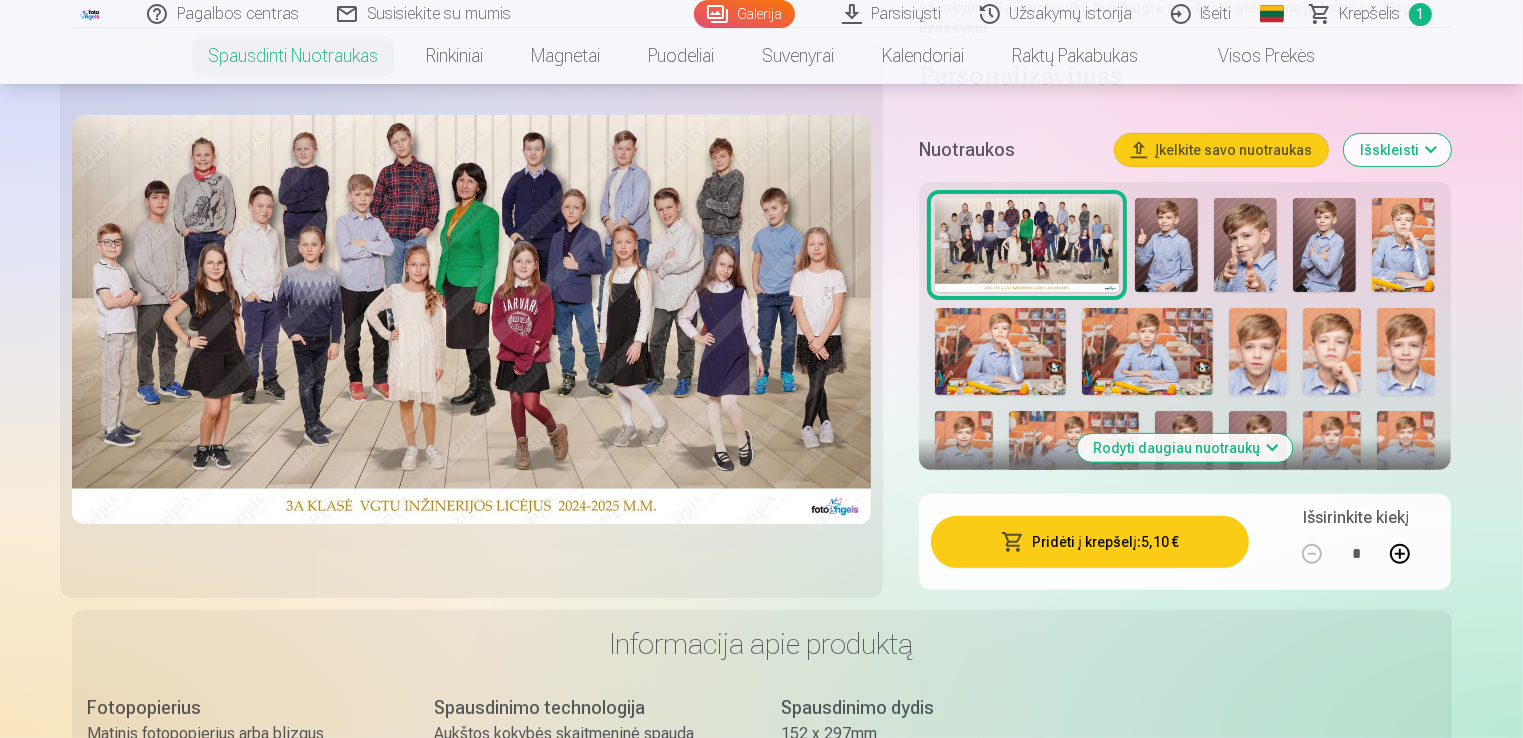 click at bounding box center [1166, 245] 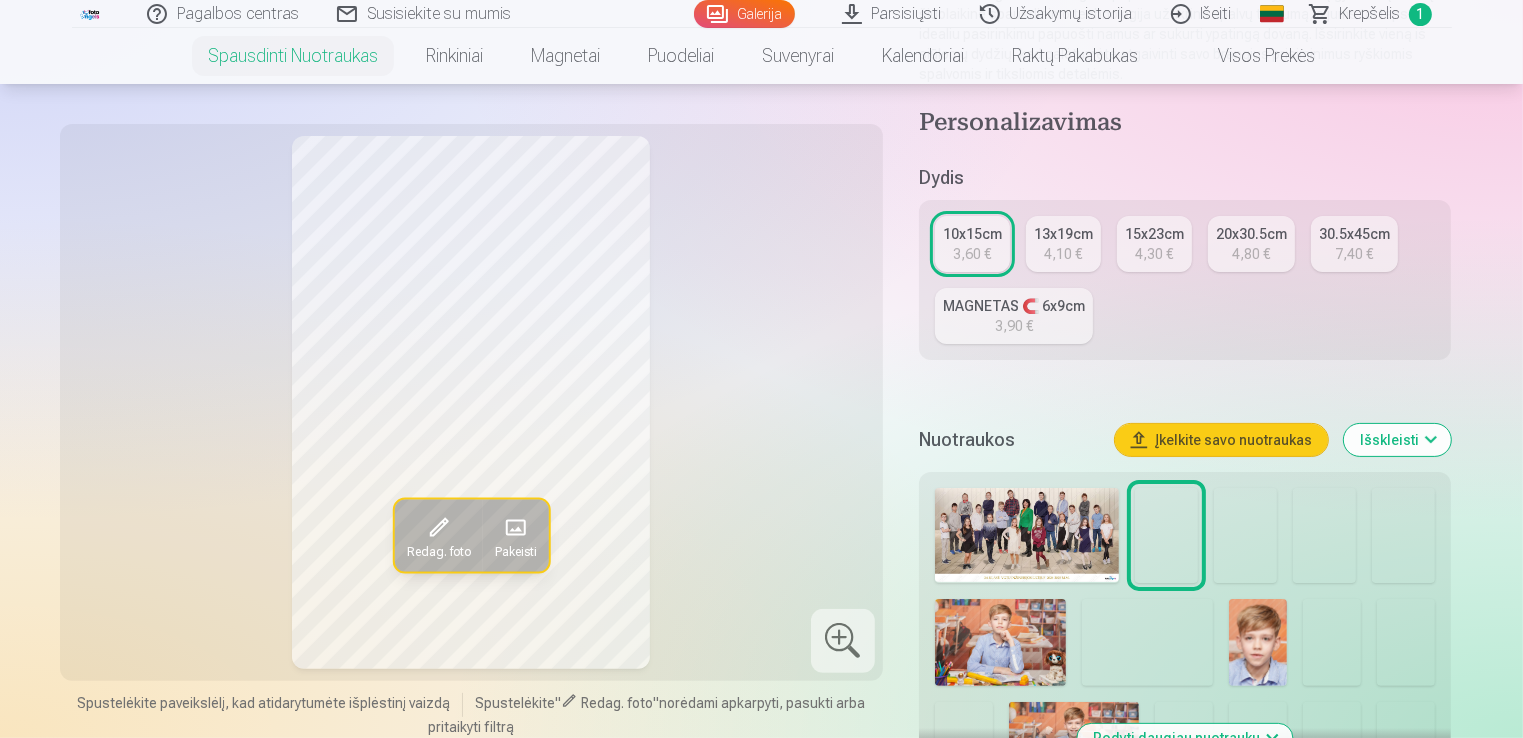 scroll, scrollTop: 356, scrollLeft: 0, axis: vertical 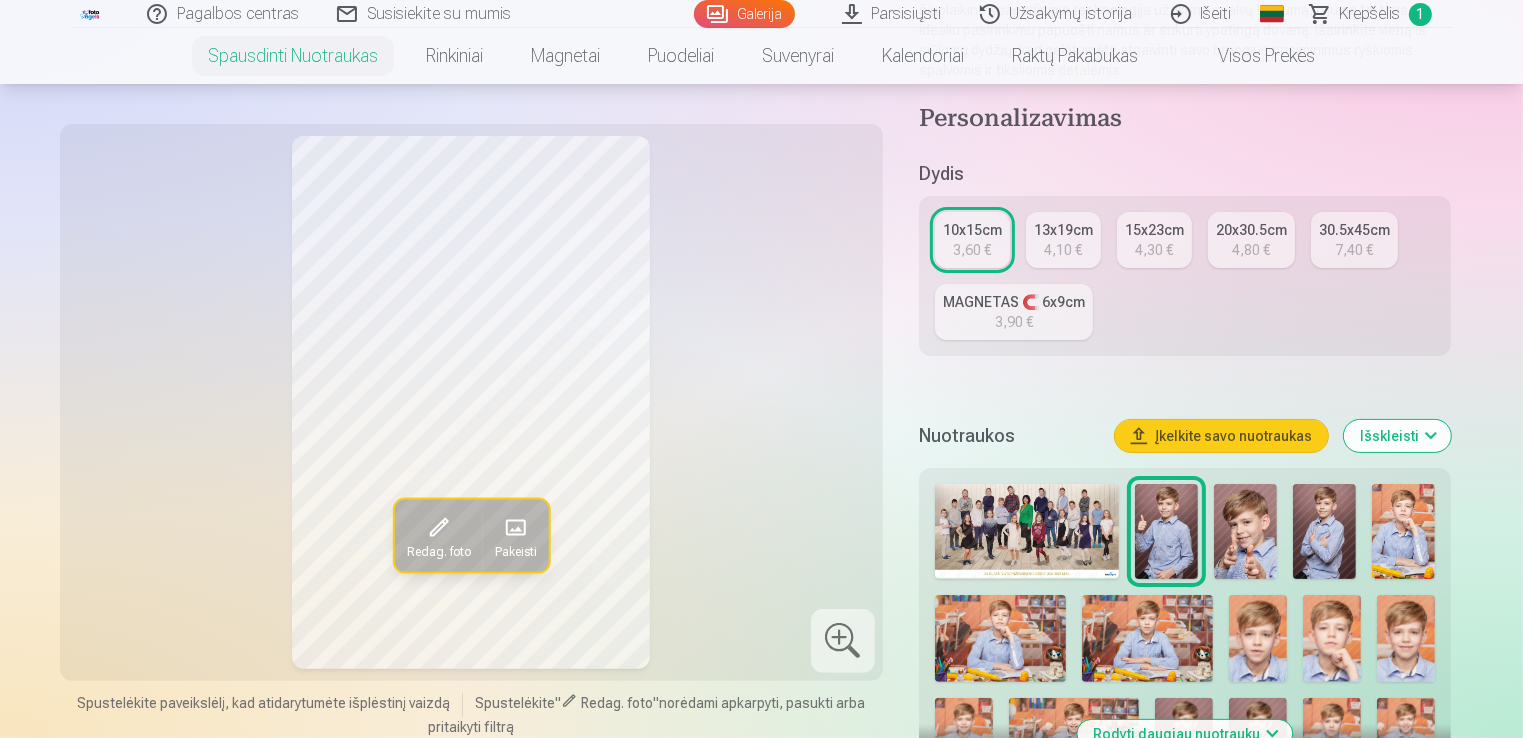 click at bounding box center [1245, 531] 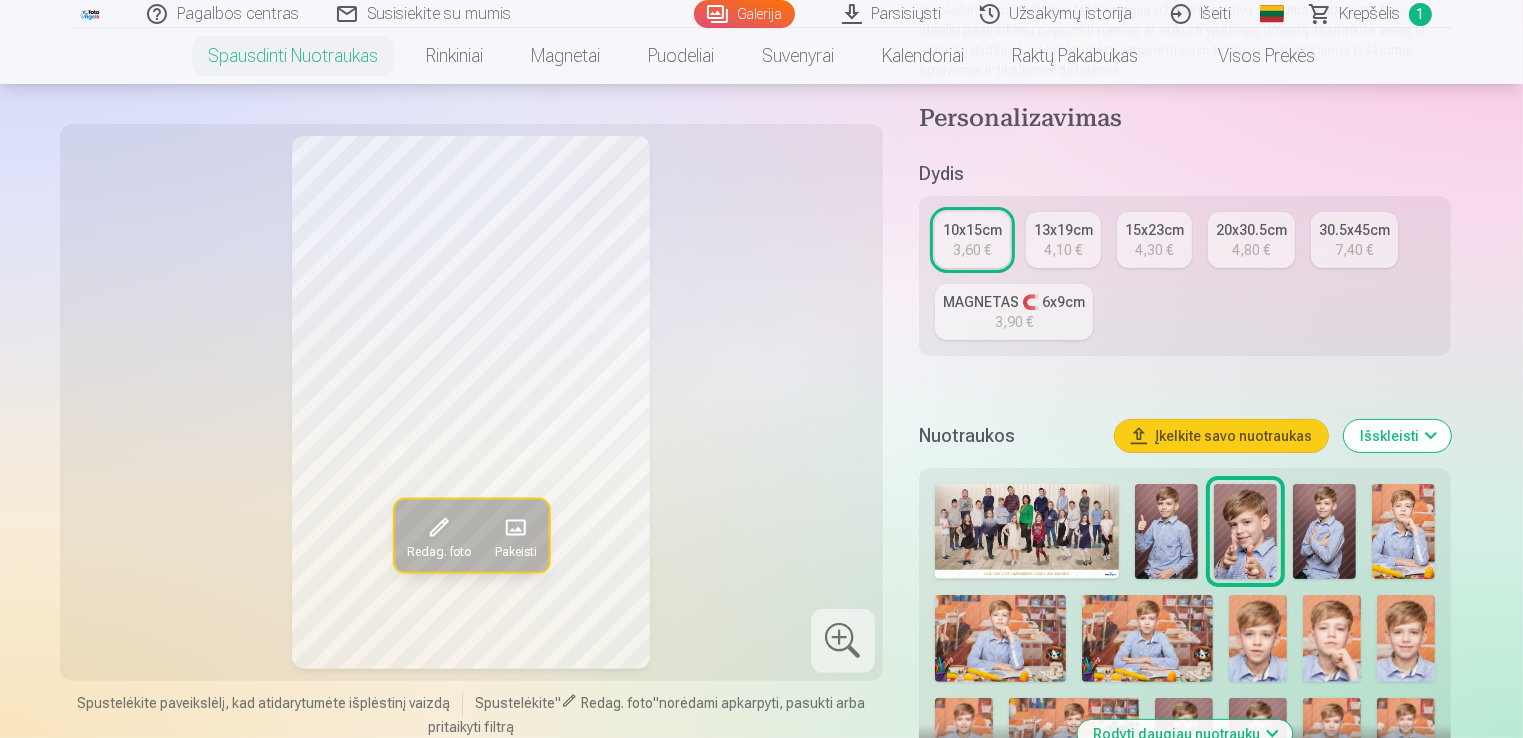 click at bounding box center (1324, 531) 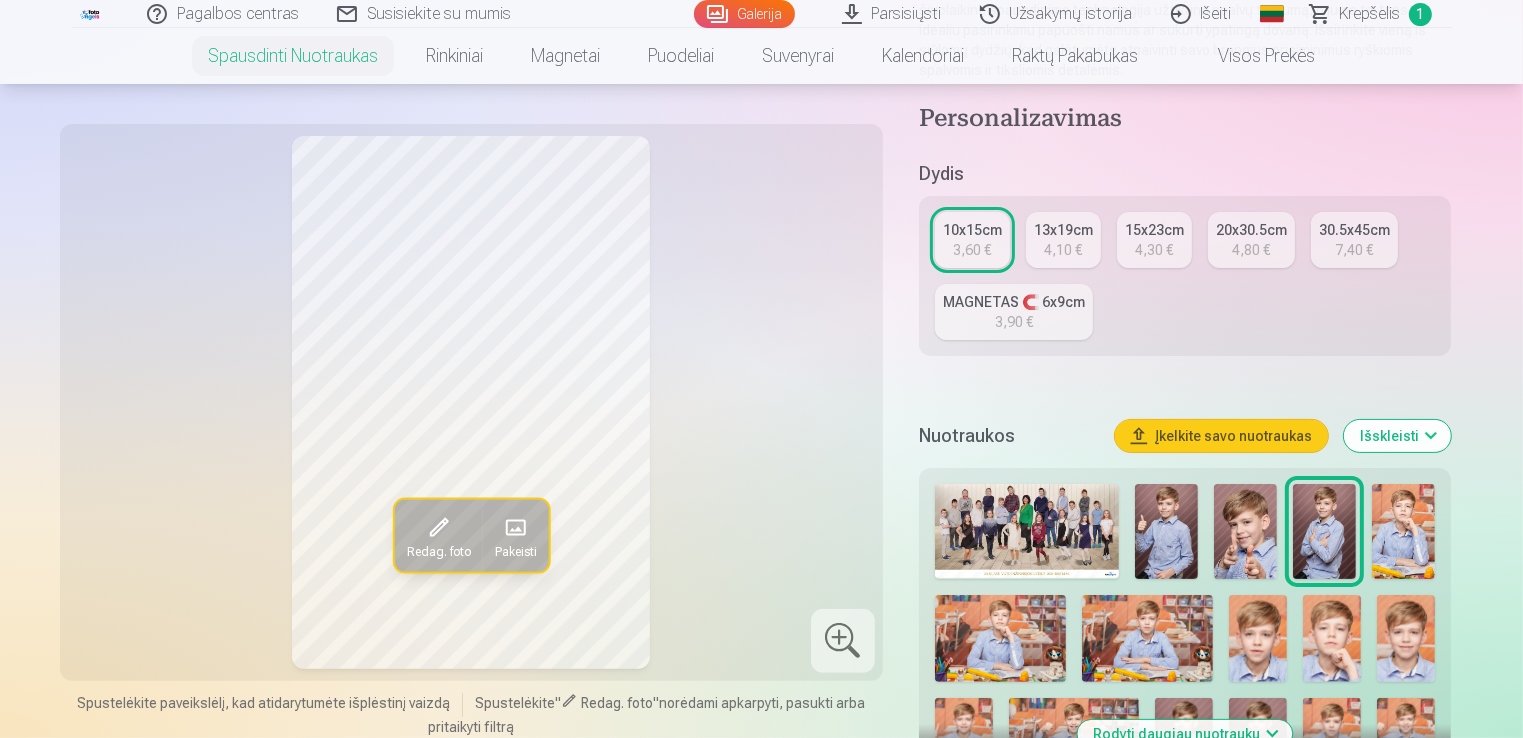 click at bounding box center [1403, 531] 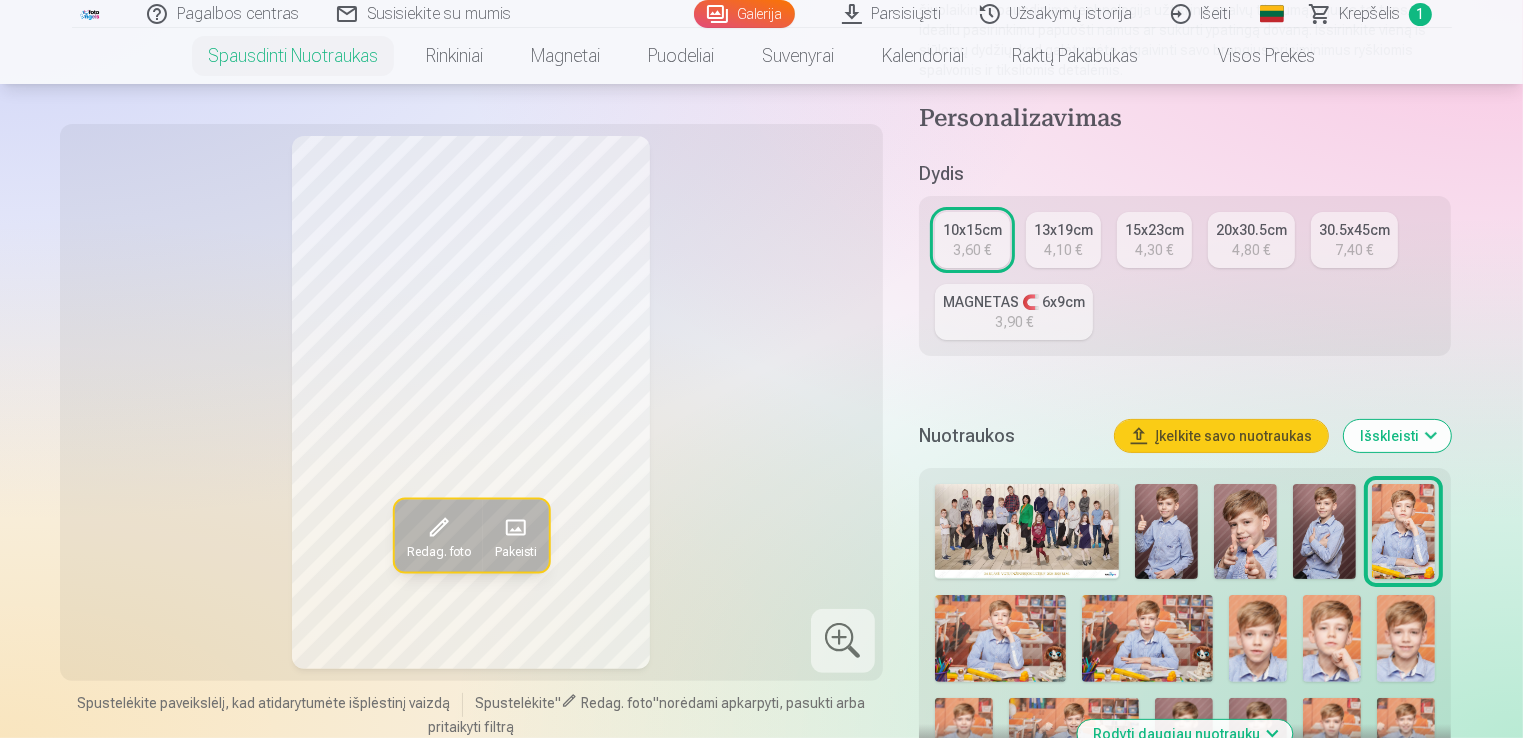 click at bounding box center [1000, 638] 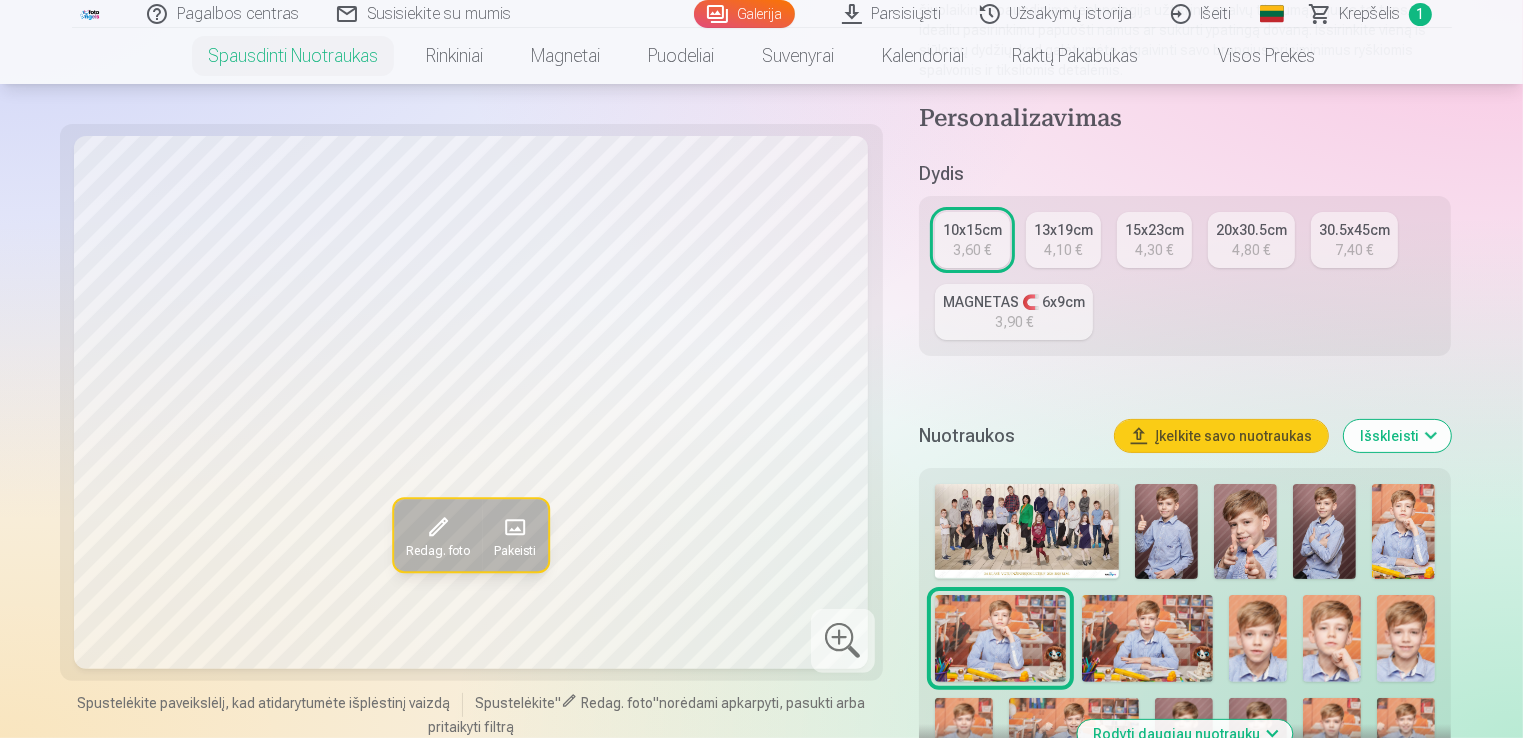 click at bounding box center [1147, 638] 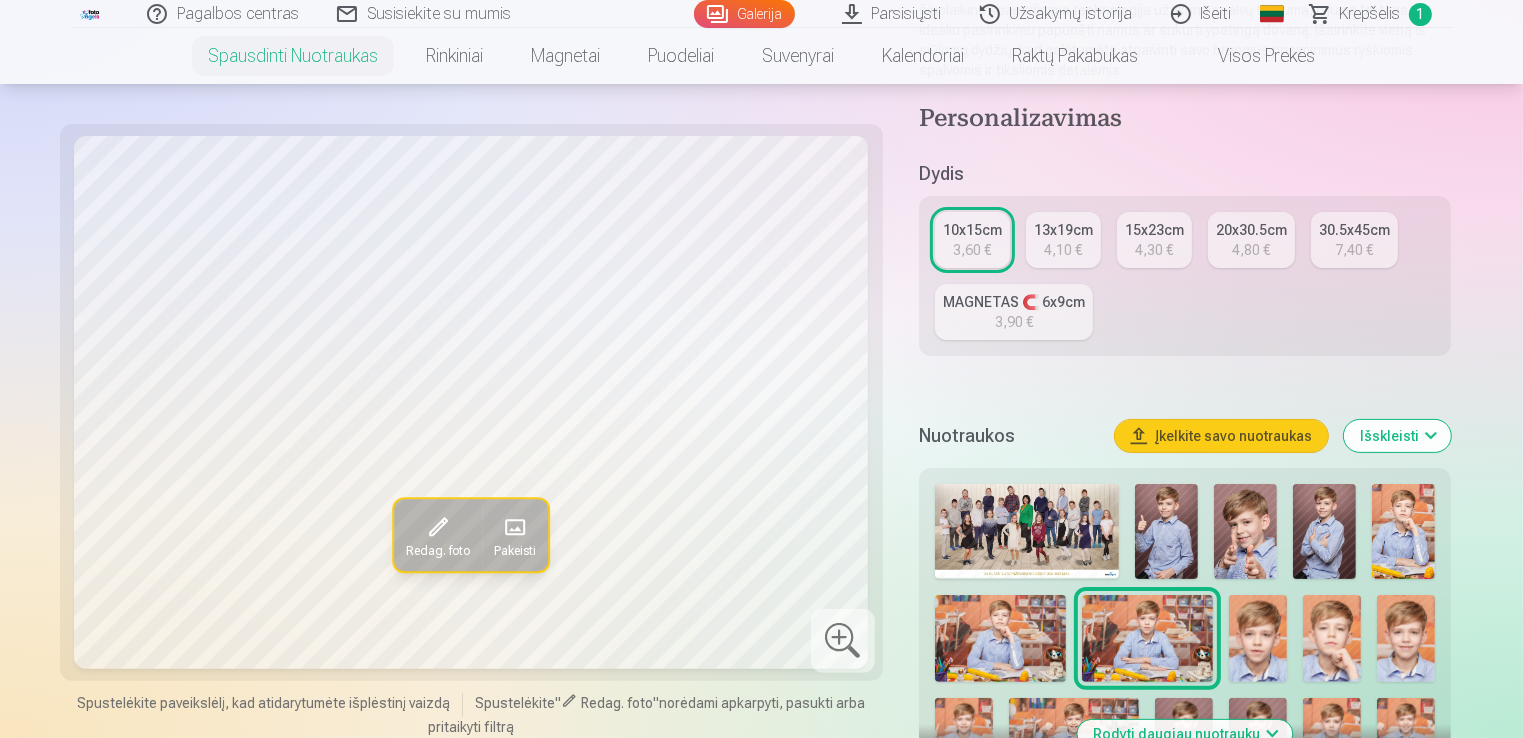 click at bounding box center [1000, 638] 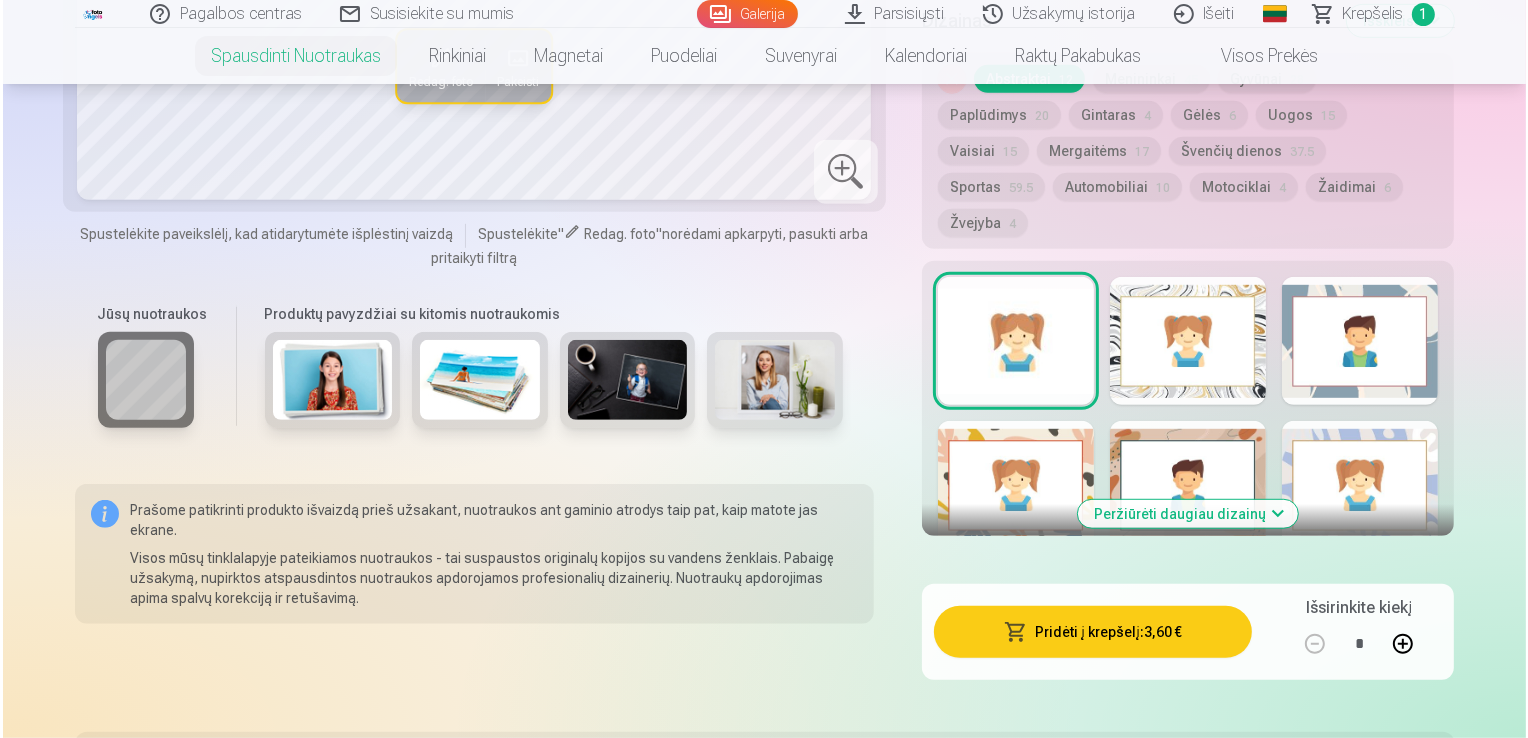 scroll, scrollTop: 1158, scrollLeft: 0, axis: vertical 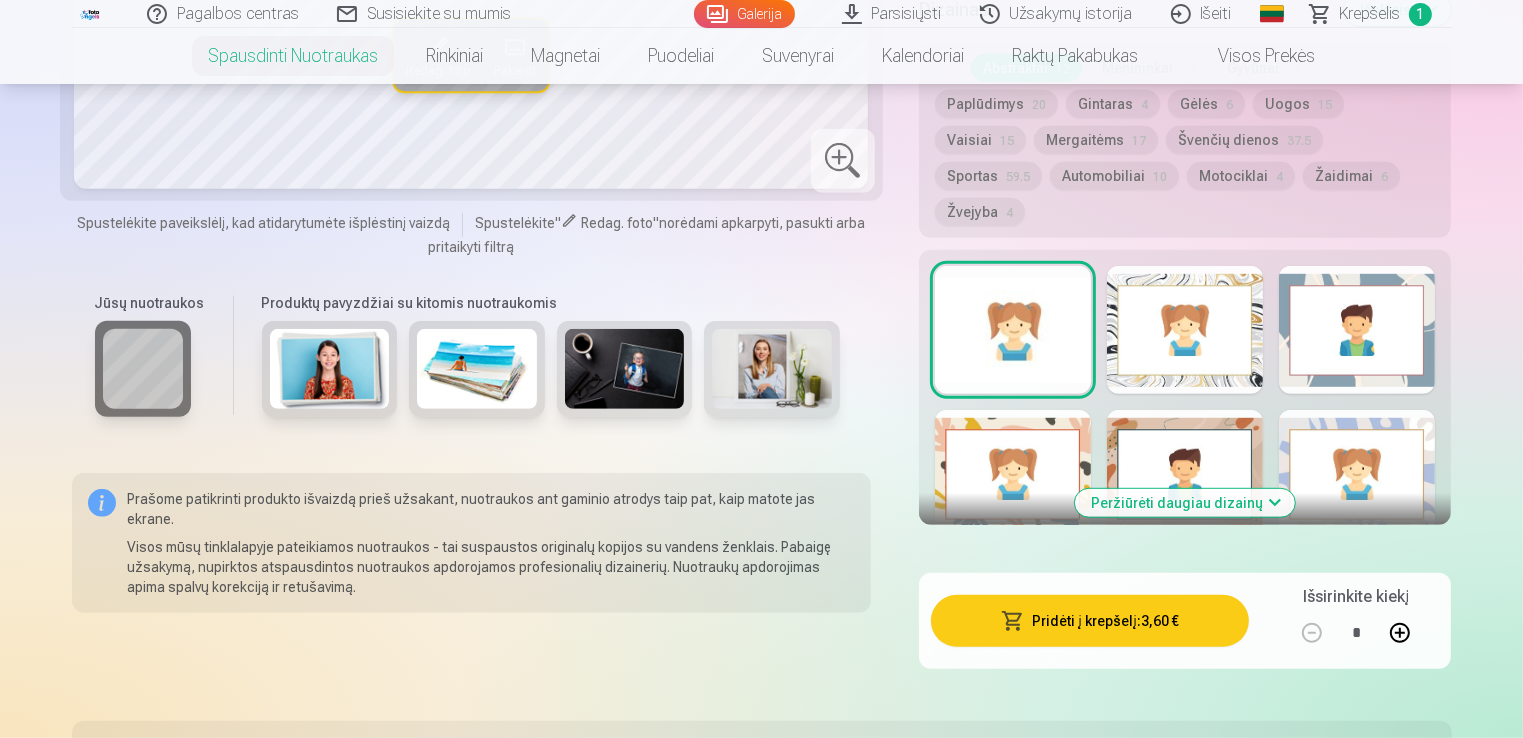 click on "Pridėti į krepšelį :  3,60 €" at bounding box center (1090, 621) 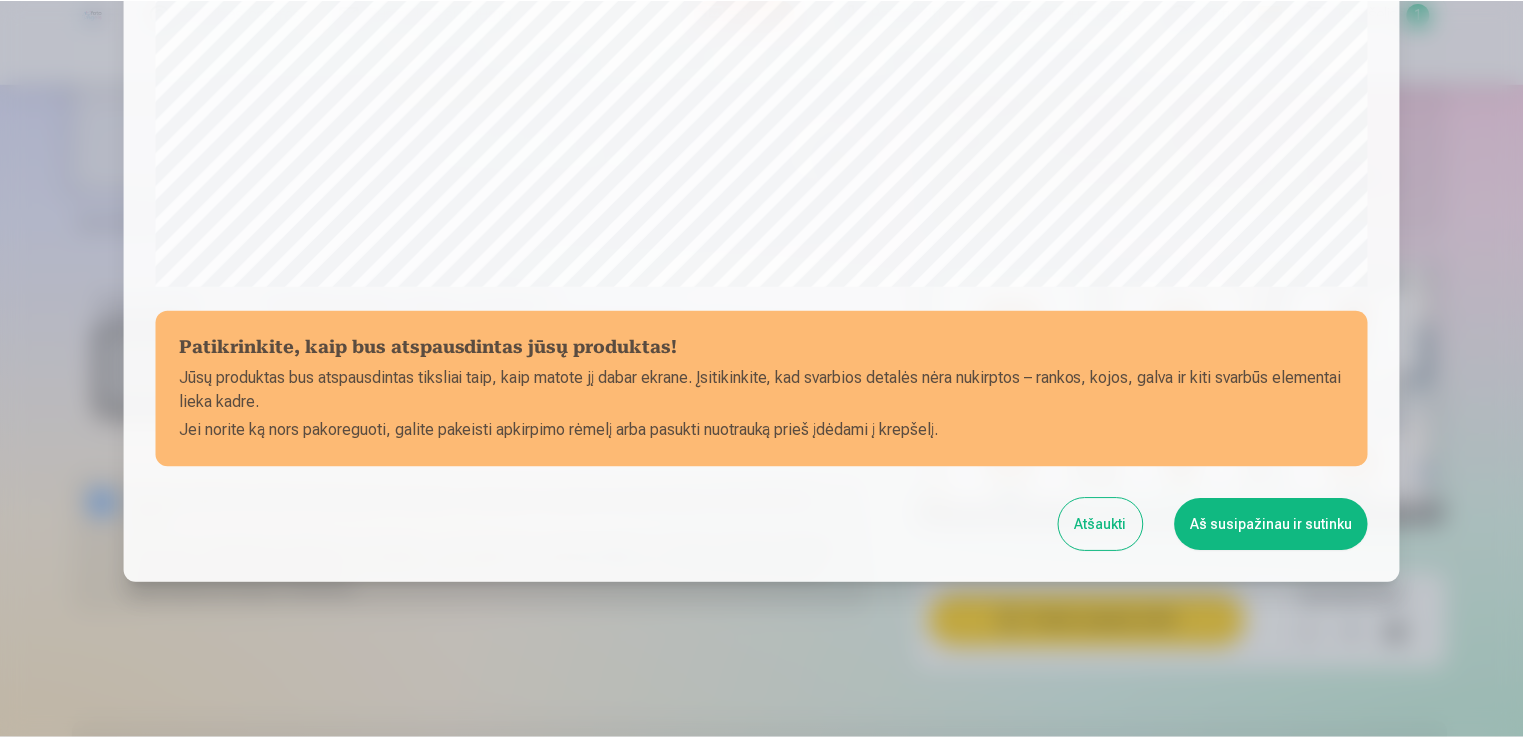 scroll, scrollTop: 701, scrollLeft: 0, axis: vertical 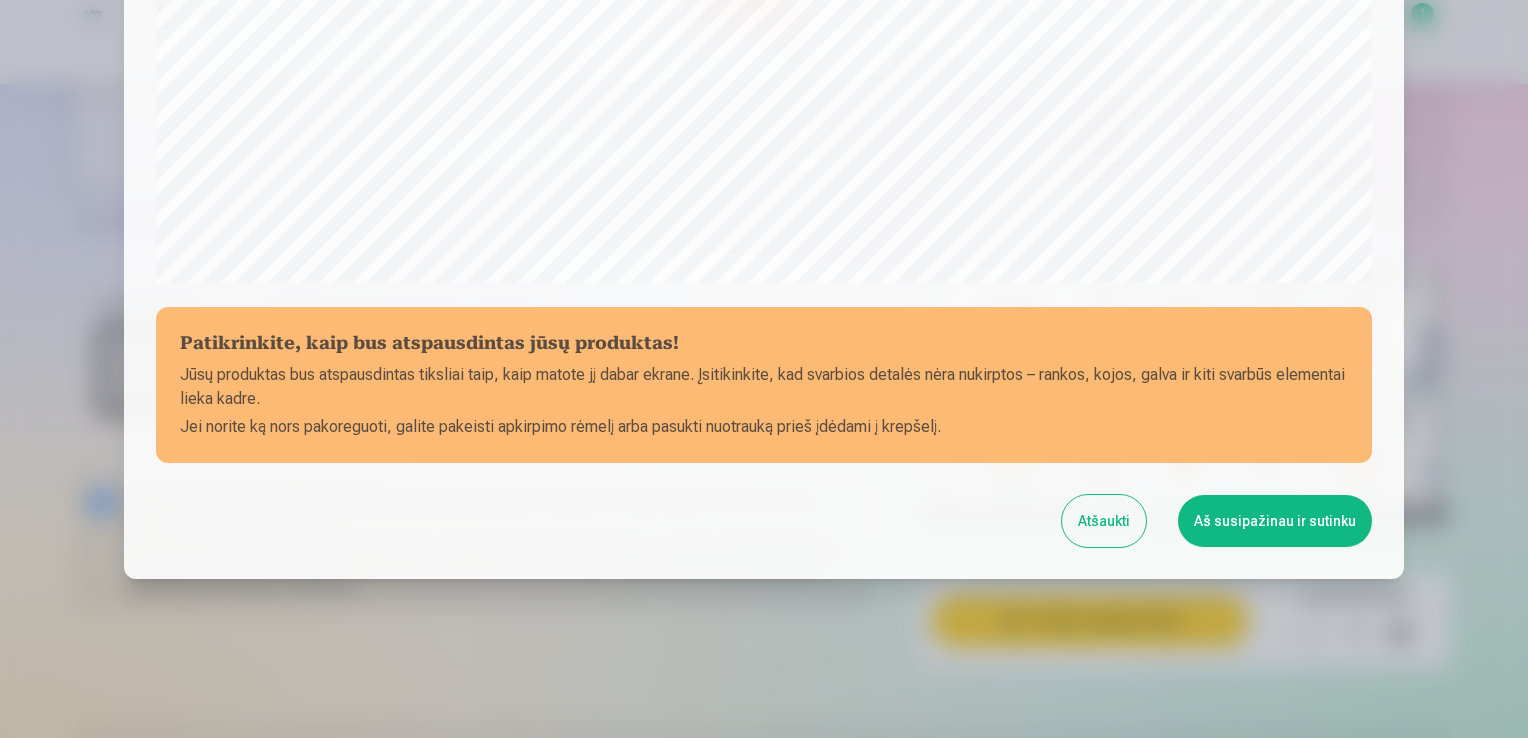 click on "Aš susipažinau ir sutinku" at bounding box center [1275, 521] 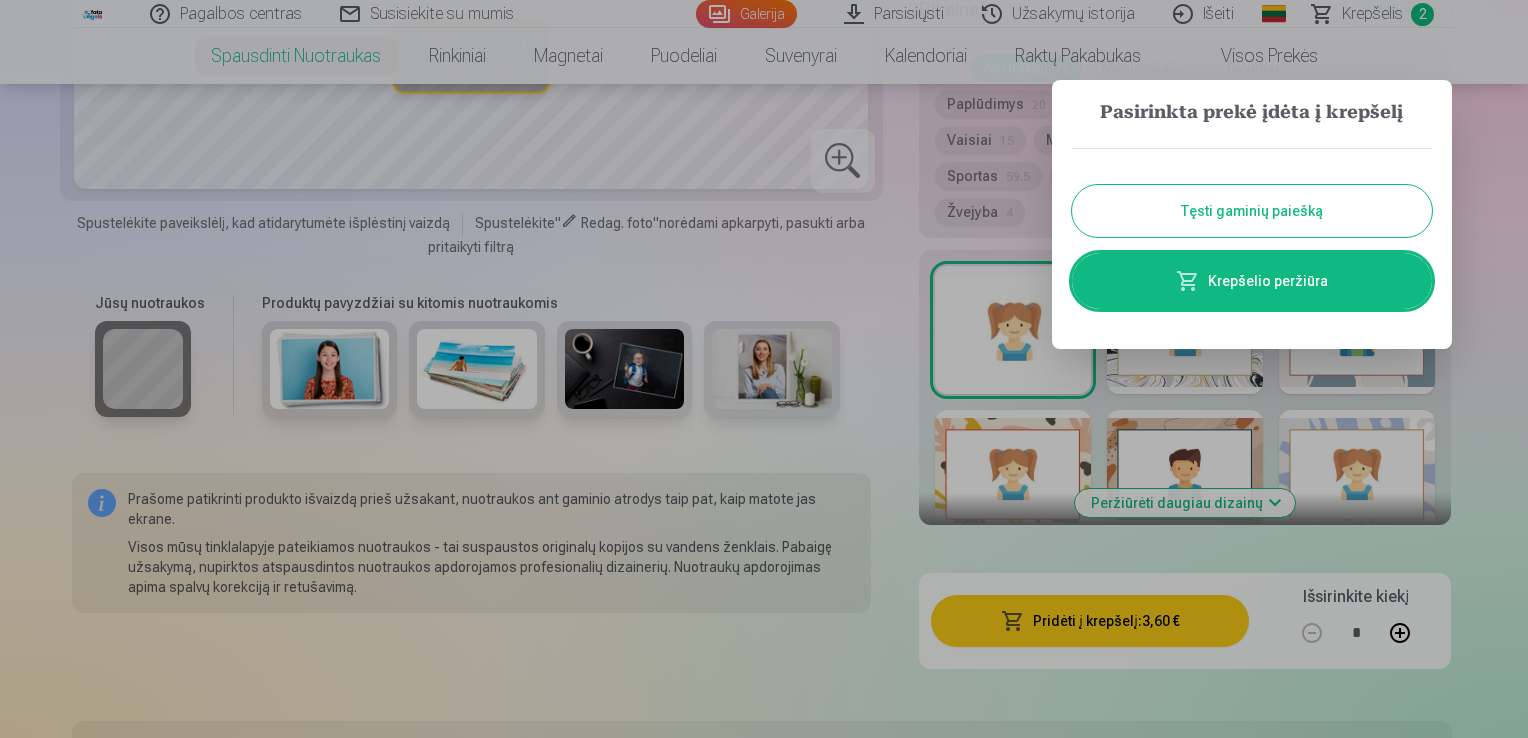 click on "Tęsti gaminių paiešką" at bounding box center (1252, 211) 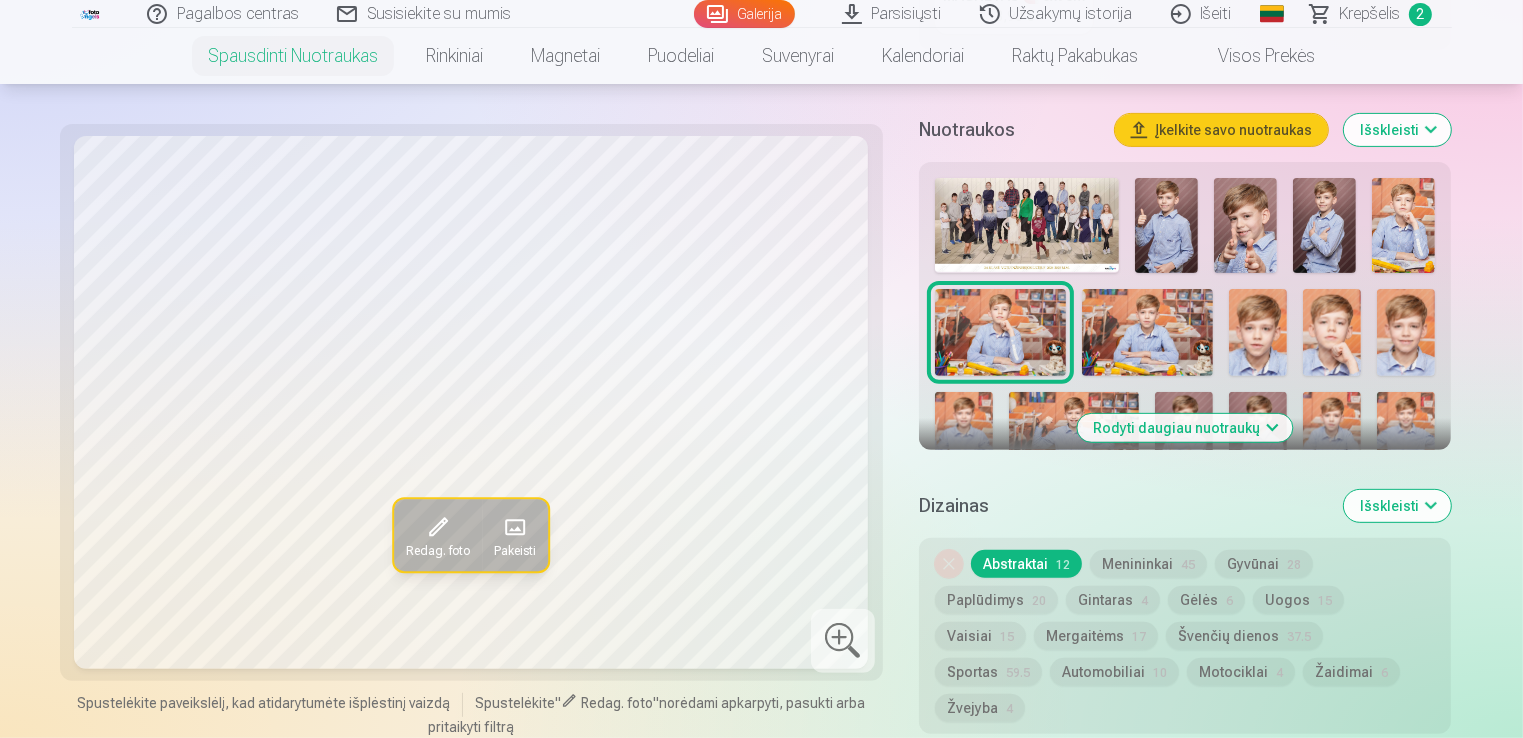 scroll, scrollTop: 660, scrollLeft: 0, axis: vertical 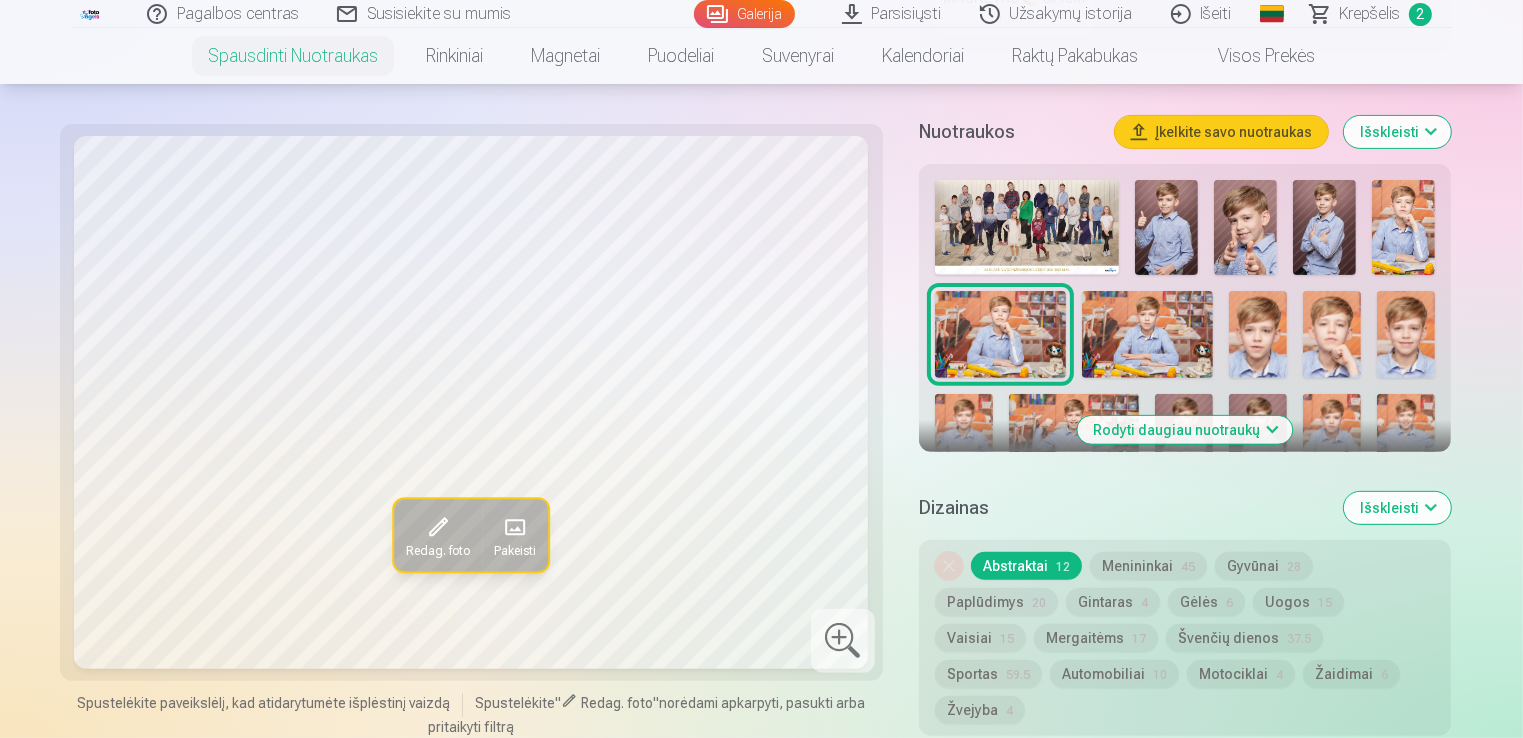 click at bounding box center (1258, 334) 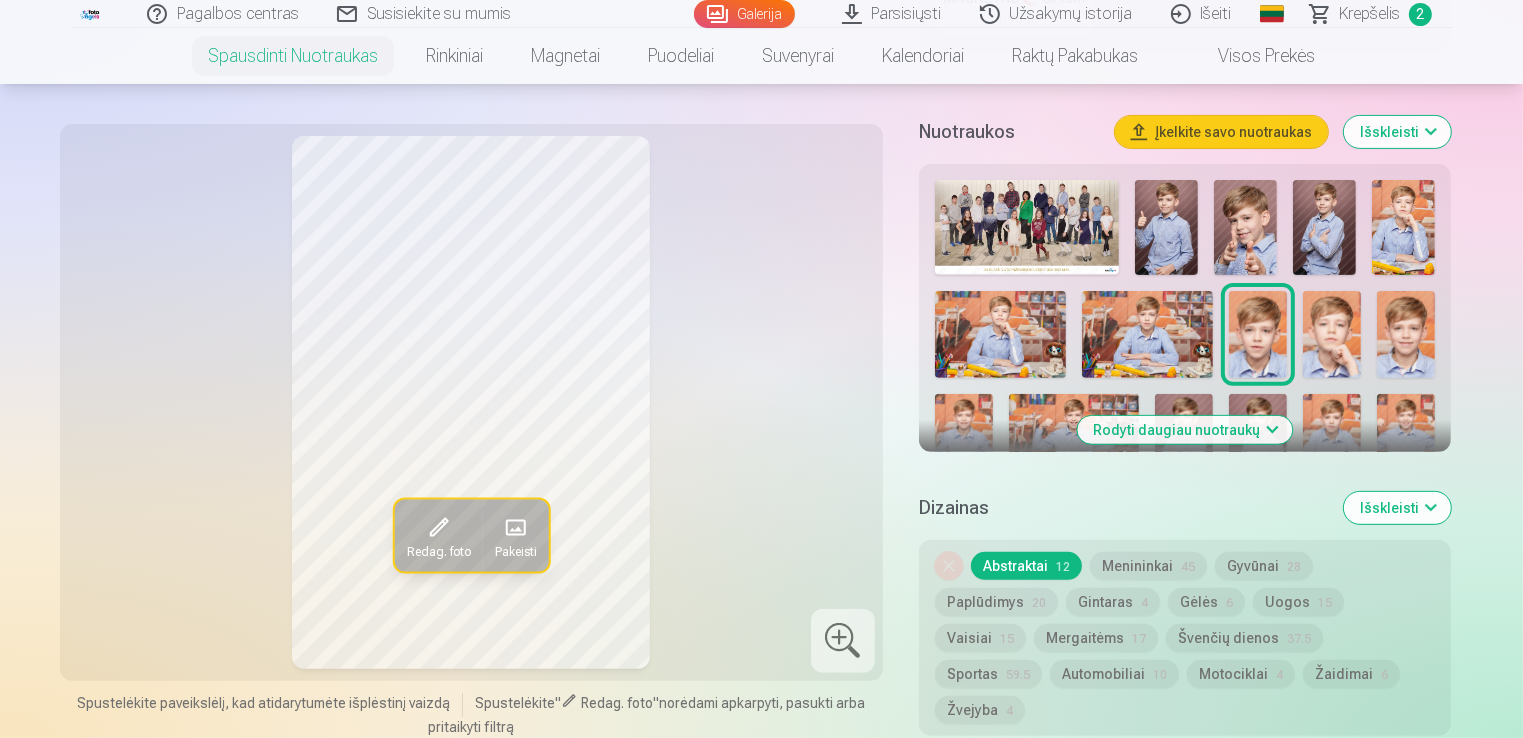 click at bounding box center (1332, 334) 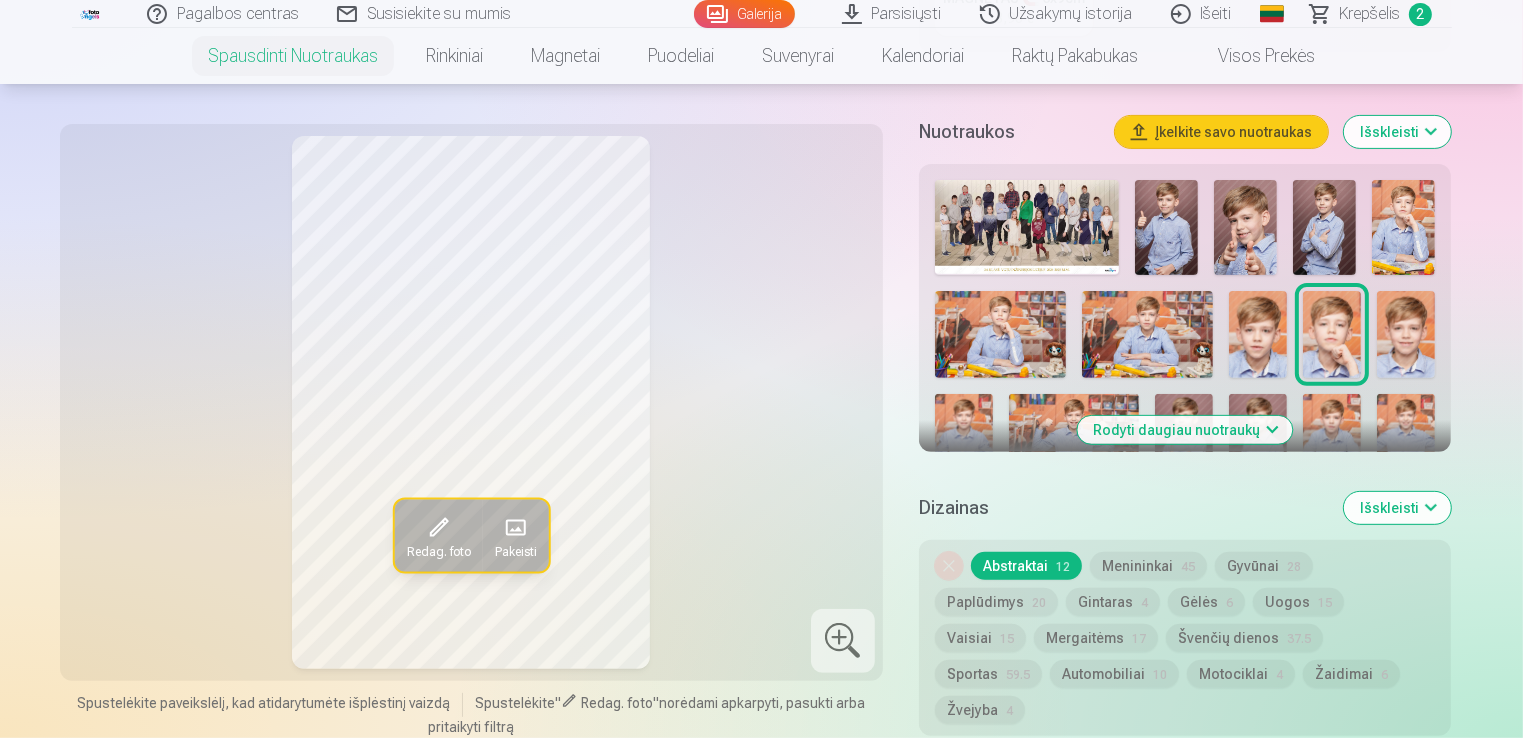 click at bounding box center [1406, 334] 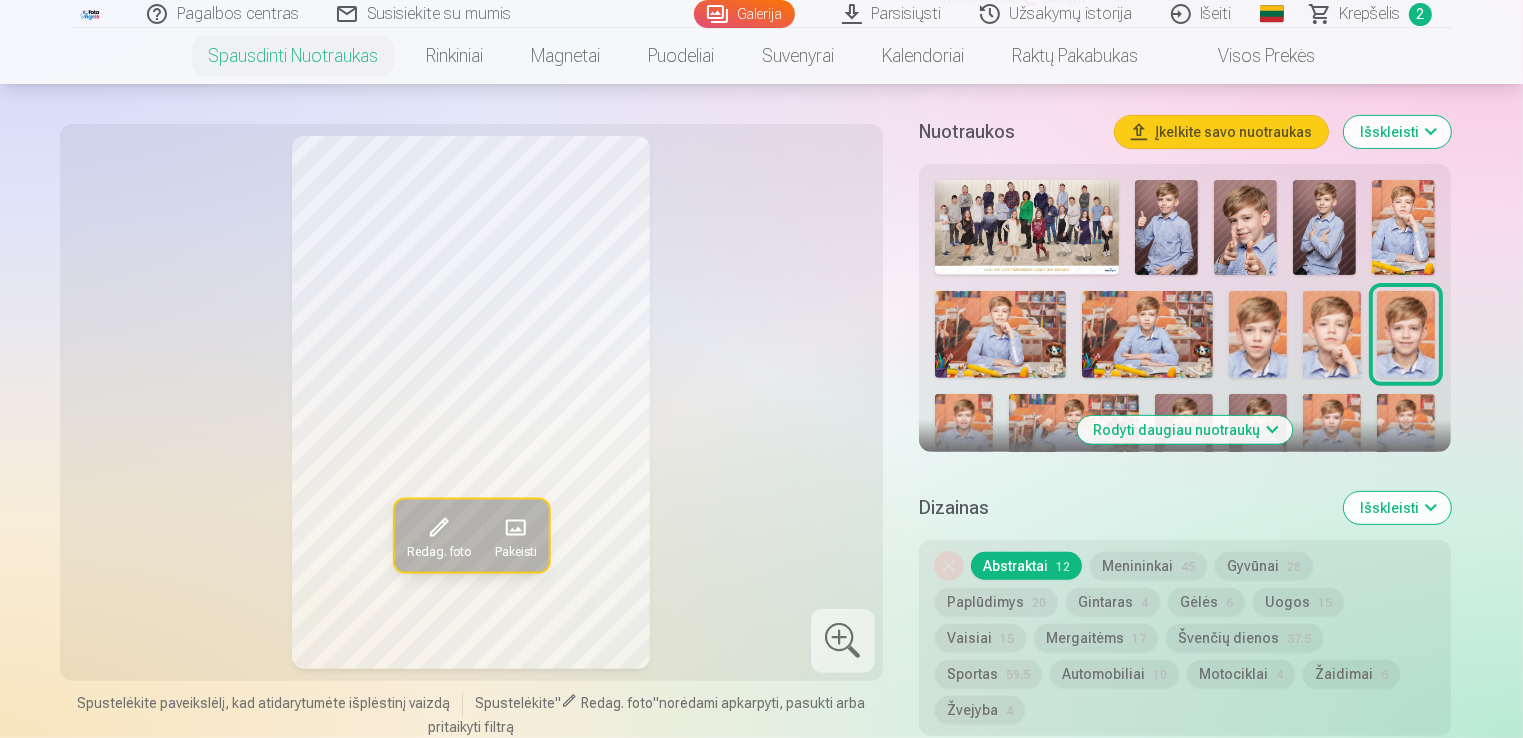 click at bounding box center (964, 437) 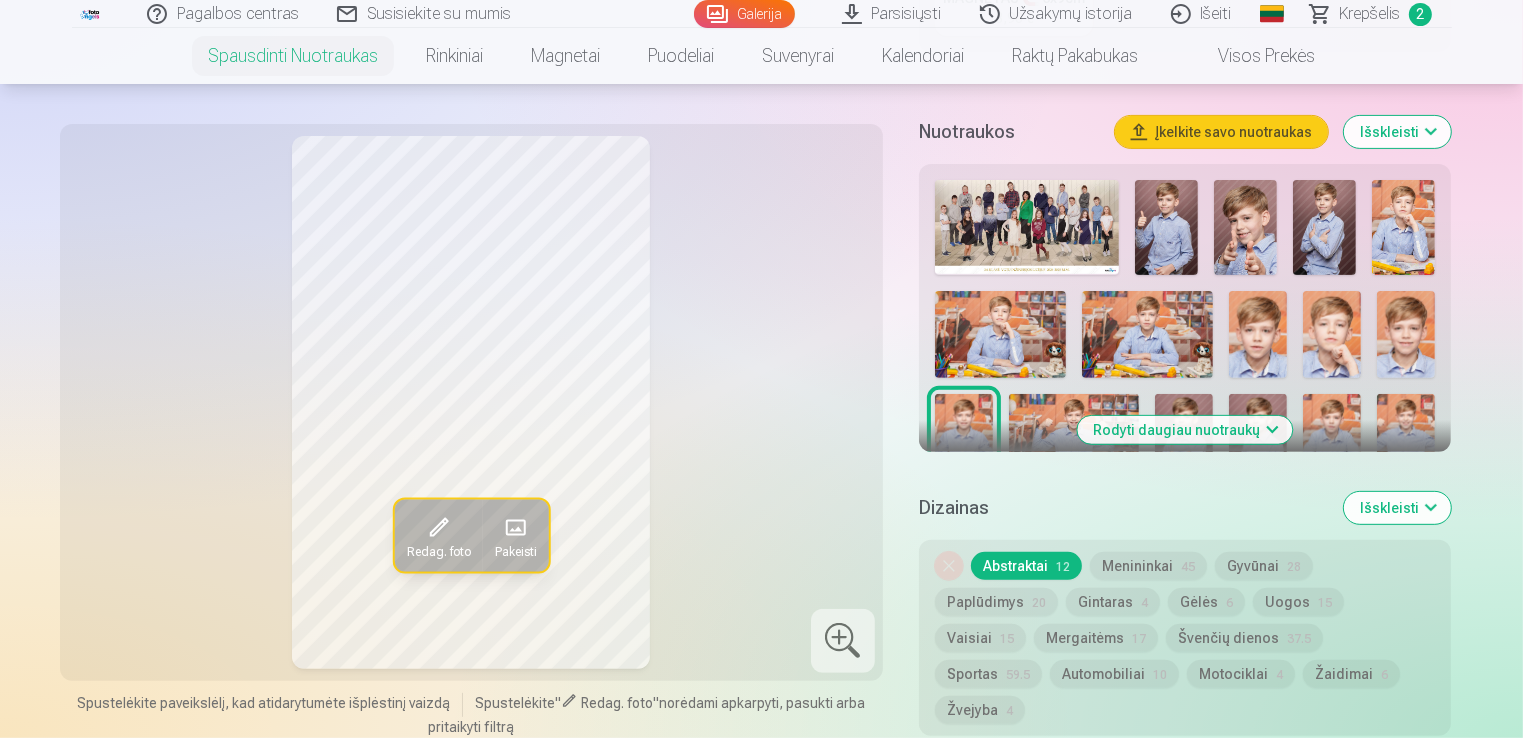 click at bounding box center (1074, 437) 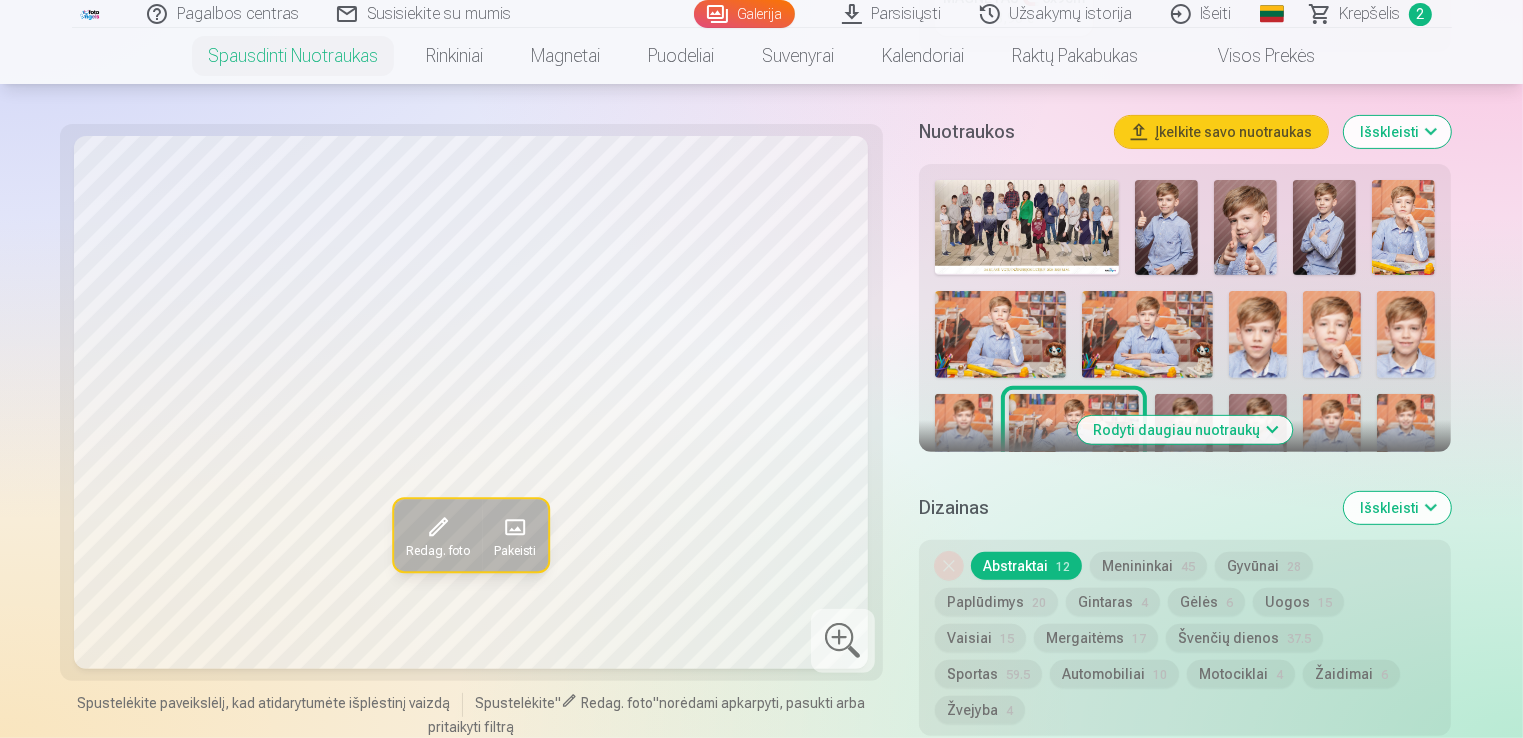 click at bounding box center [1184, 437] 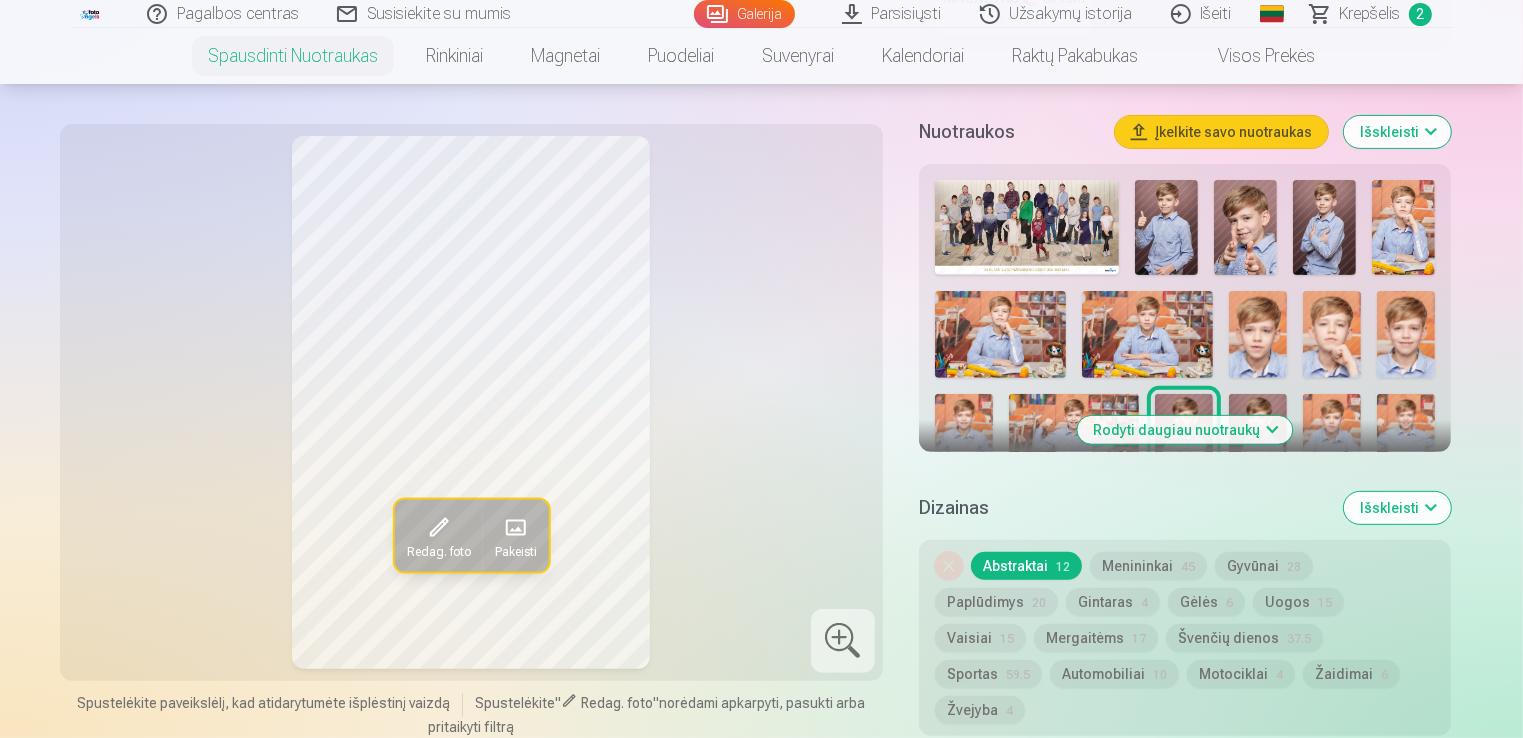 click at bounding box center [1185, 774] 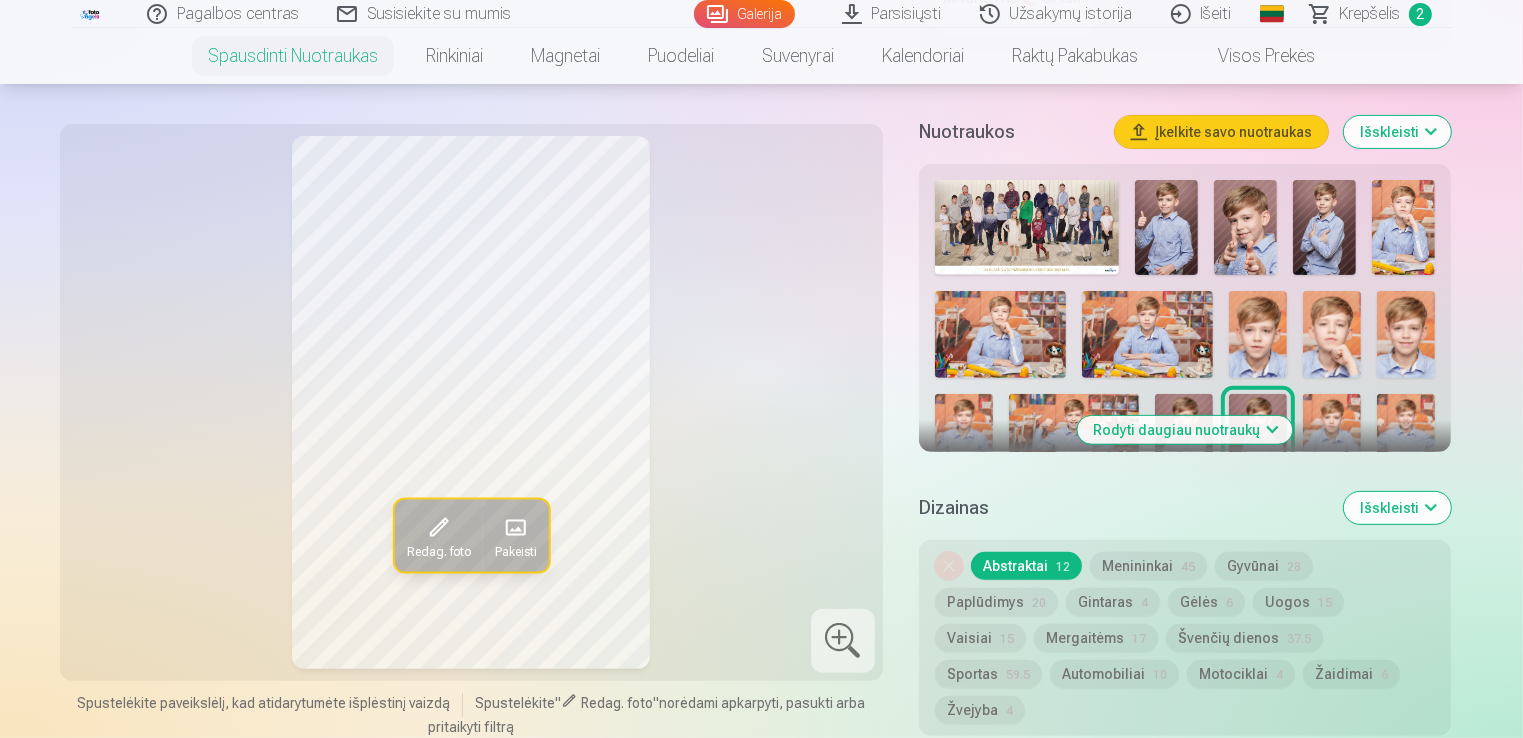 click at bounding box center (1332, 437) 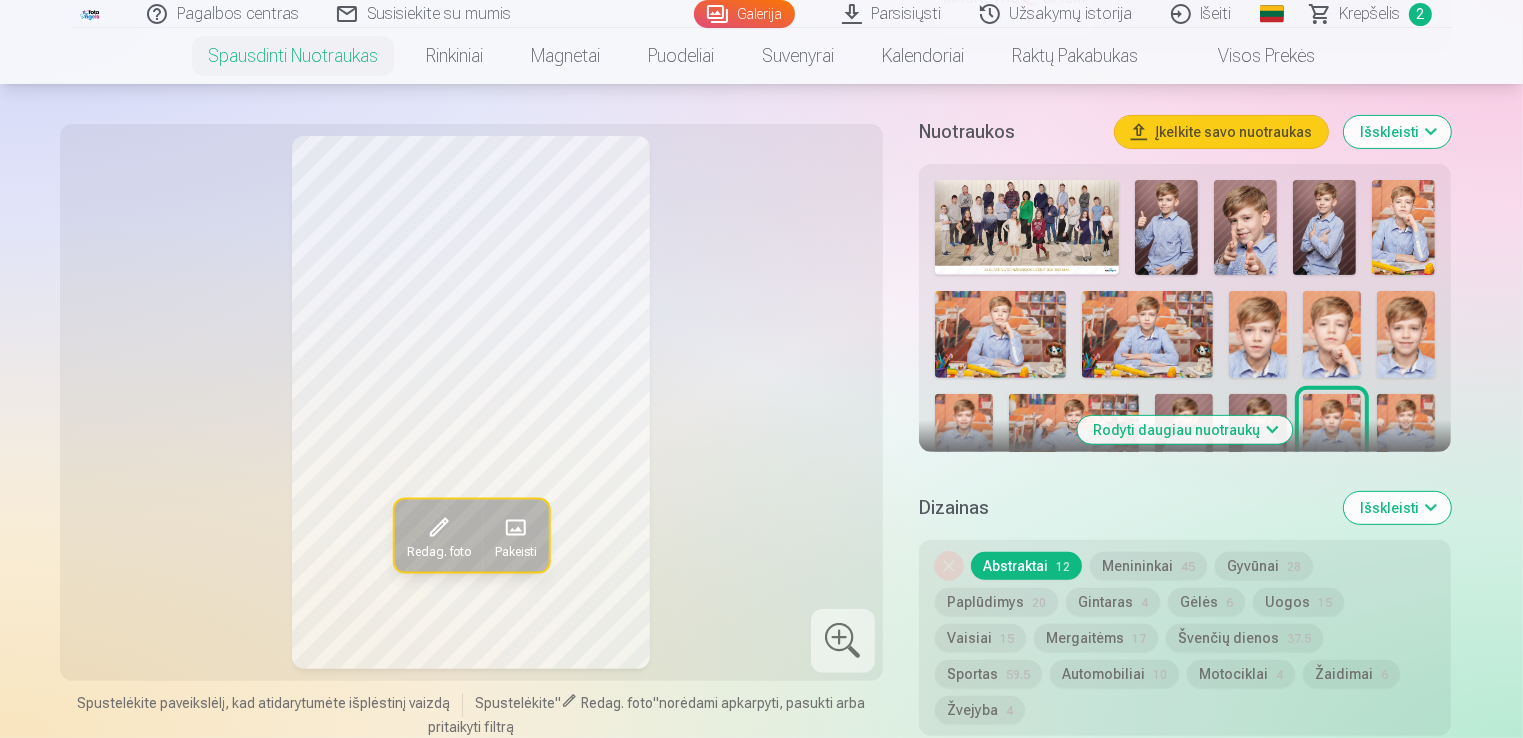click at bounding box center [1406, 437] 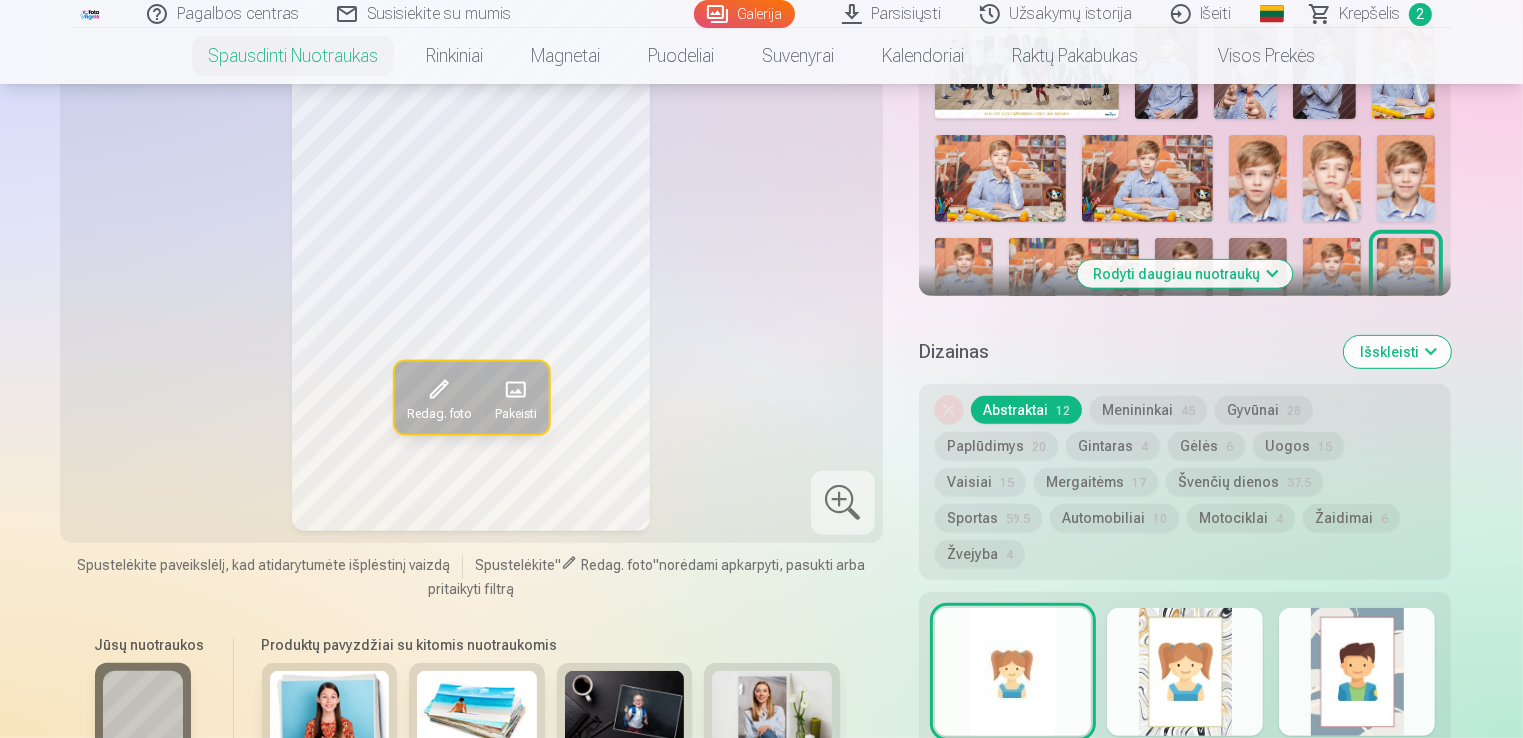 scroll, scrollTop: 818, scrollLeft: 0, axis: vertical 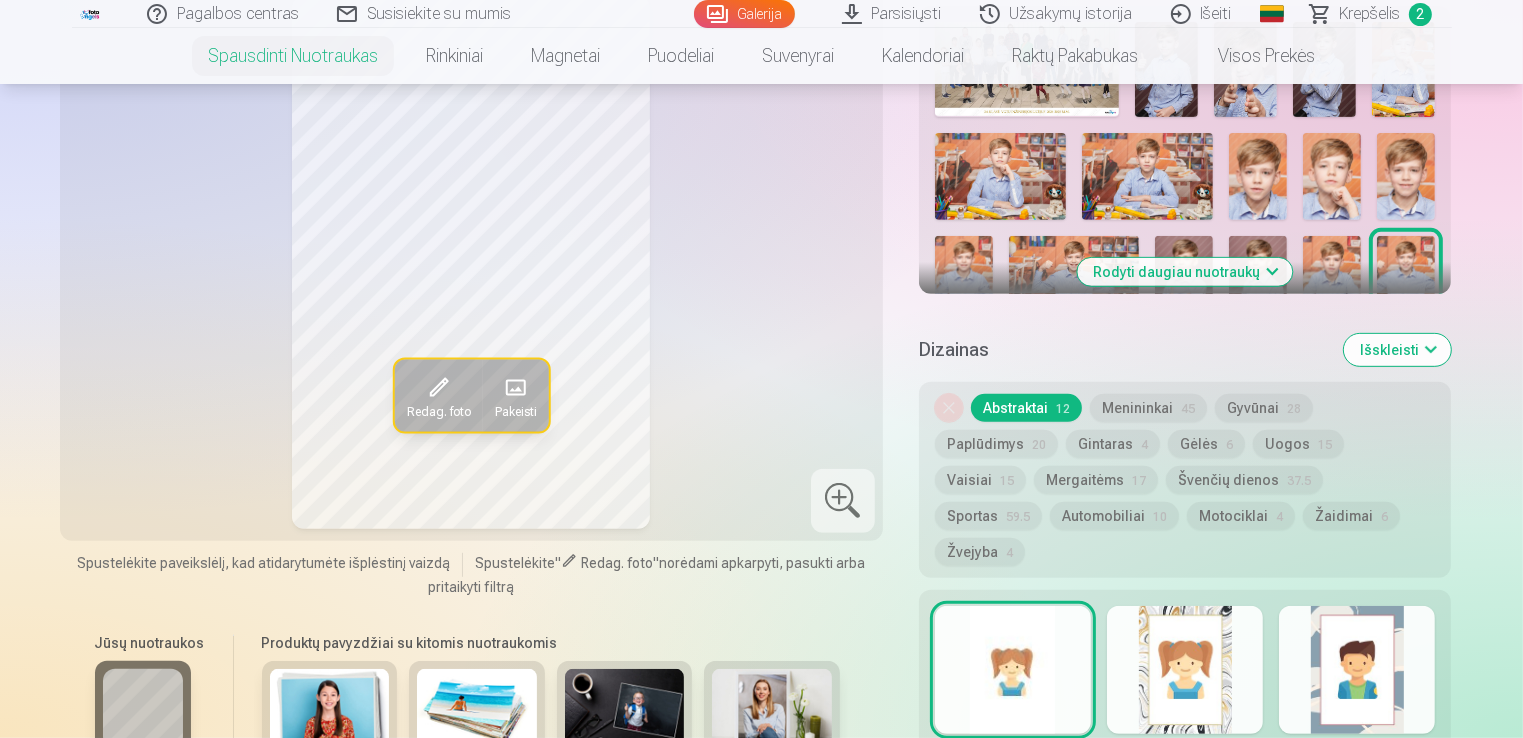 click on "Rodyti daugiau nuotraukų" at bounding box center (1185, 272) 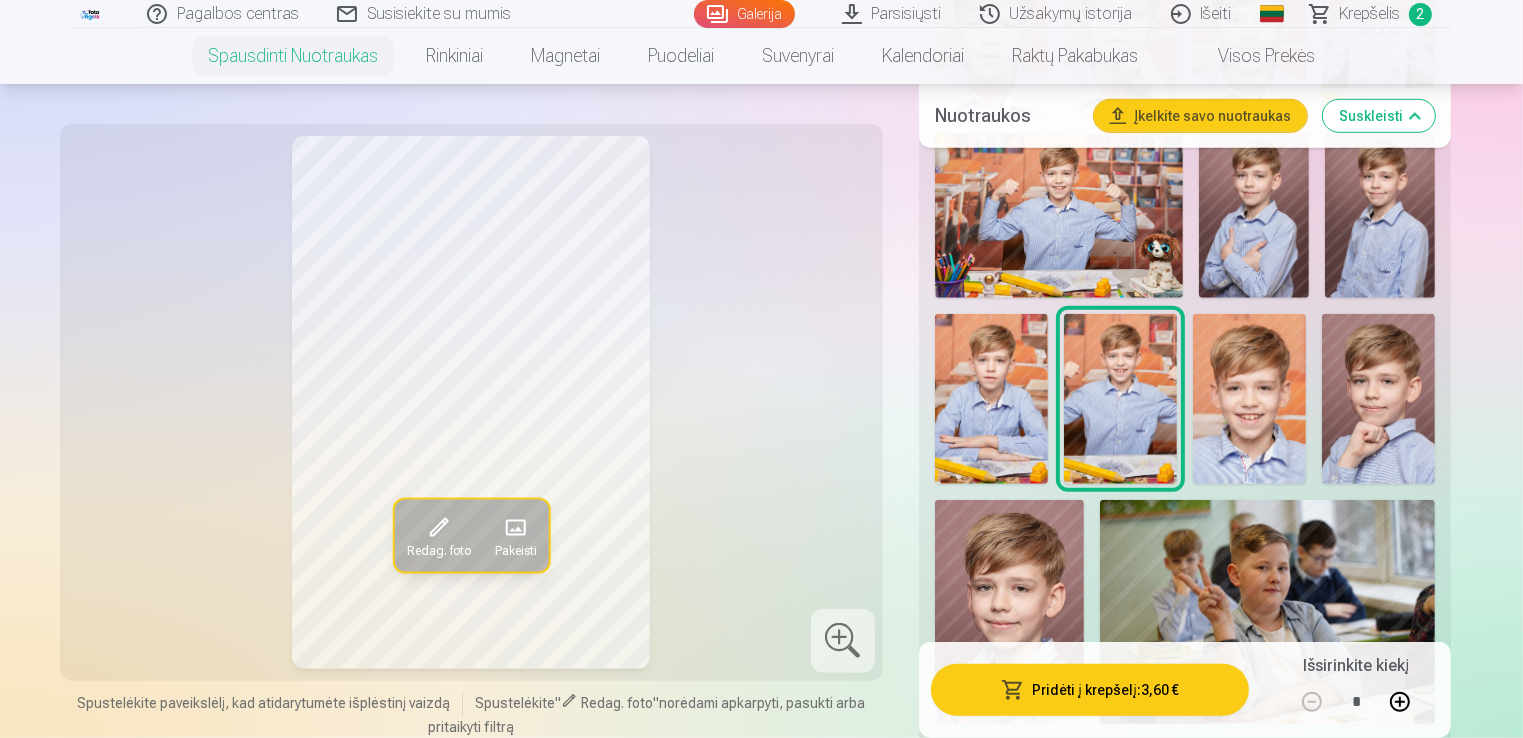 scroll, scrollTop: 1520, scrollLeft: 0, axis: vertical 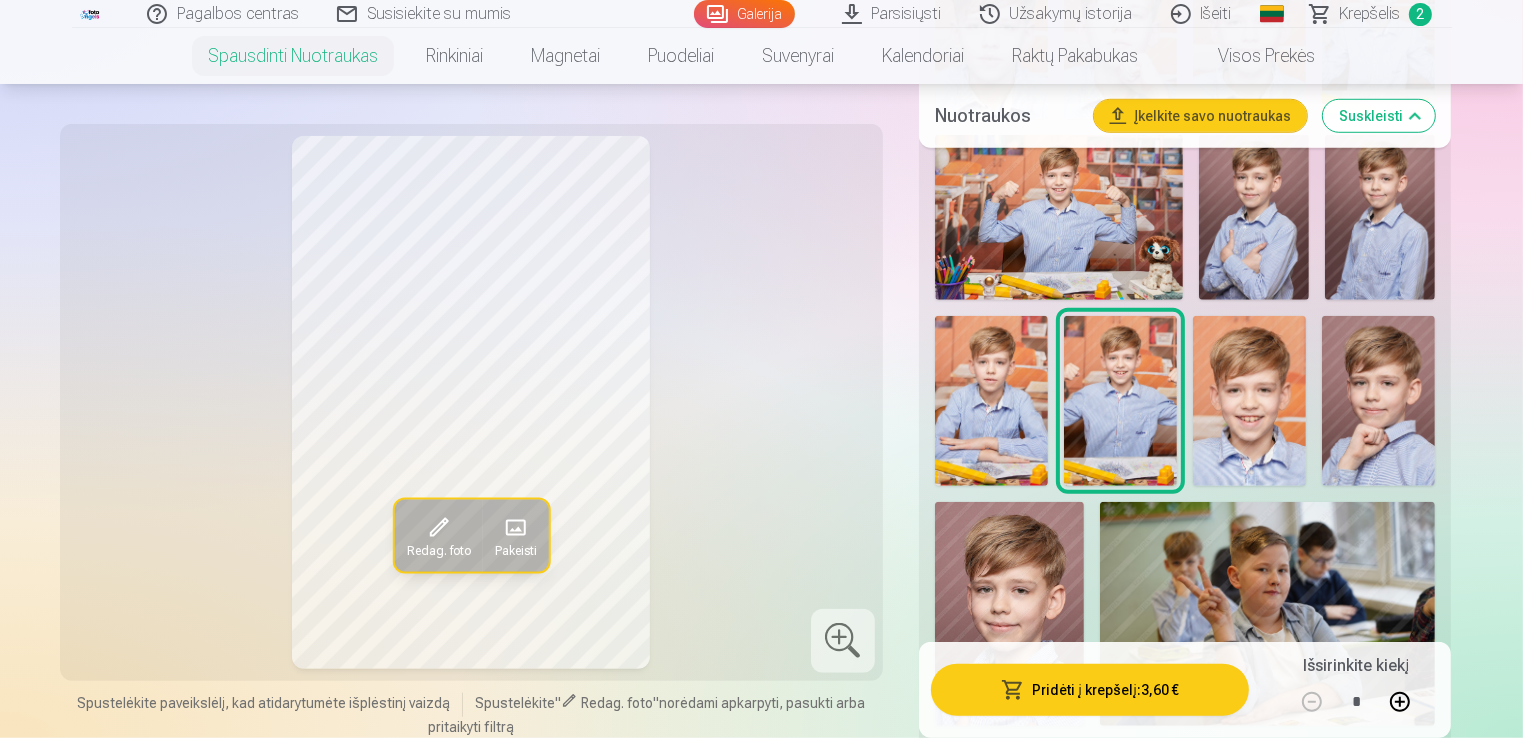 click at bounding box center (1249, 401) 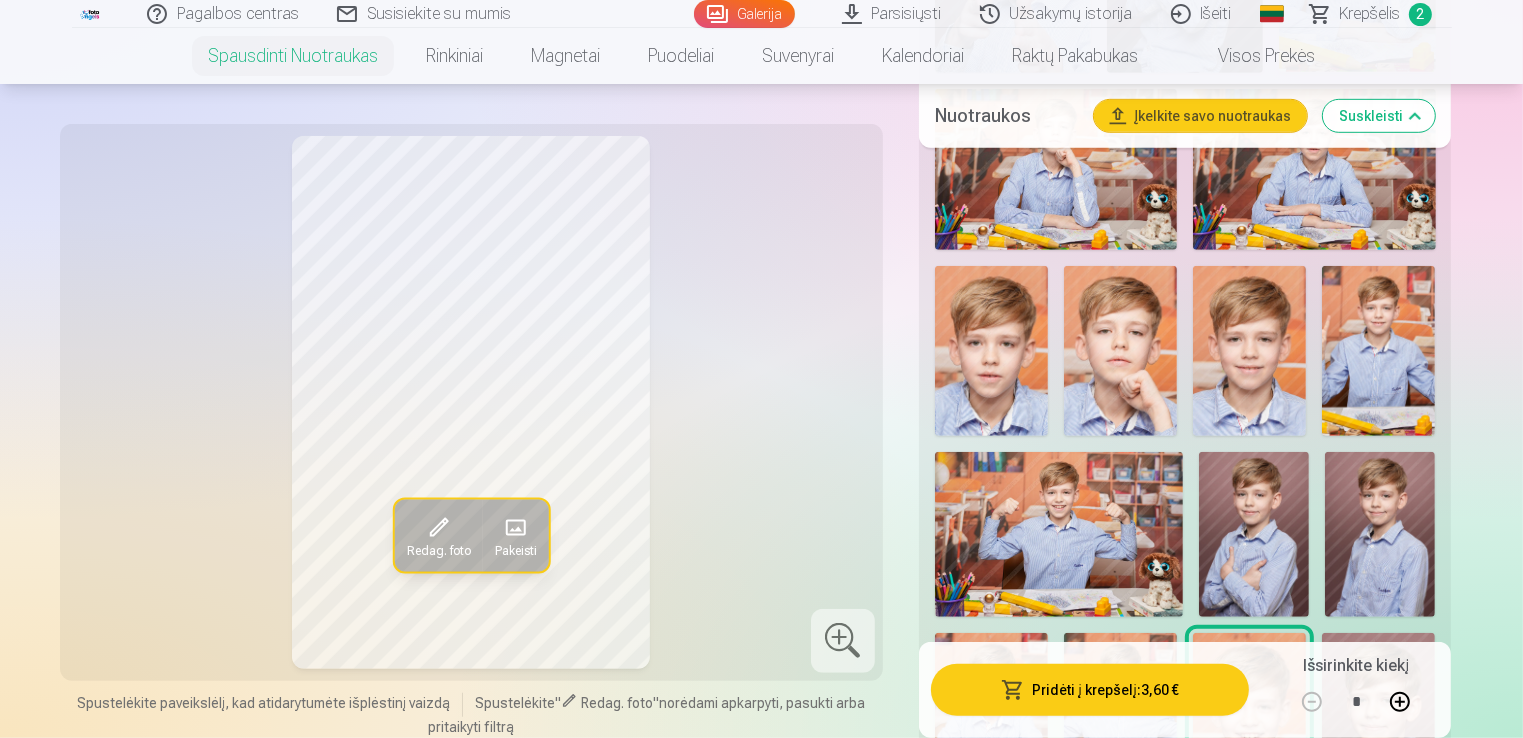 scroll, scrollTop: 1200, scrollLeft: 0, axis: vertical 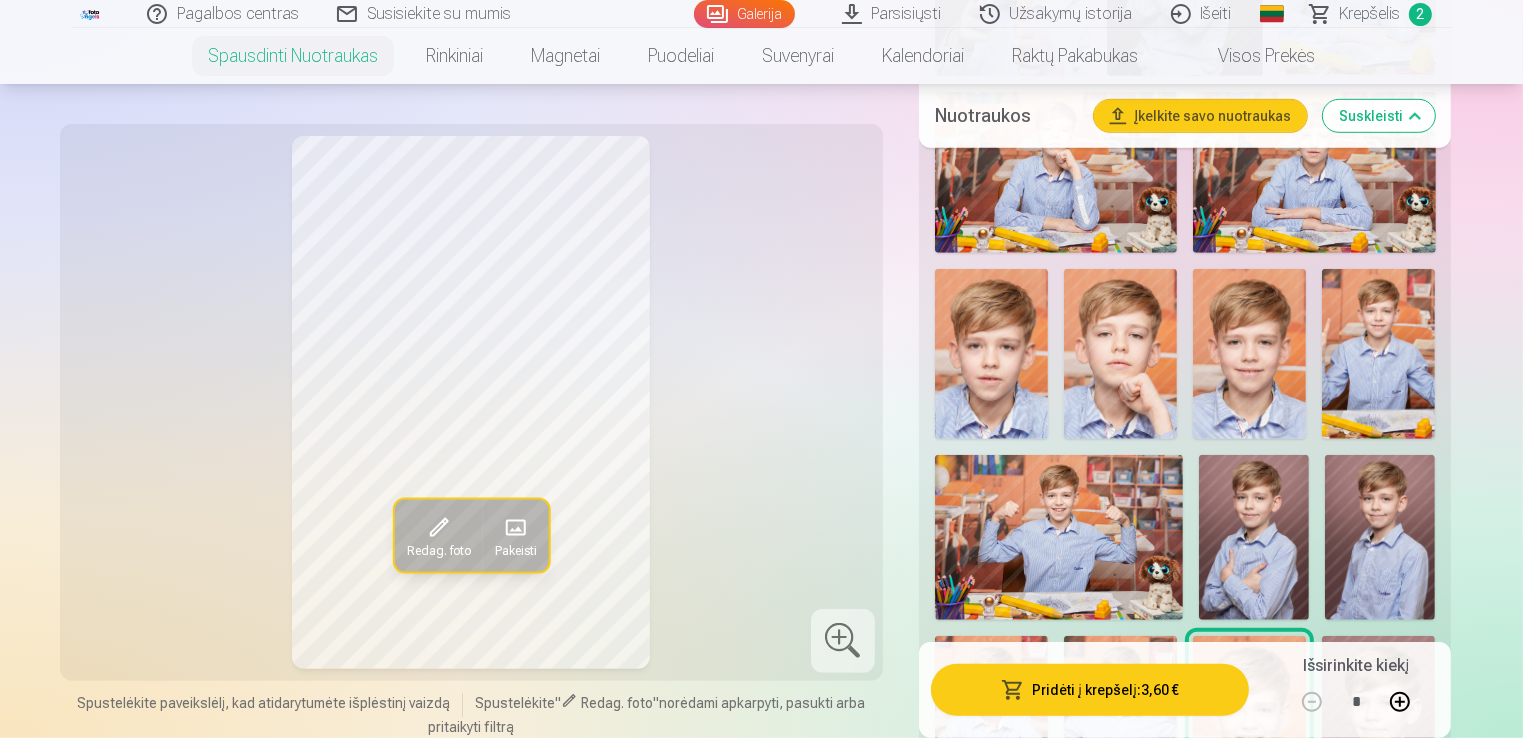 click at bounding box center [991, 354] 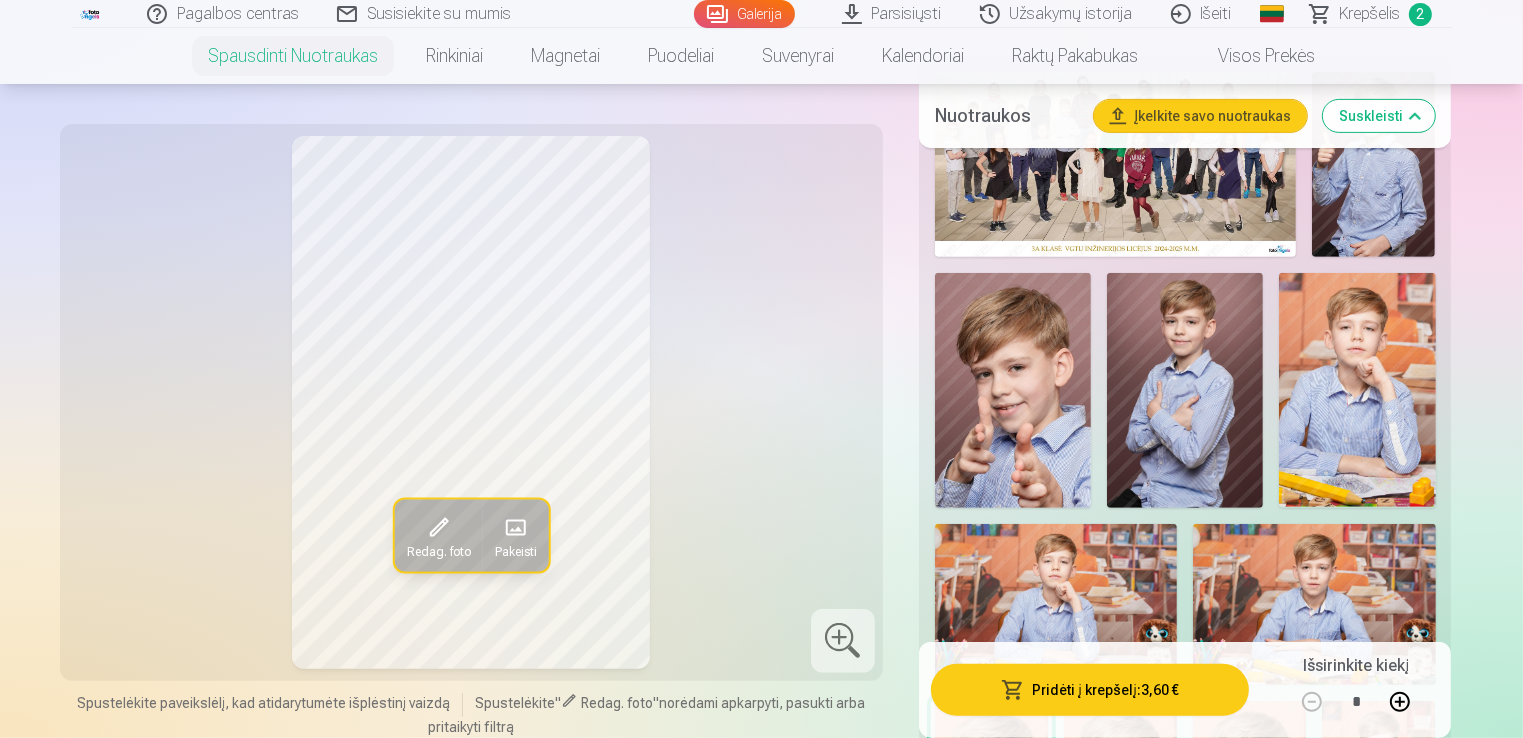 scroll, scrollTop: 772, scrollLeft: 0, axis: vertical 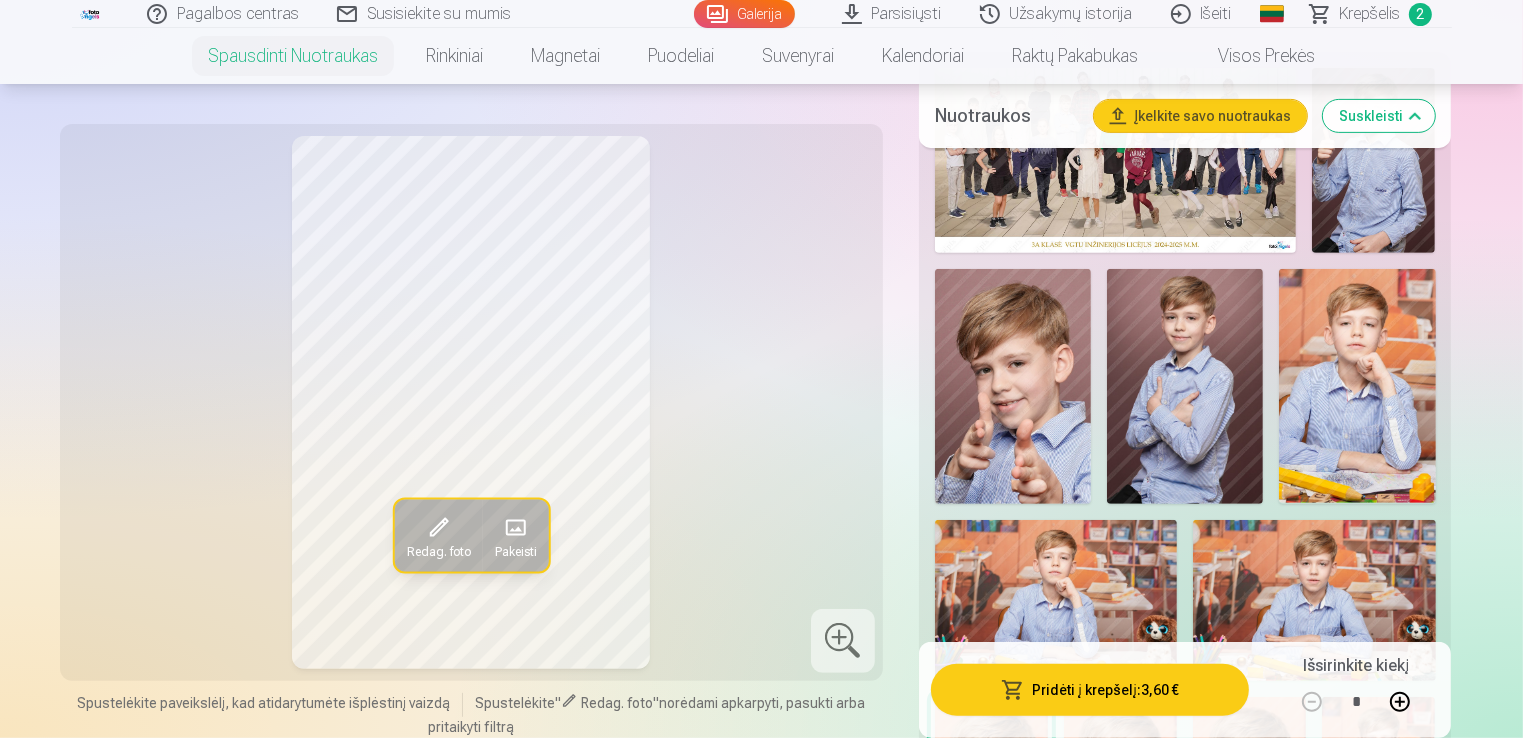 click at bounding box center [1013, 386] 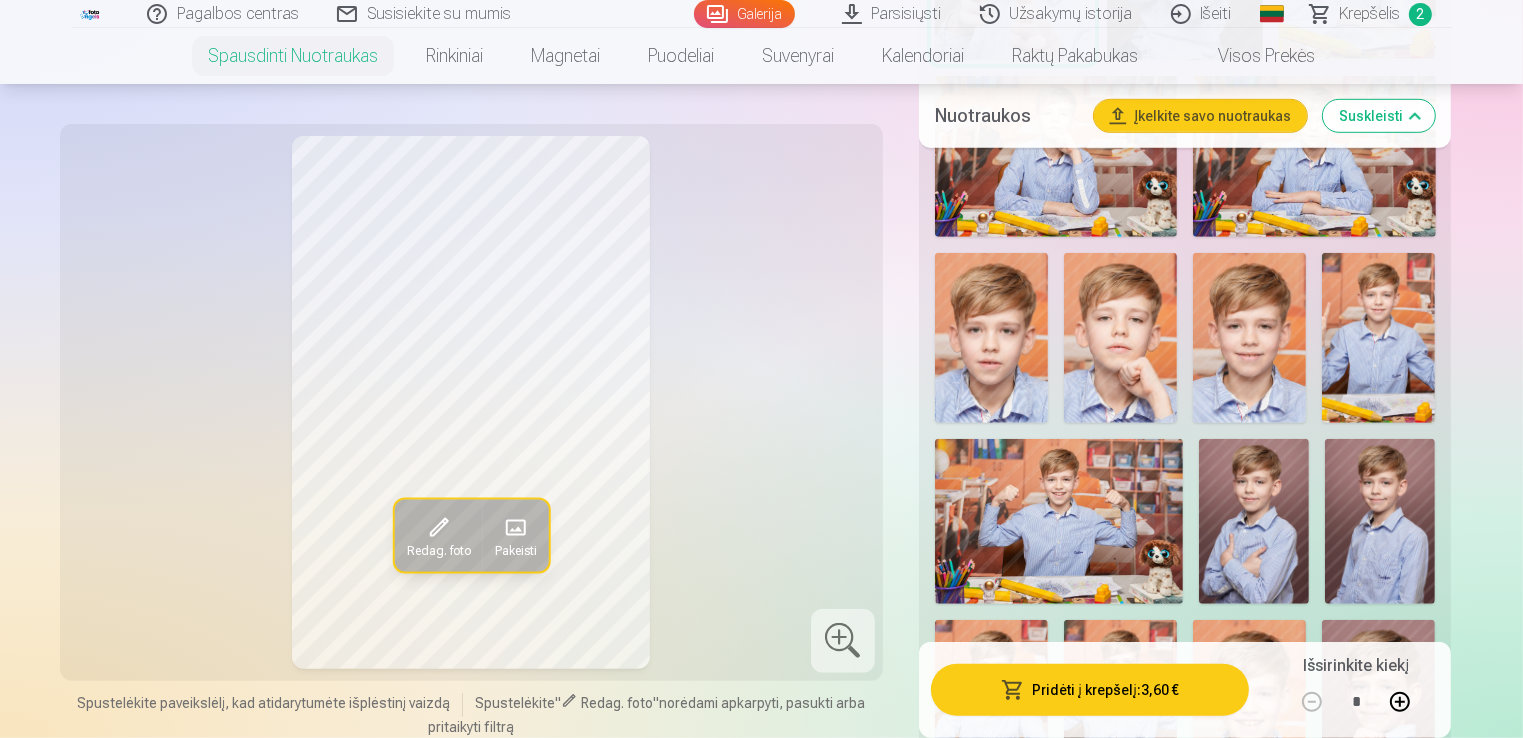 scroll, scrollTop: 1215, scrollLeft: 0, axis: vertical 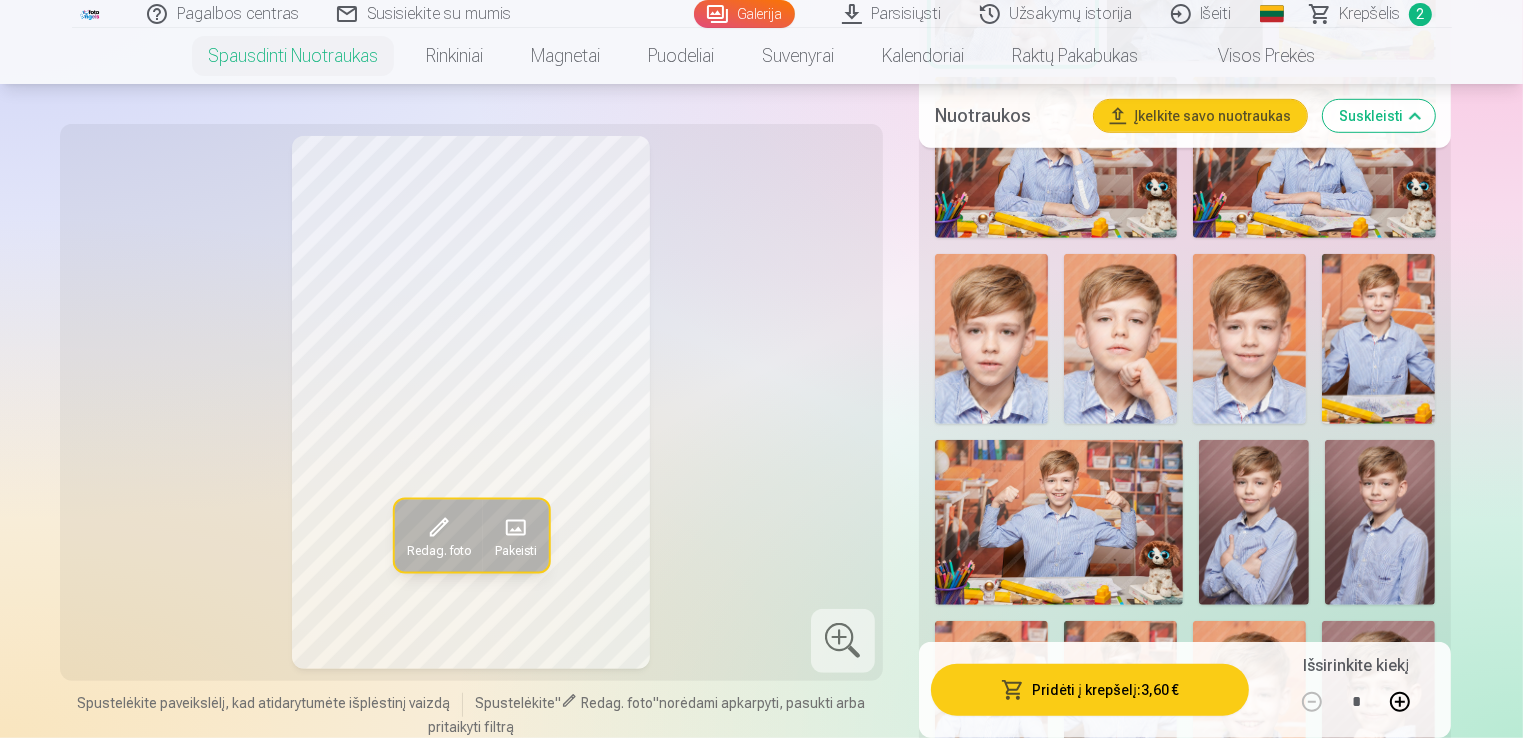 click at bounding box center (1059, 522) 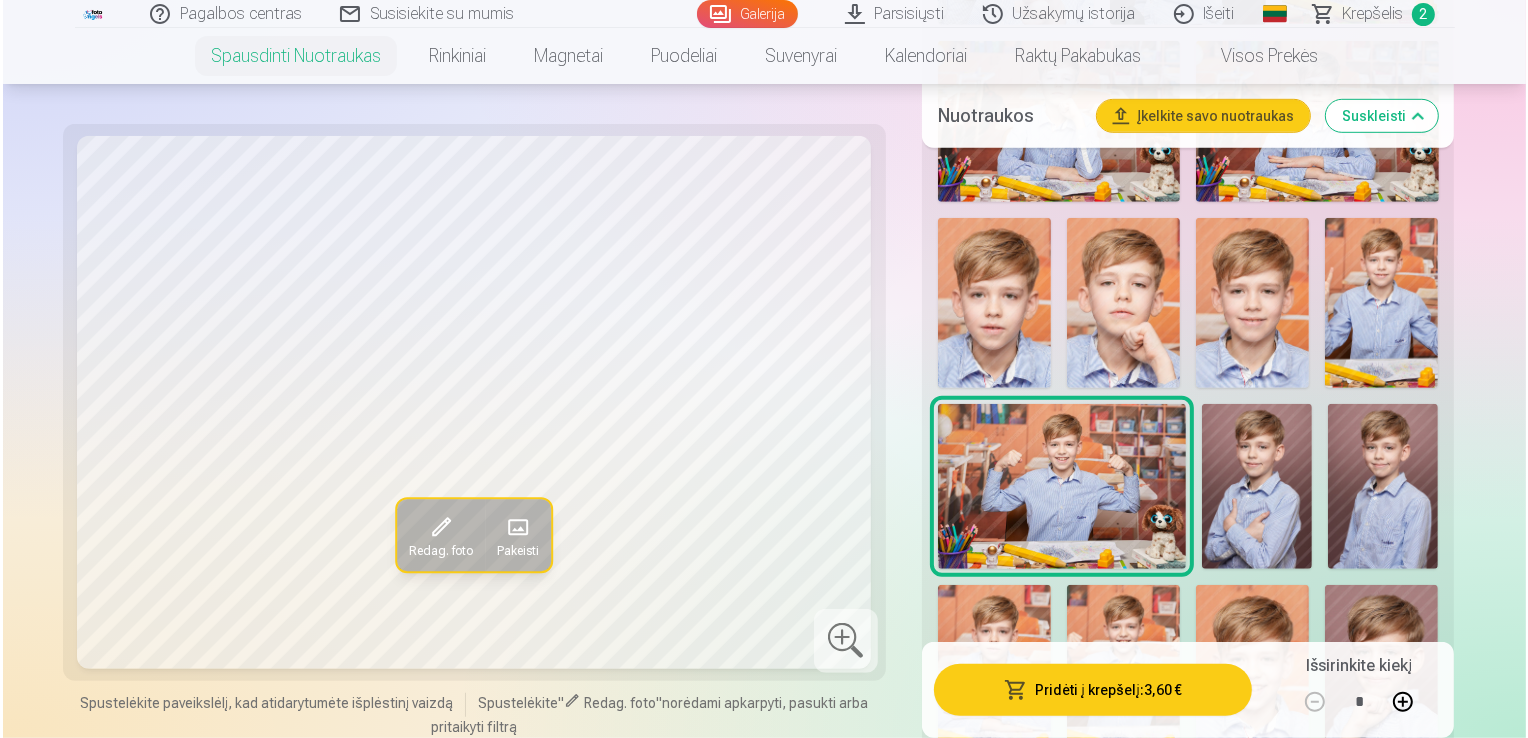 scroll, scrollTop: 1252, scrollLeft: 0, axis: vertical 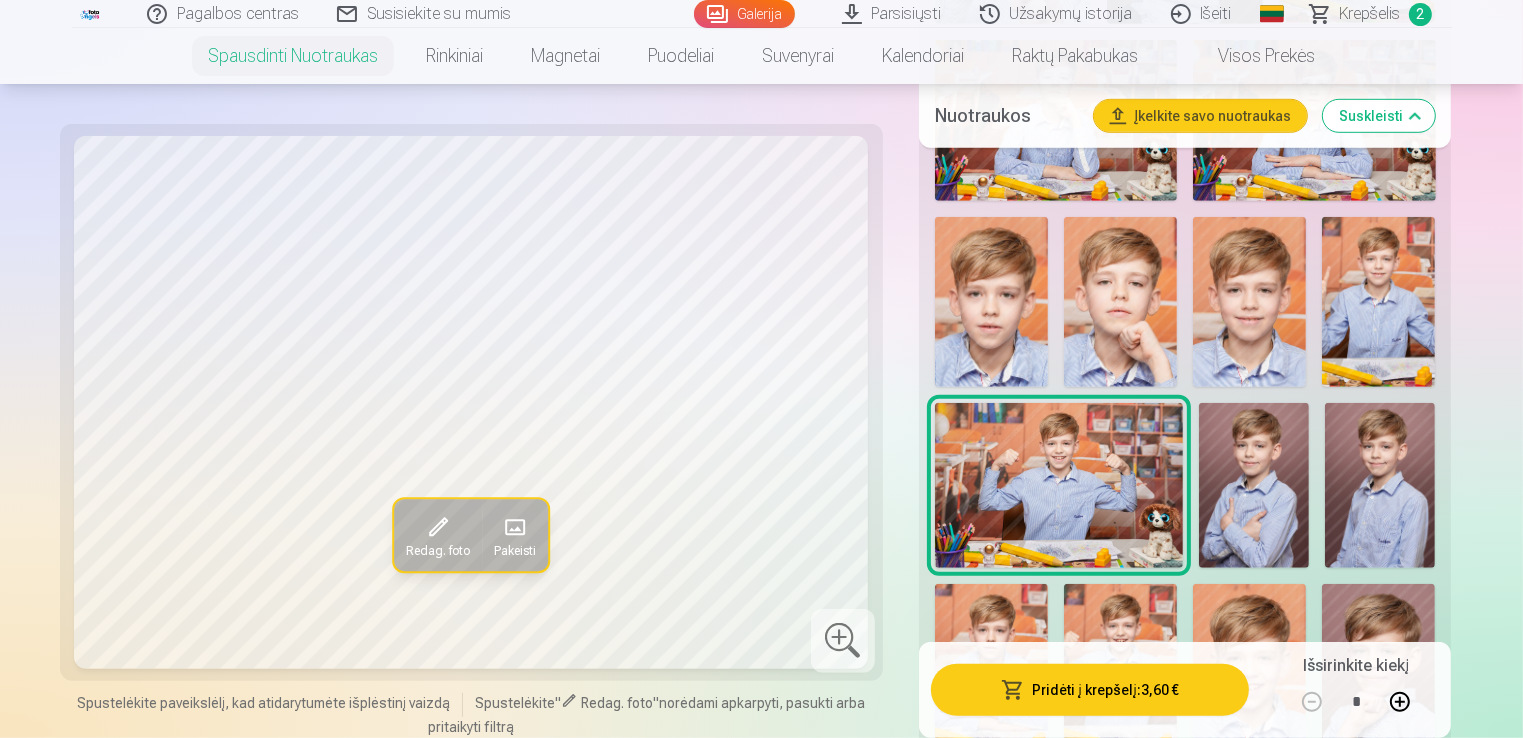 click on "Pridėti į krepšelį :  3,60 €" at bounding box center (1090, 690) 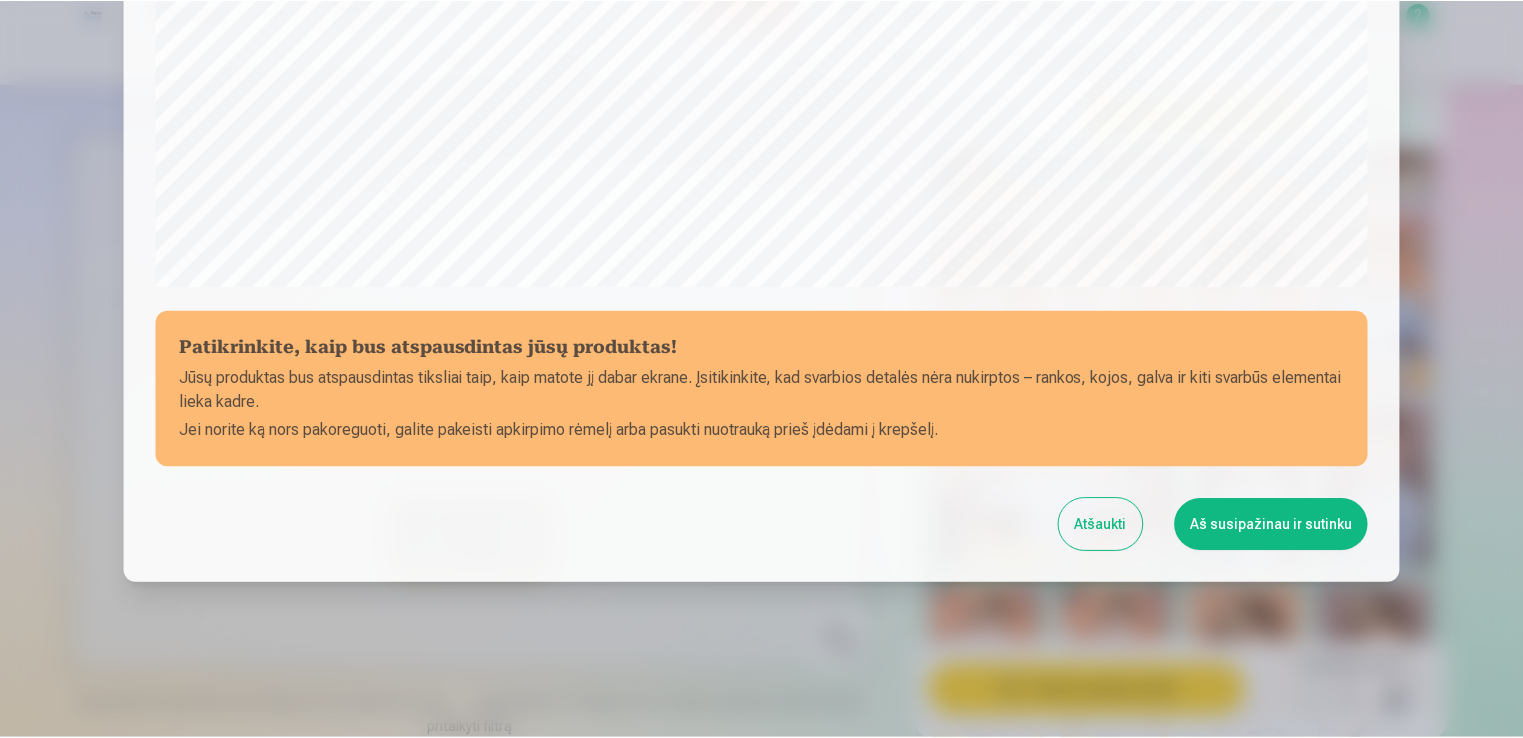 scroll, scrollTop: 701, scrollLeft: 0, axis: vertical 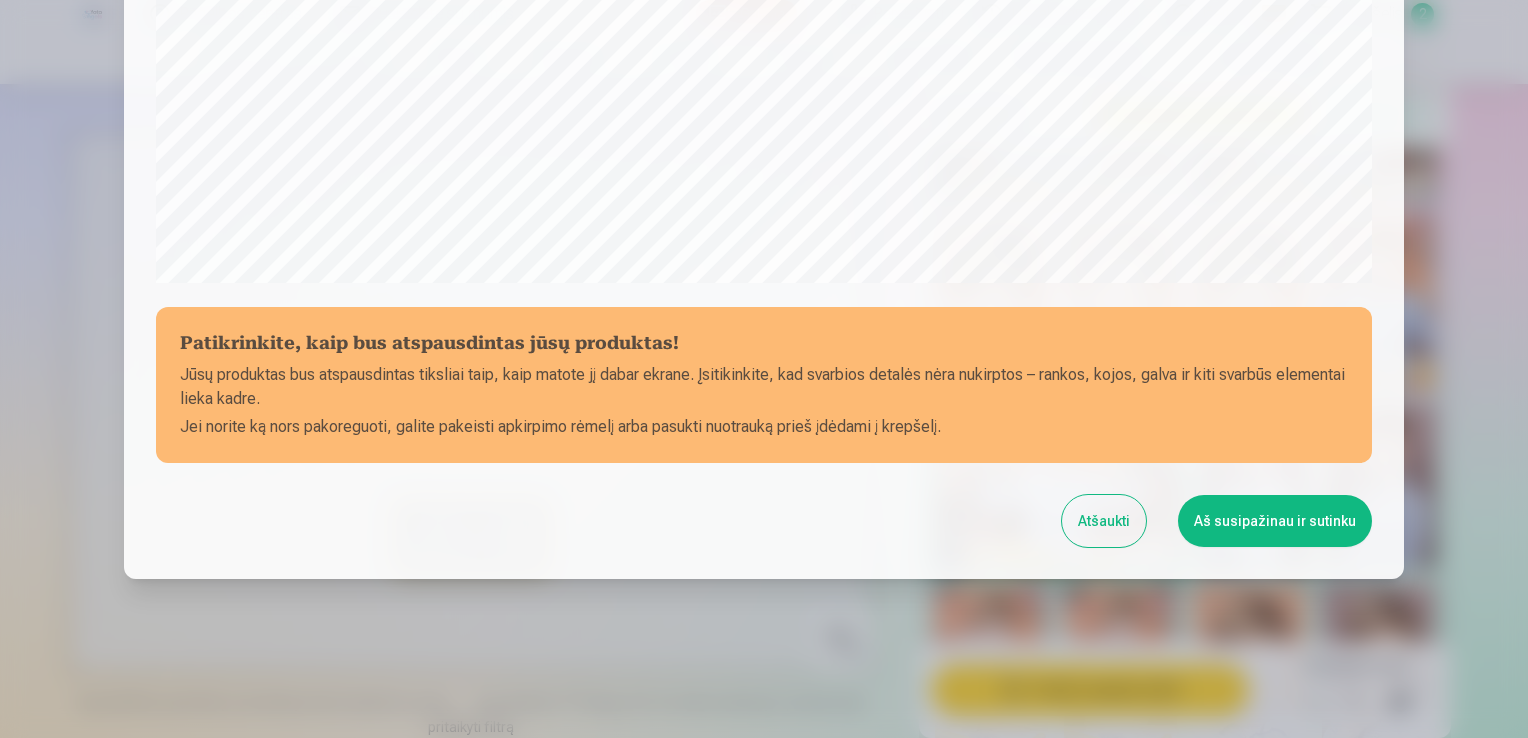 click on "Aš susipažinau ir sutinku" at bounding box center (1275, 521) 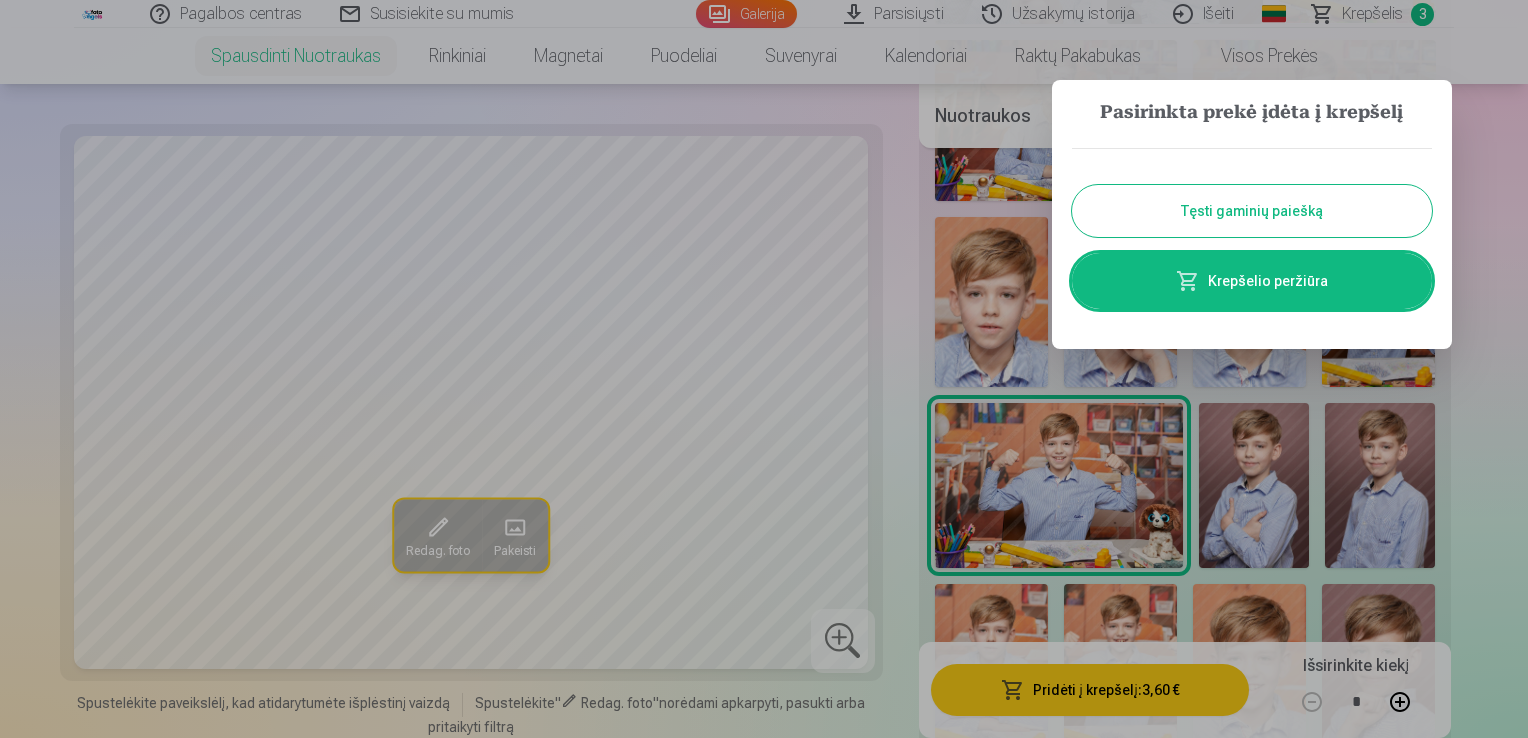click on "Tęsti gaminių paiešką" at bounding box center (1252, 211) 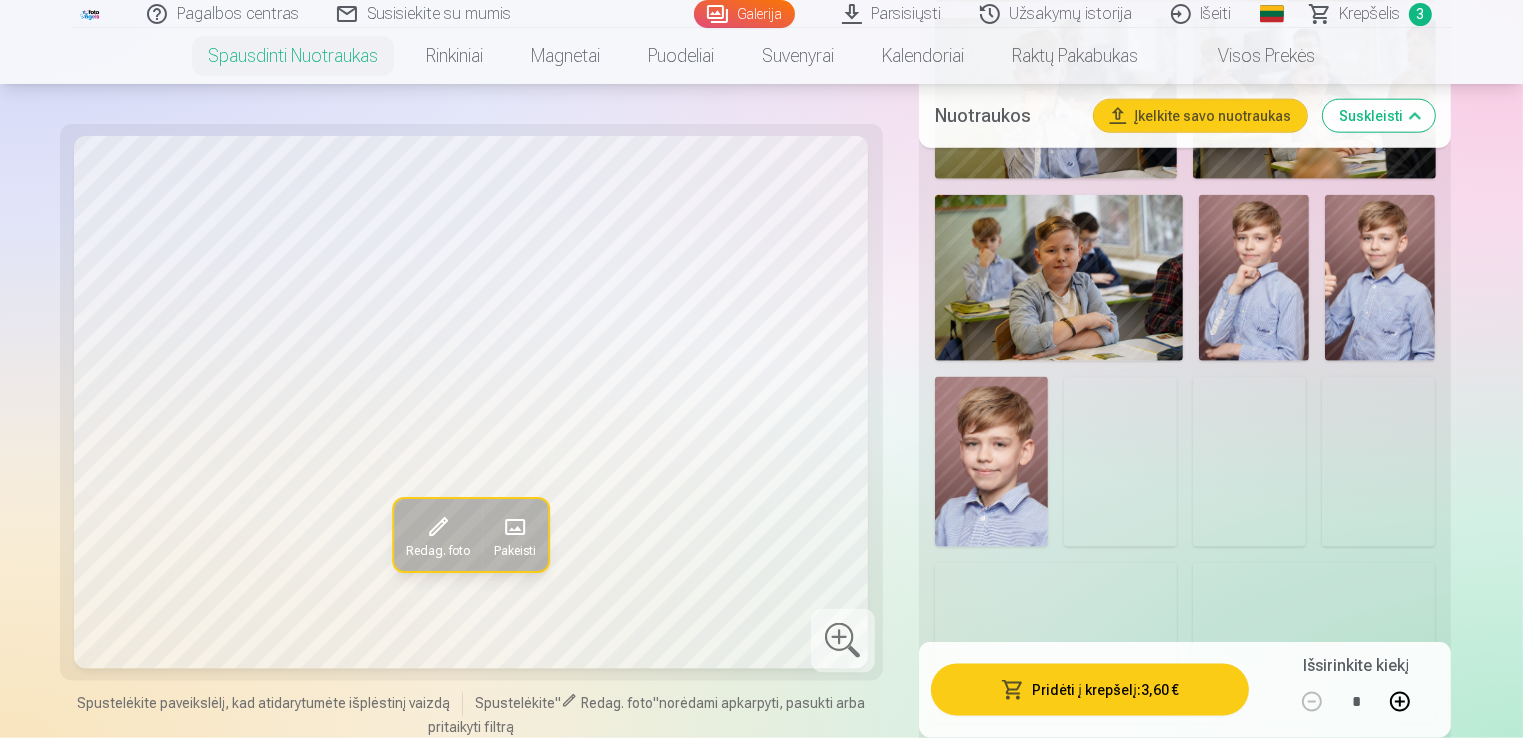 scroll, scrollTop: 2532, scrollLeft: 0, axis: vertical 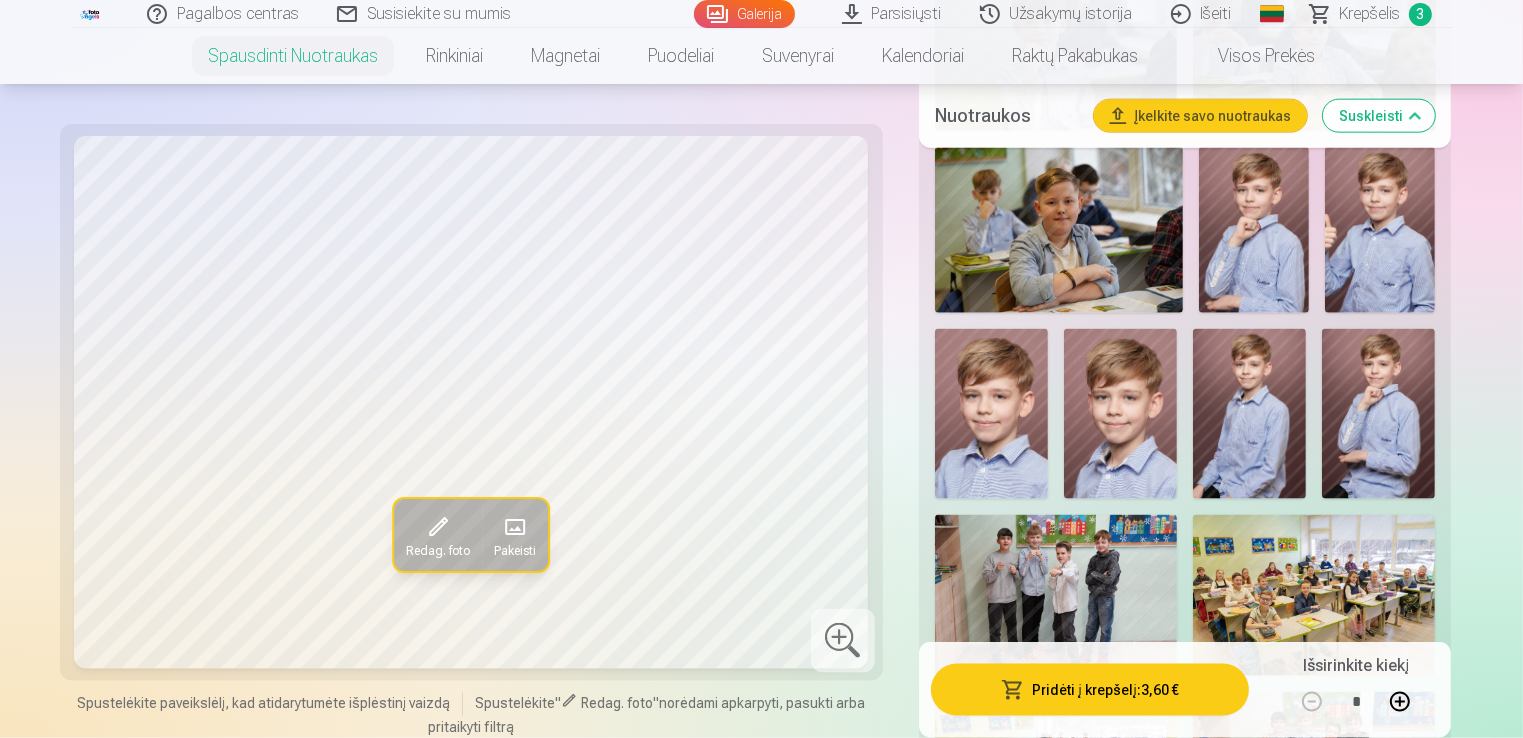 click at bounding box center [1249, 414] 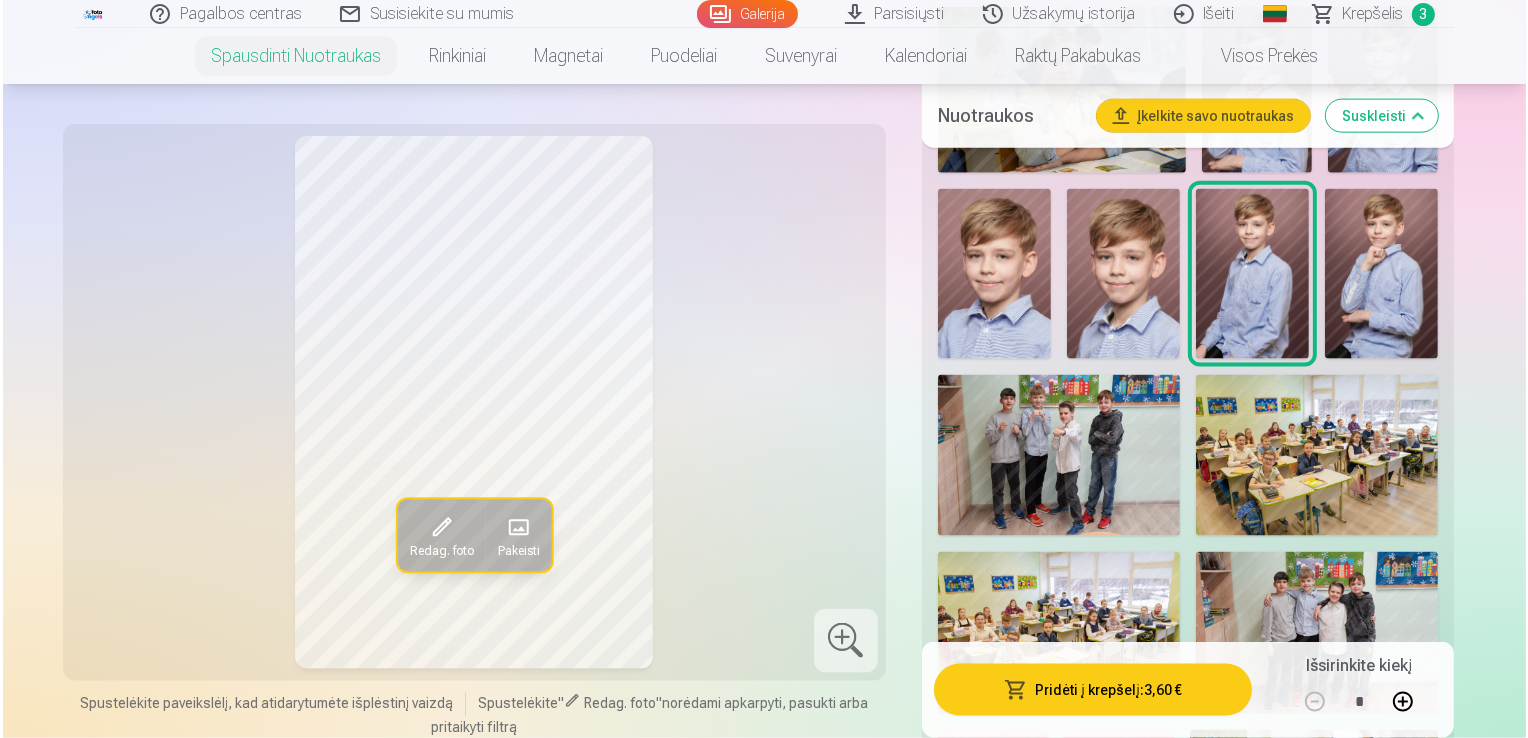 scroll, scrollTop: 2755, scrollLeft: 0, axis: vertical 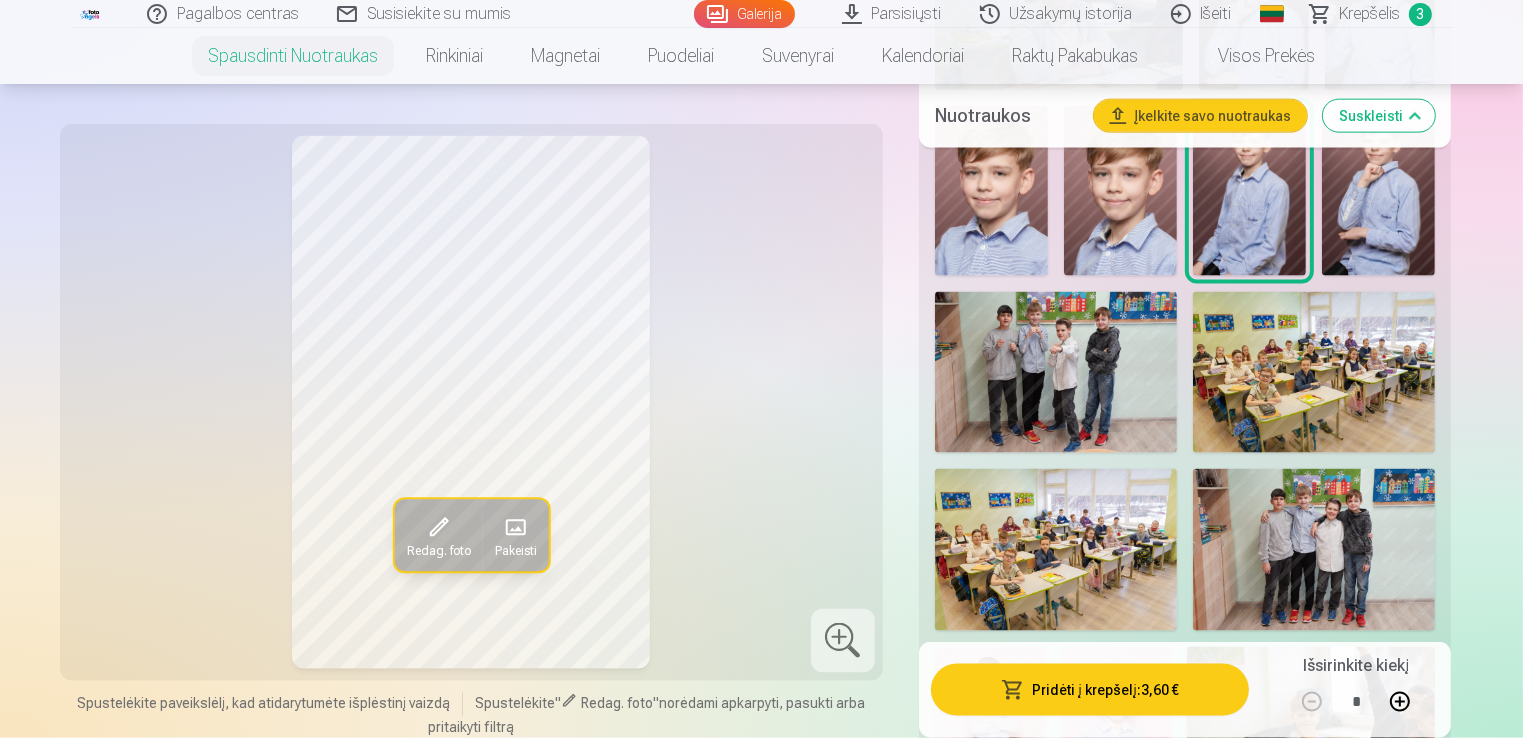 click at bounding box center (1056, 373) 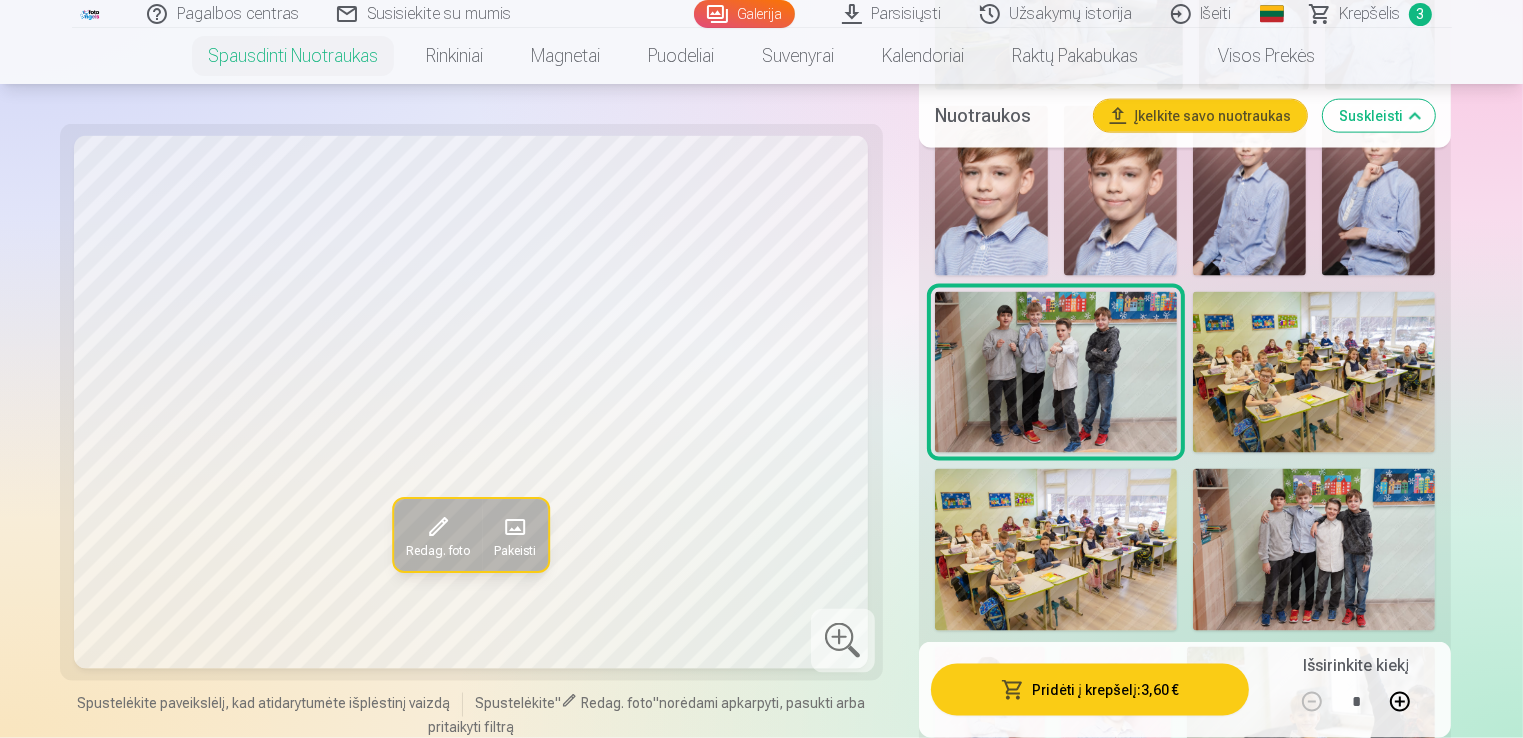 click at bounding box center (1314, 373) 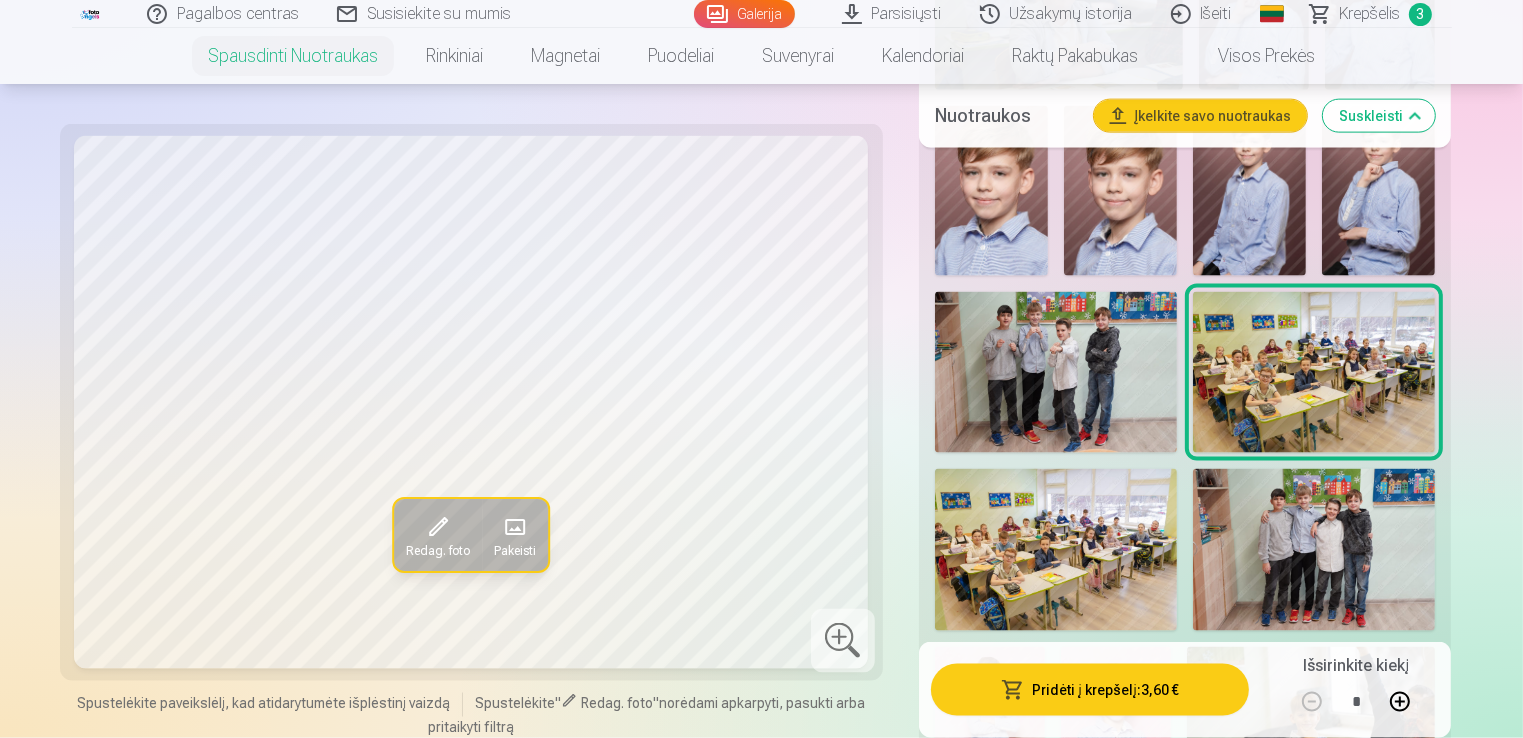 click on "Pridėti į krepšelį :  3,60 €" at bounding box center [1090, 690] 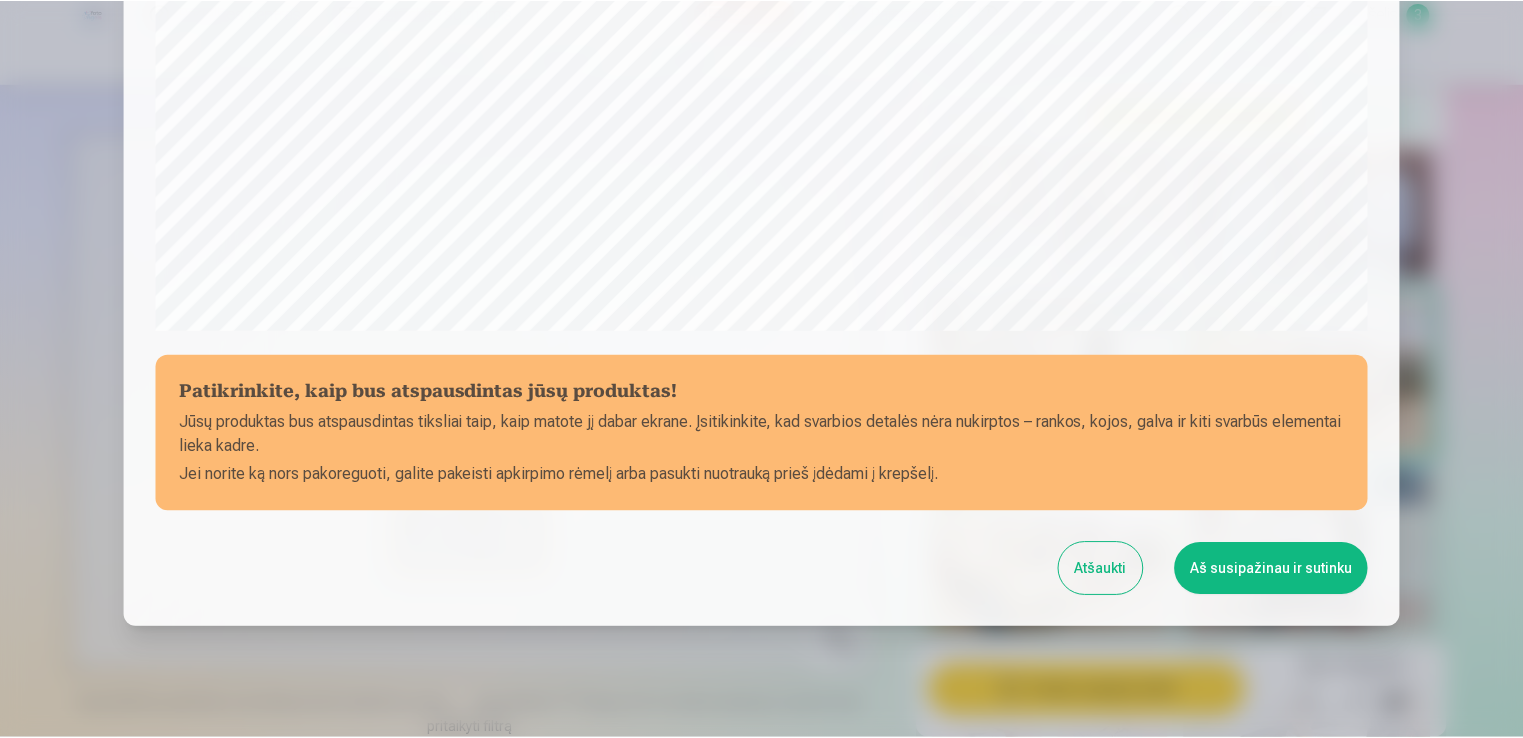 scroll, scrollTop: 658, scrollLeft: 0, axis: vertical 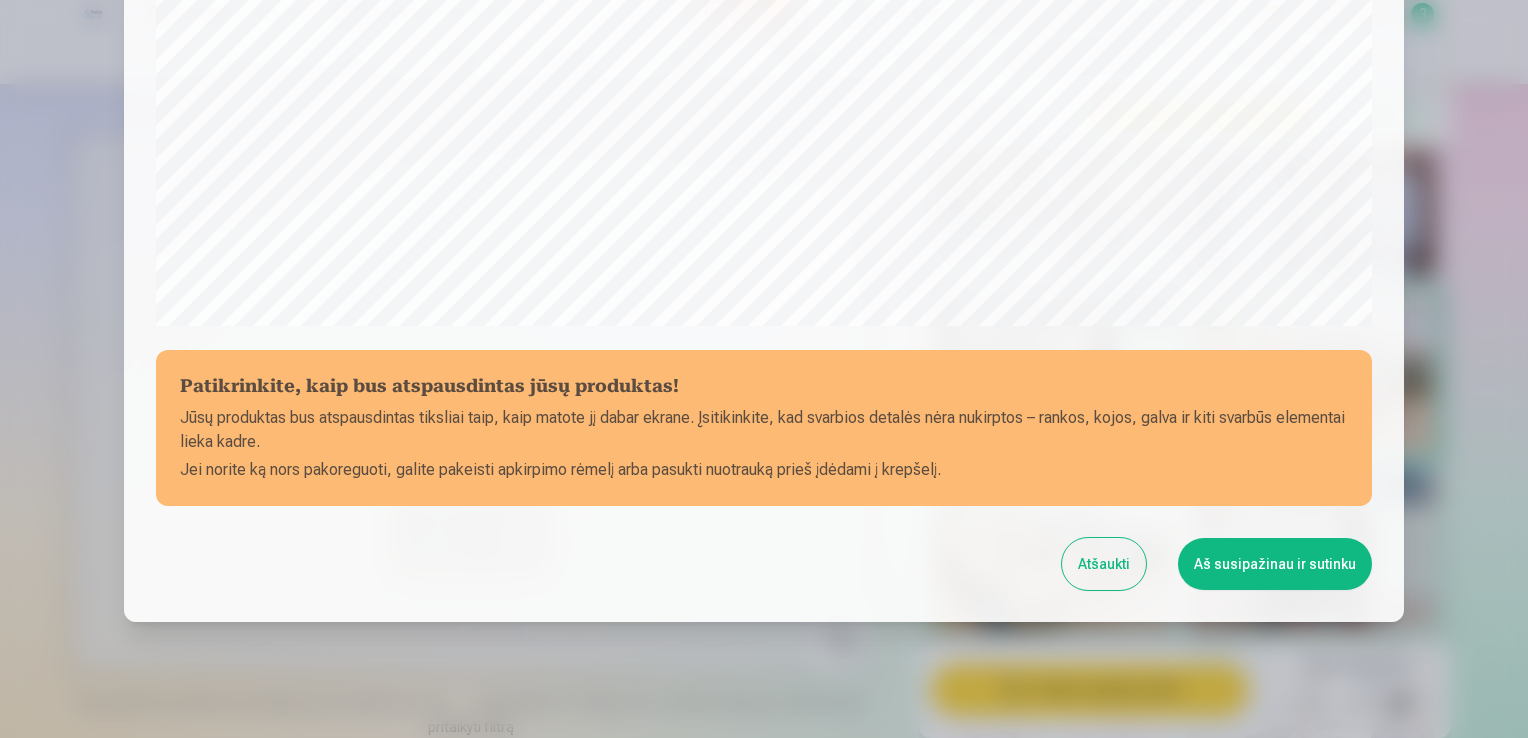 click on "Aš susipažinau ir sutinku" at bounding box center [1275, 564] 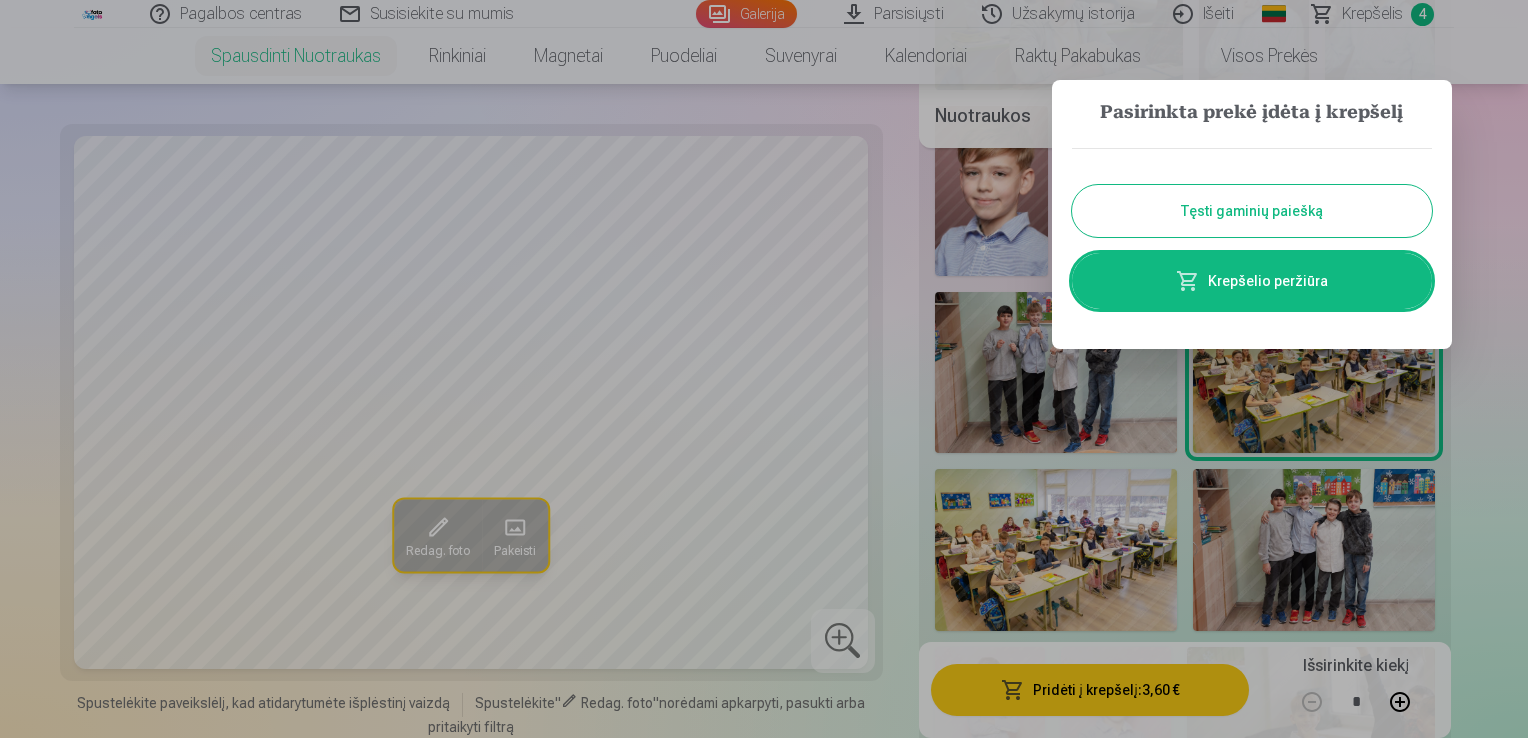 click on "Tęsti gaminių paiešką" at bounding box center (1252, 211) 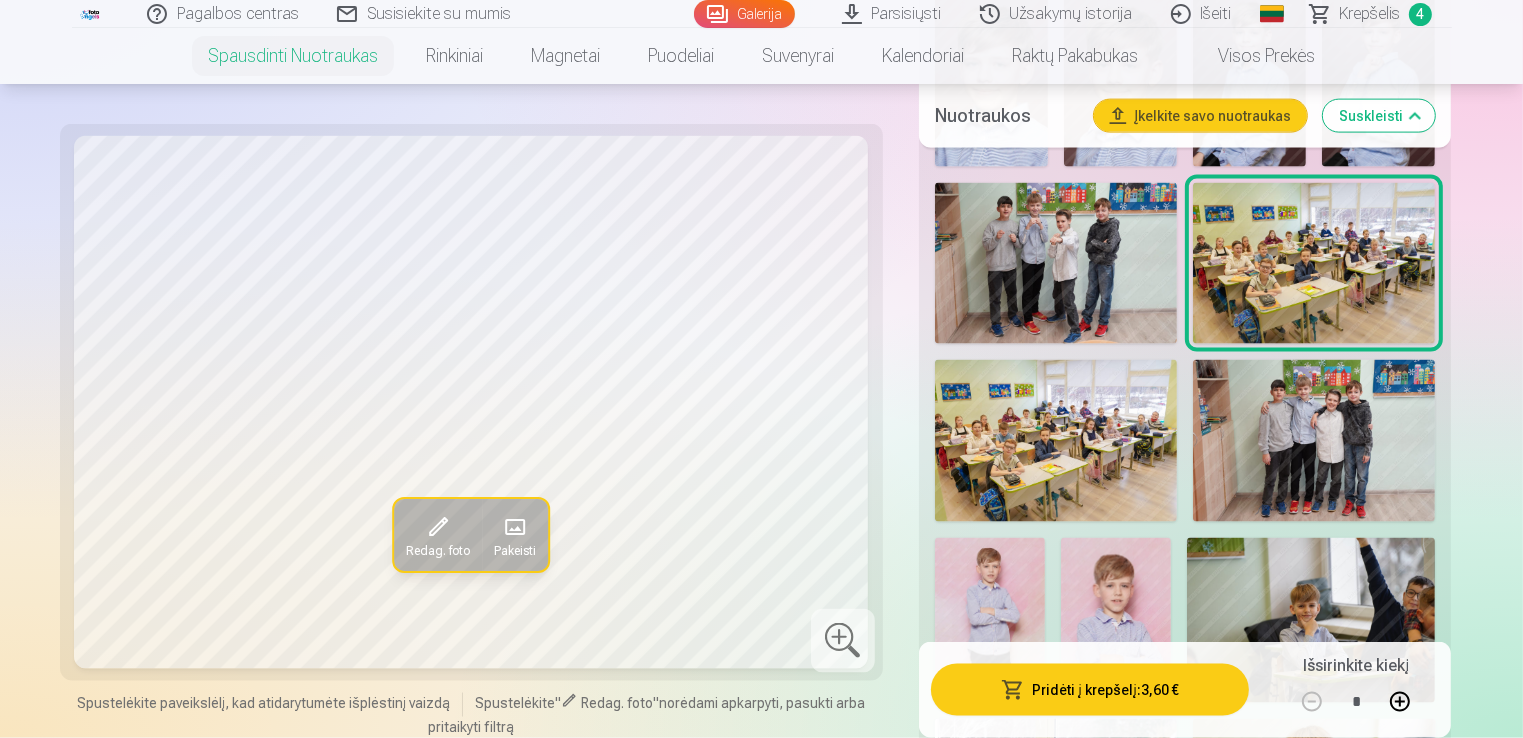 scroll, scrollTop: 2868, scrollLeft: 0, axis: vertical 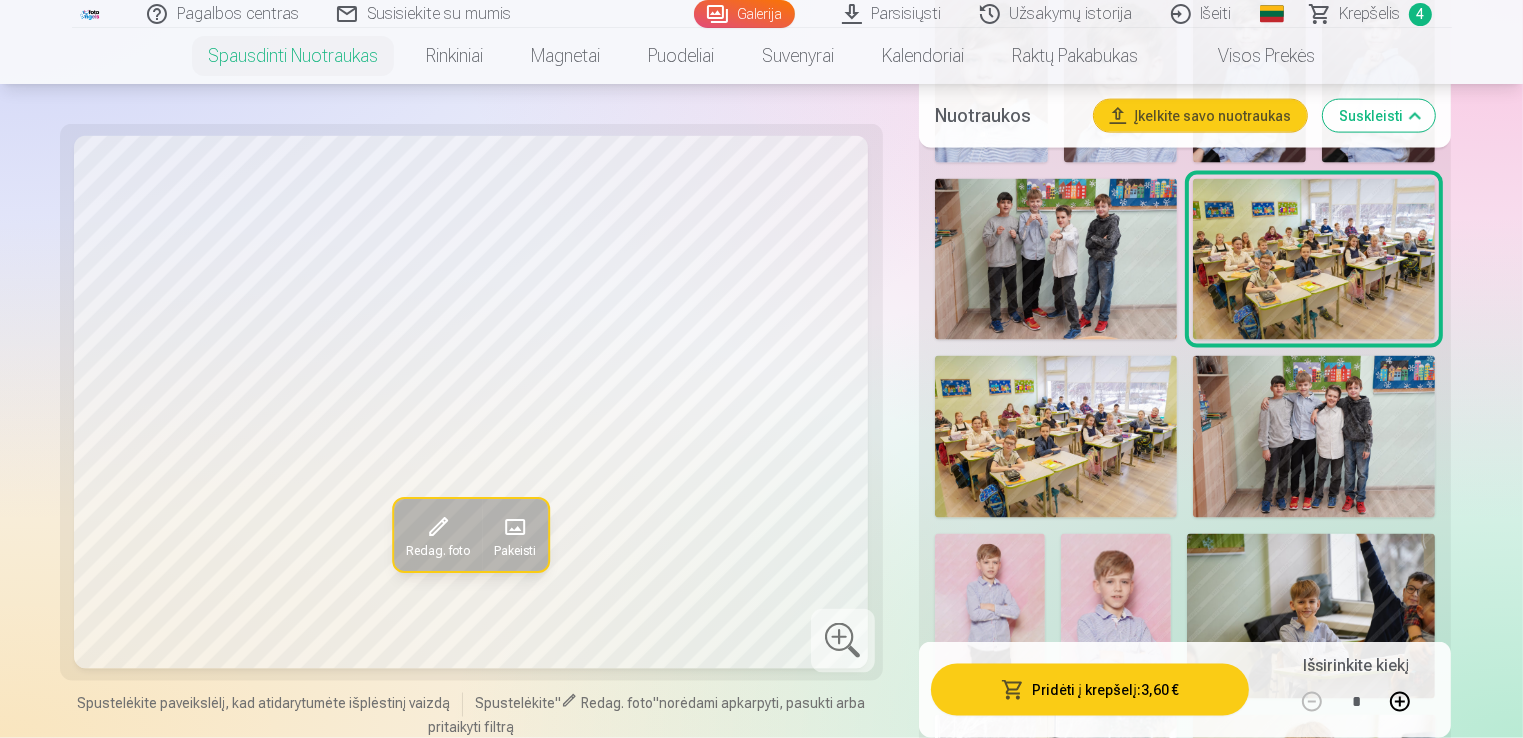 click at bounding box center [1056, 437] 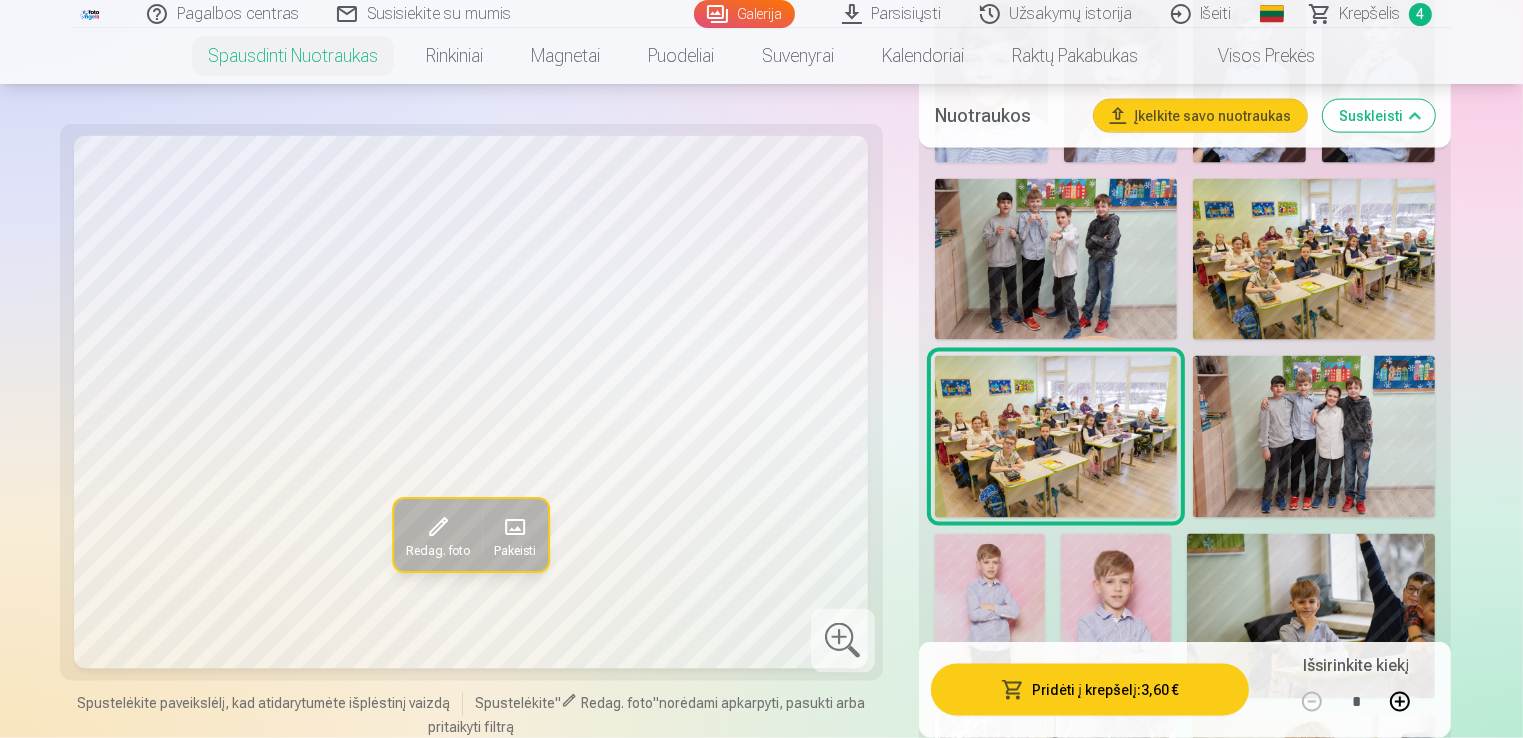 click at bounding box center (1314, 437) 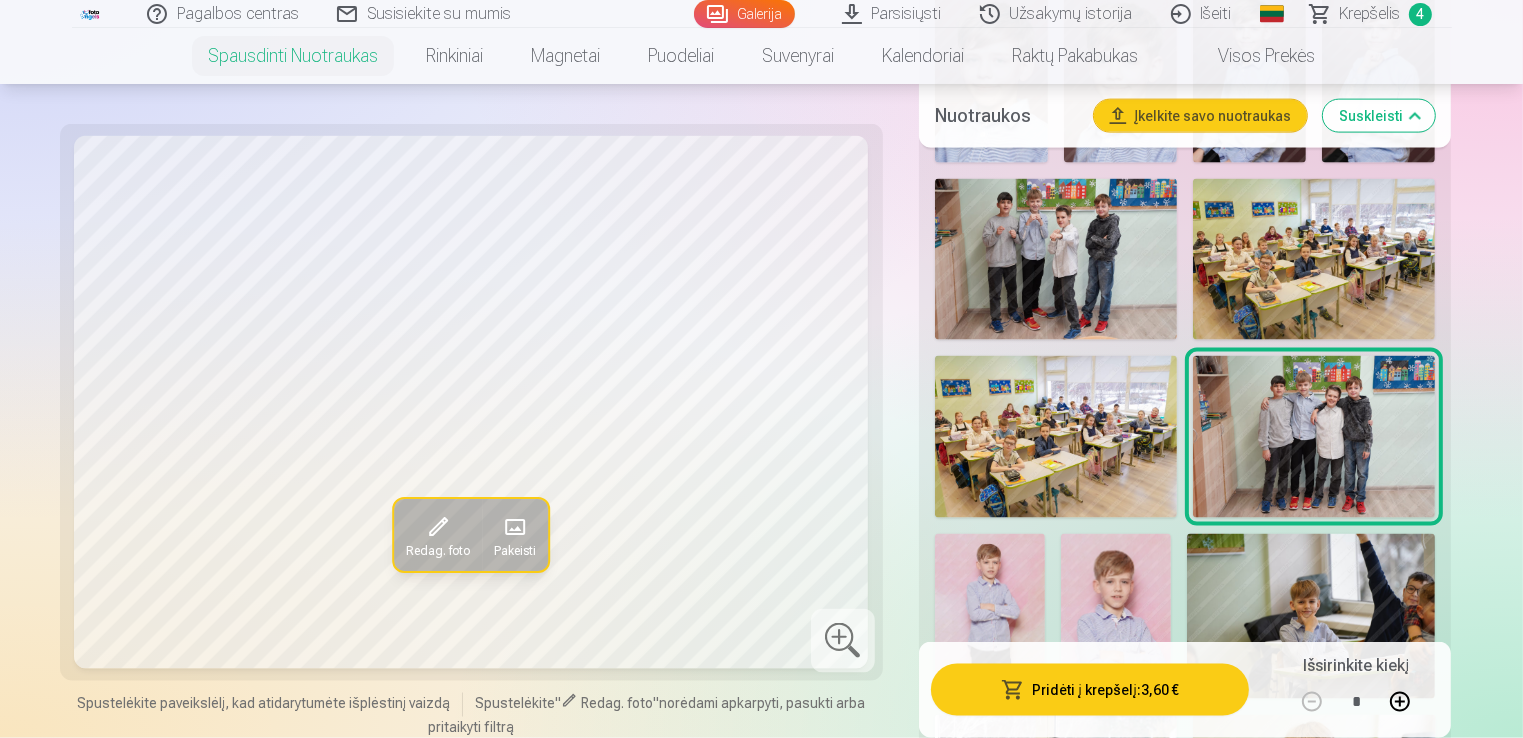 click at bounding box center [990, 617] 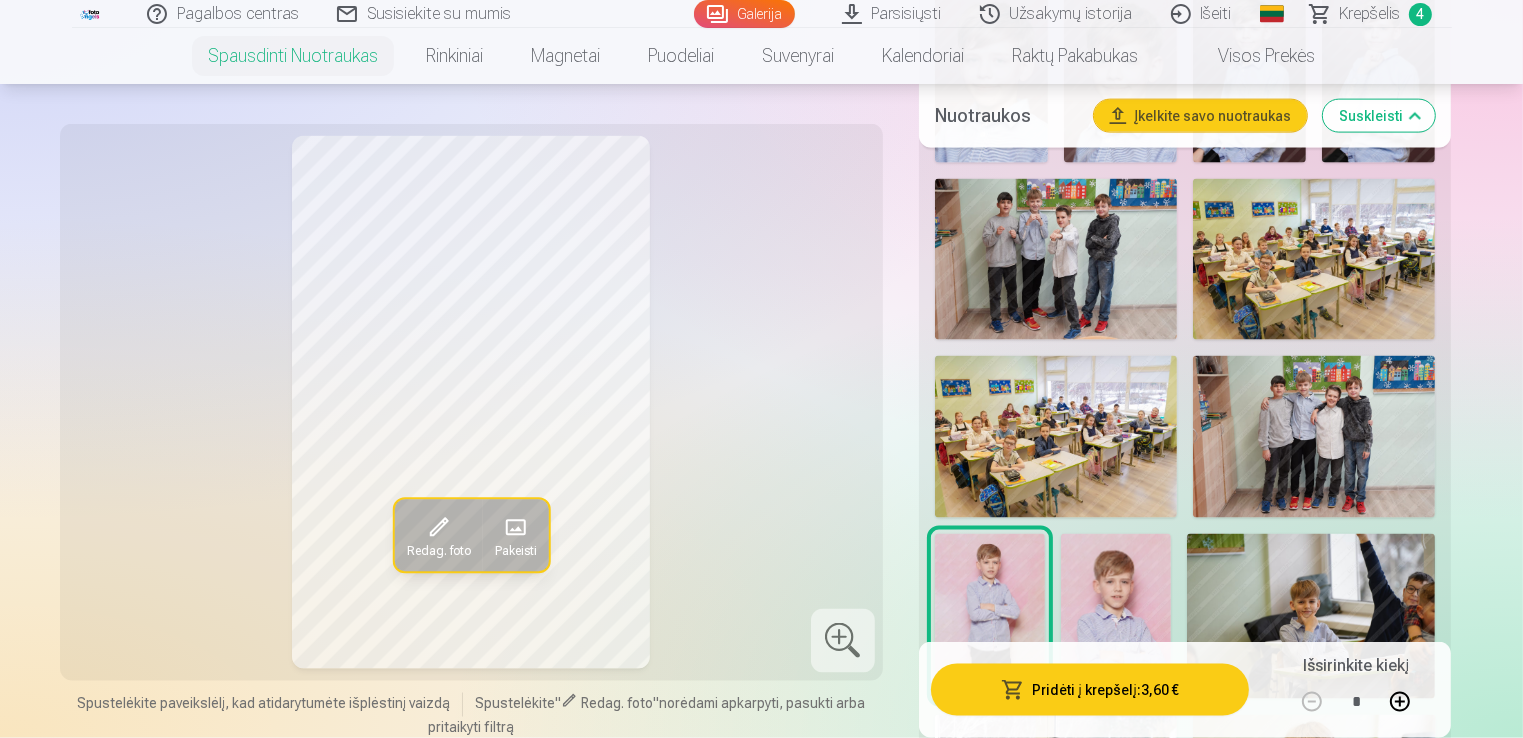 click at bounding box center (1116, 616) 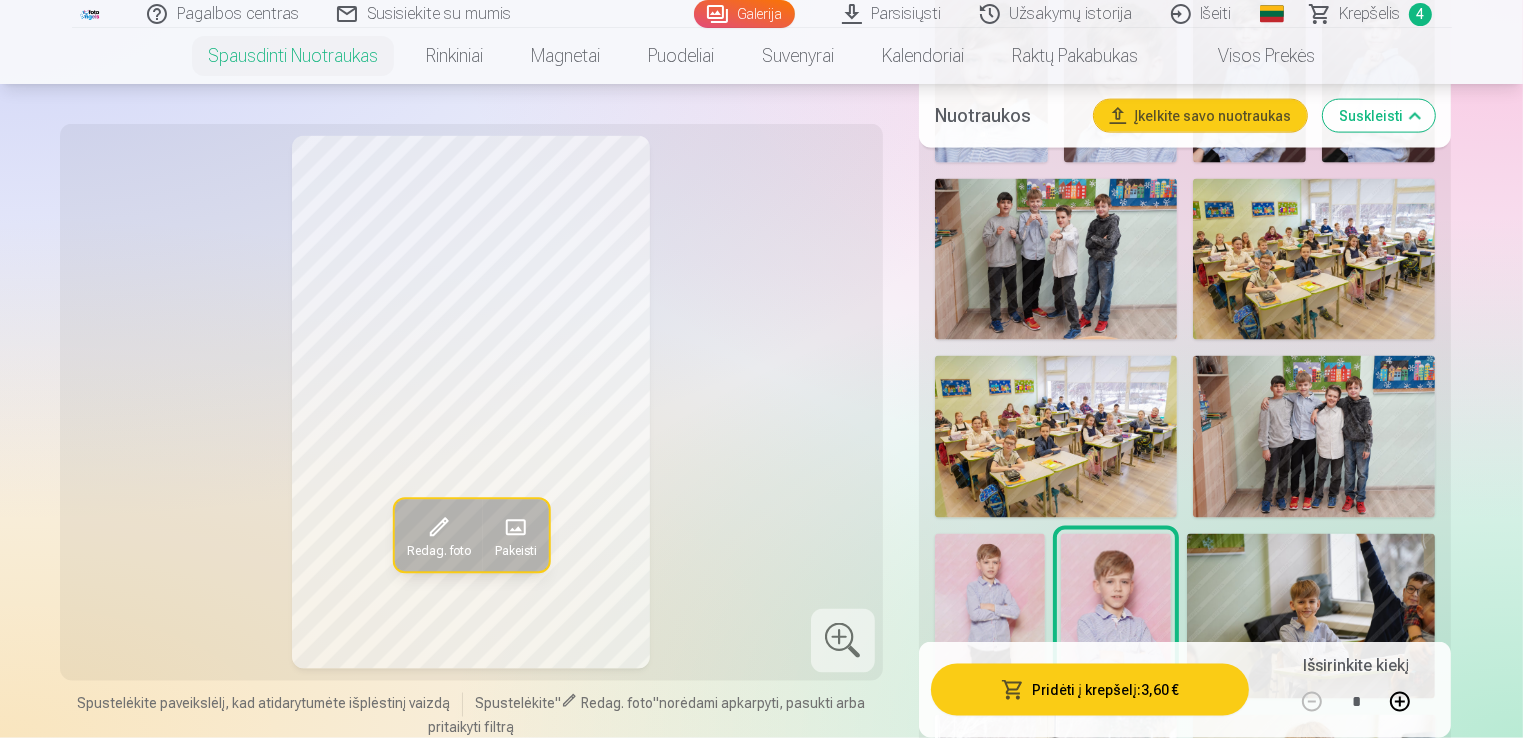 click at bounding box center [1311, 616] 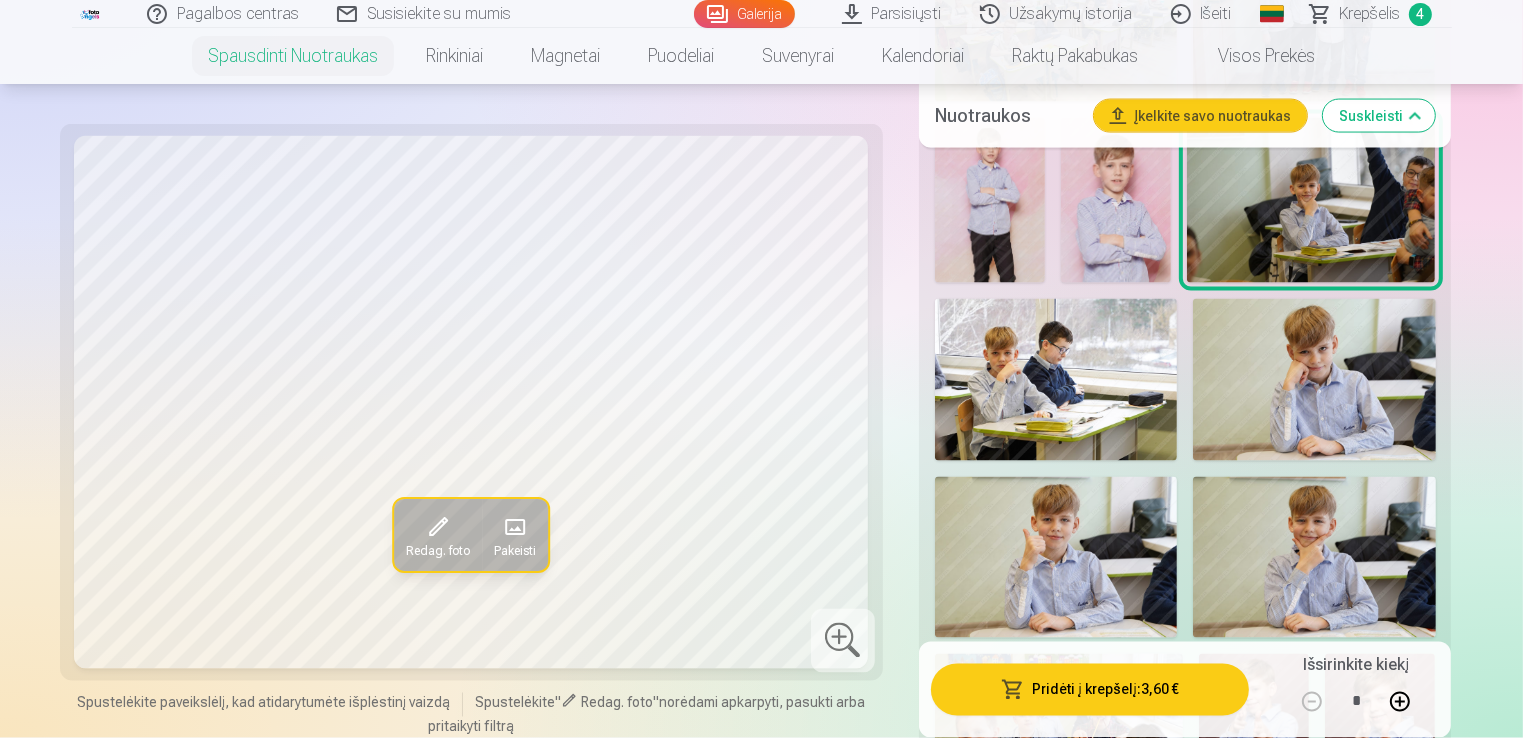 scroll, scrollTop: 3291, scrollLeft: 0, axis: vertical 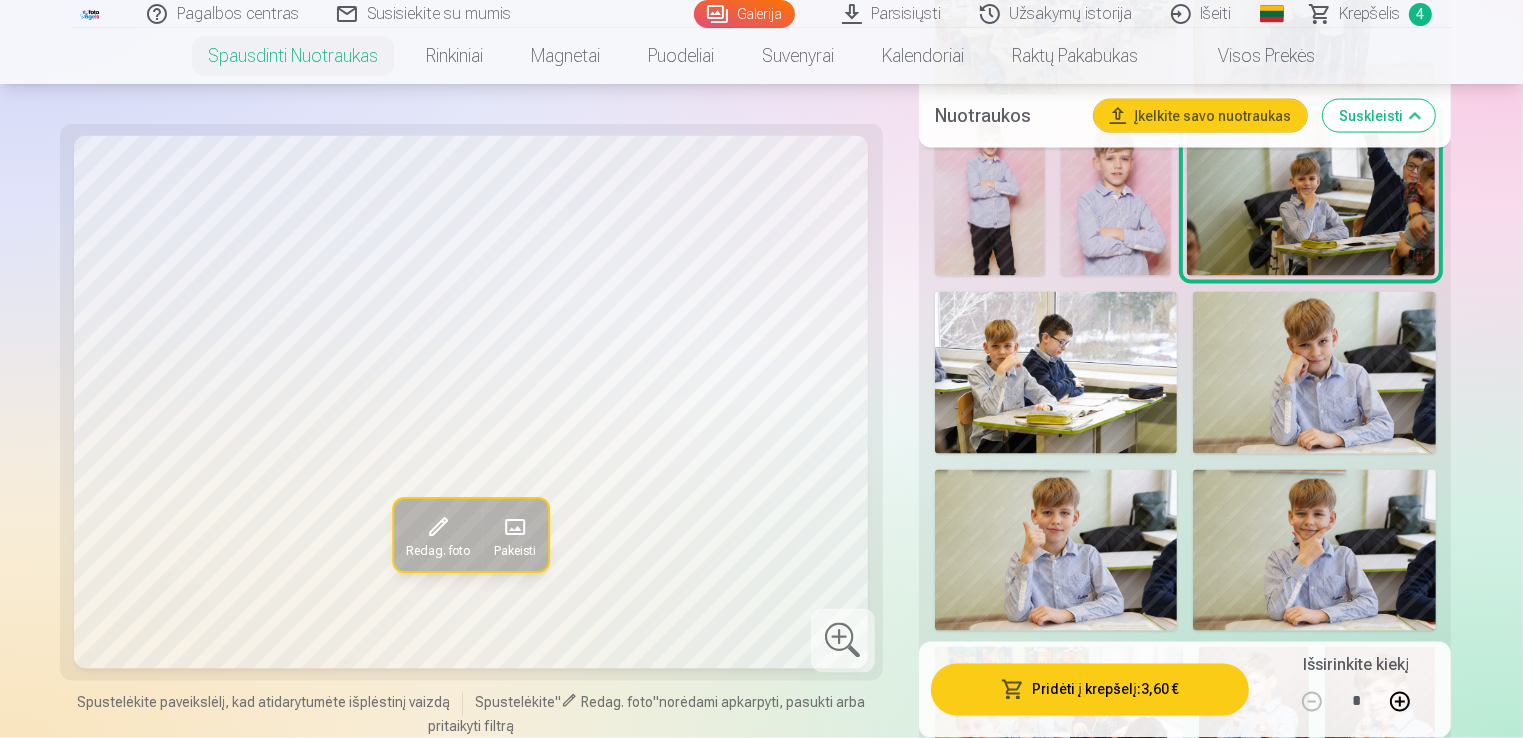 click at bounding box center [1056, 373] 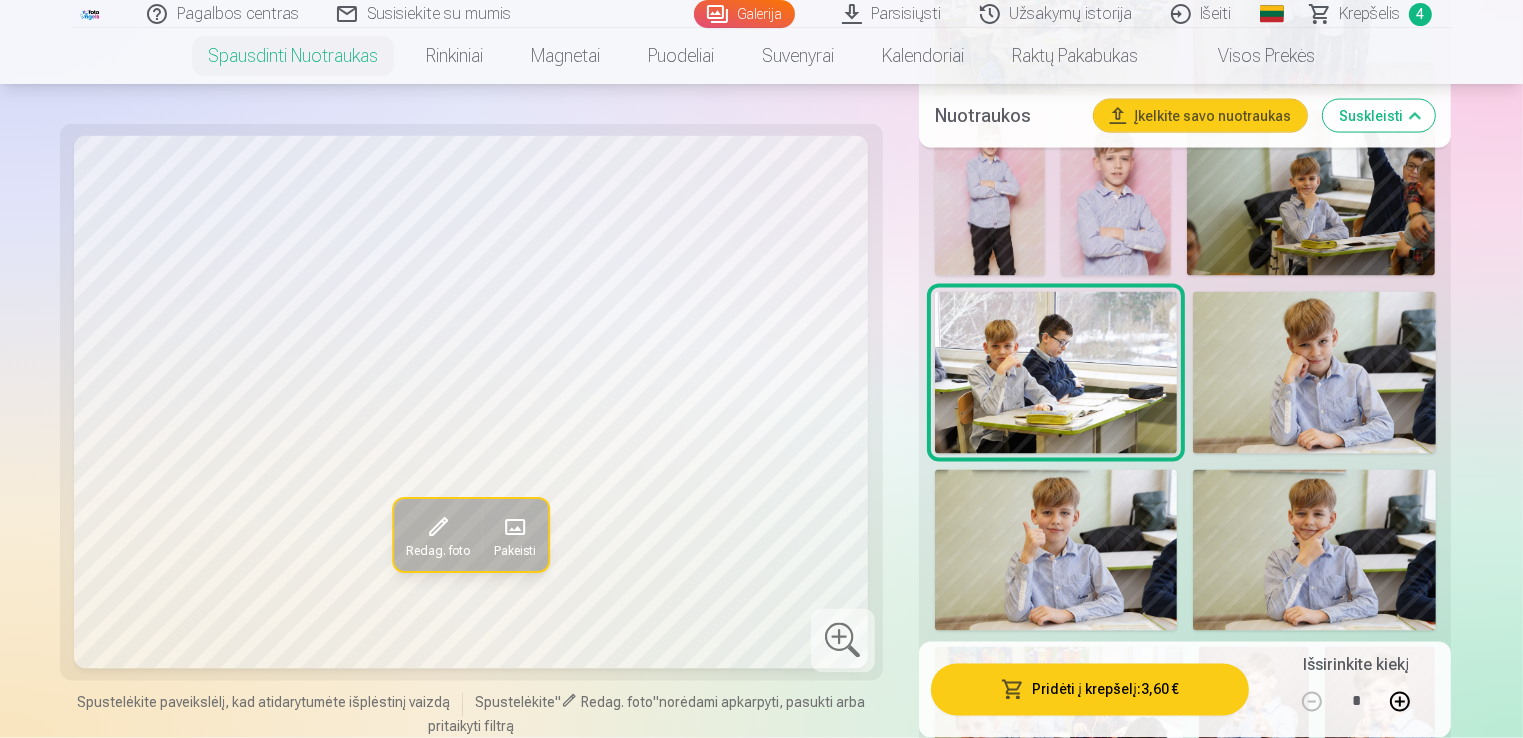 click at bounding box center [1314, 373] 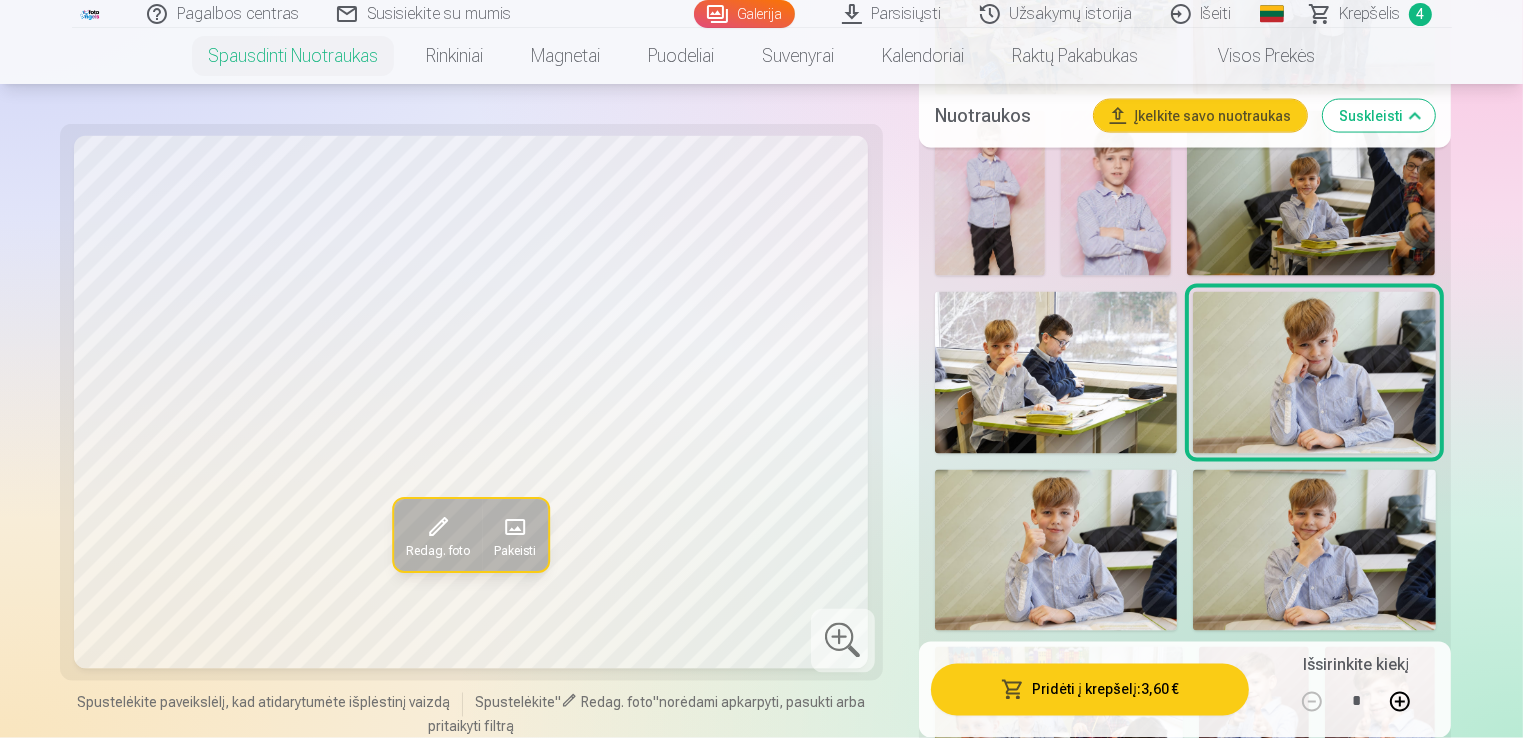 click at bounding box center [1056, 551] 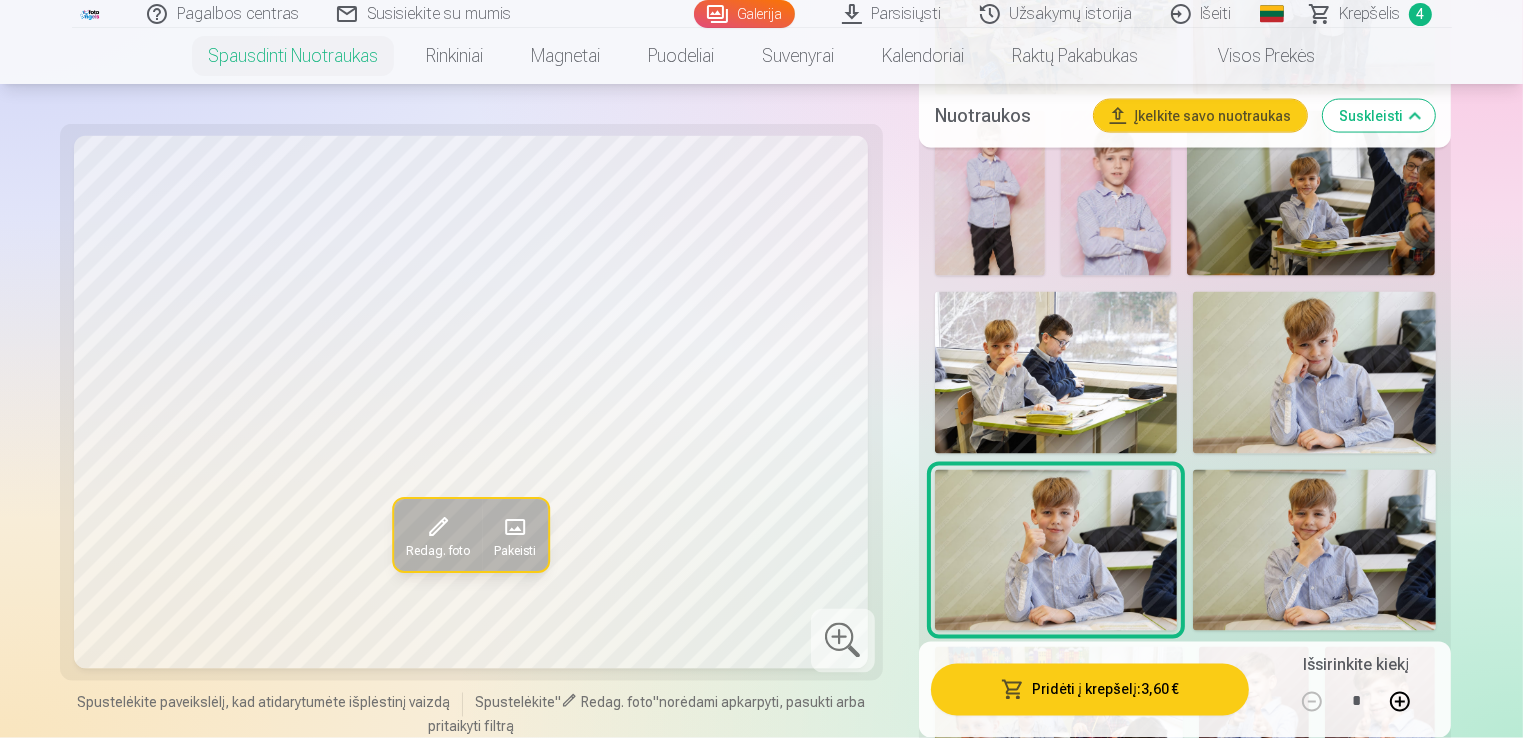 click at bounding box center (1314, 551) 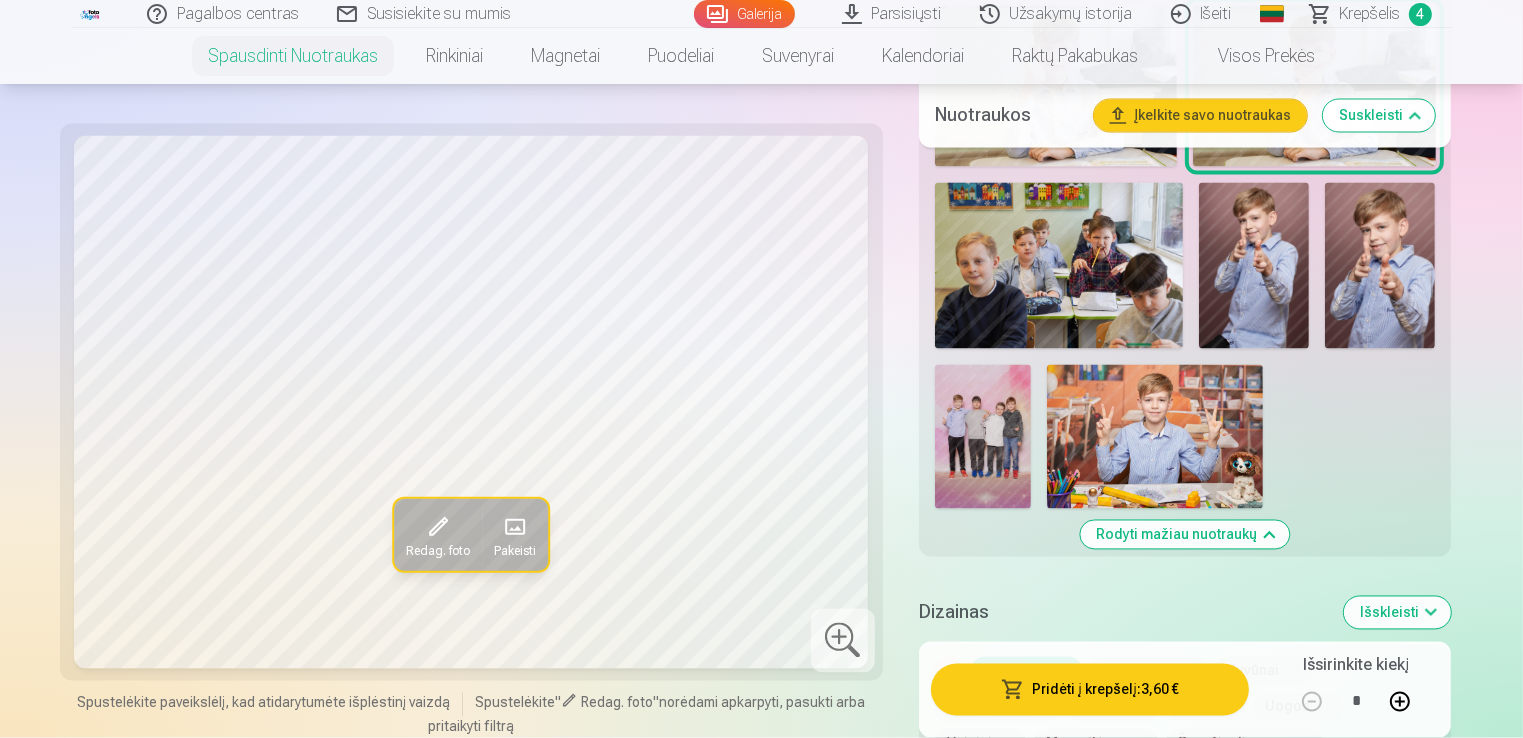 scroll, scrollTop: 3754, scrollLeft: 0, axis: vertical 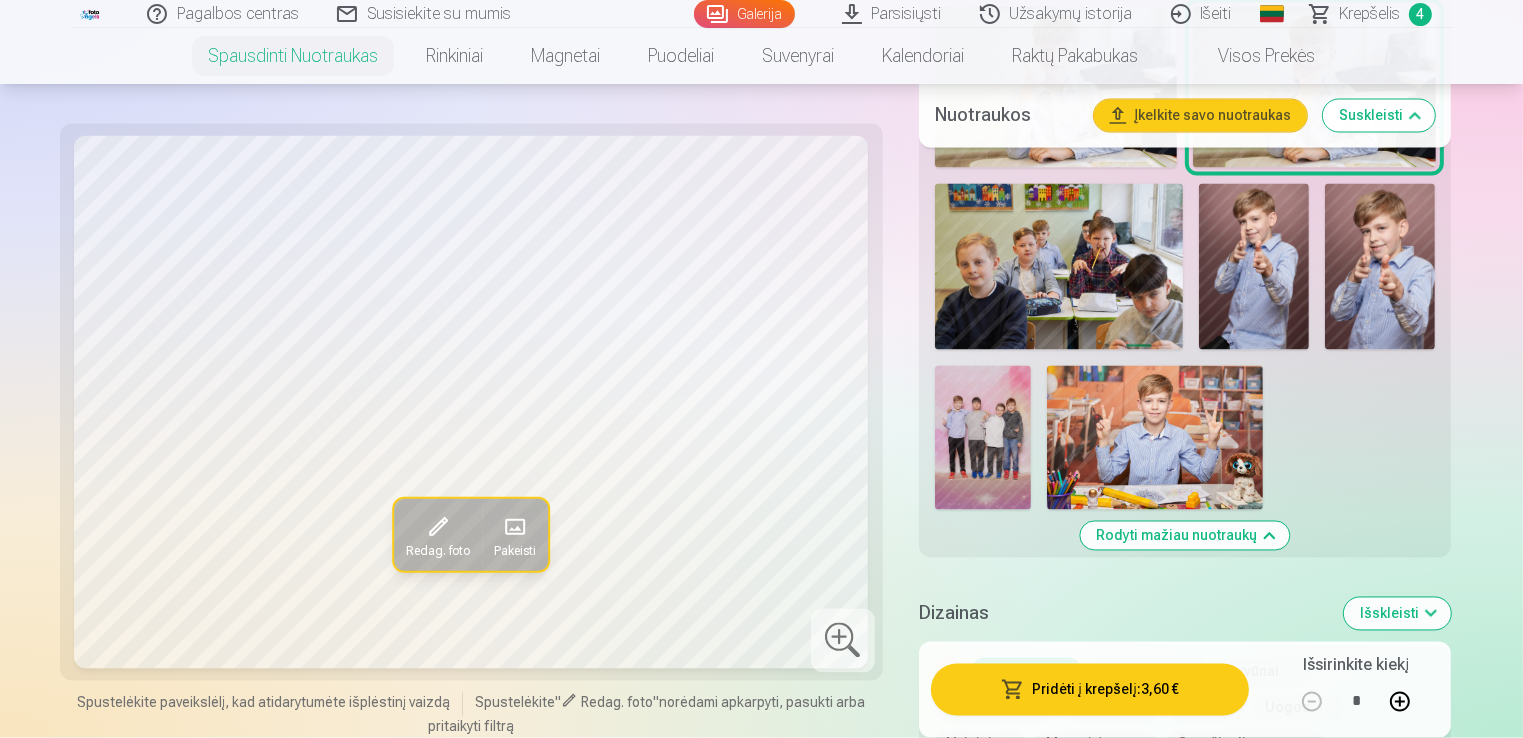 click at bounding box center (983, 438) 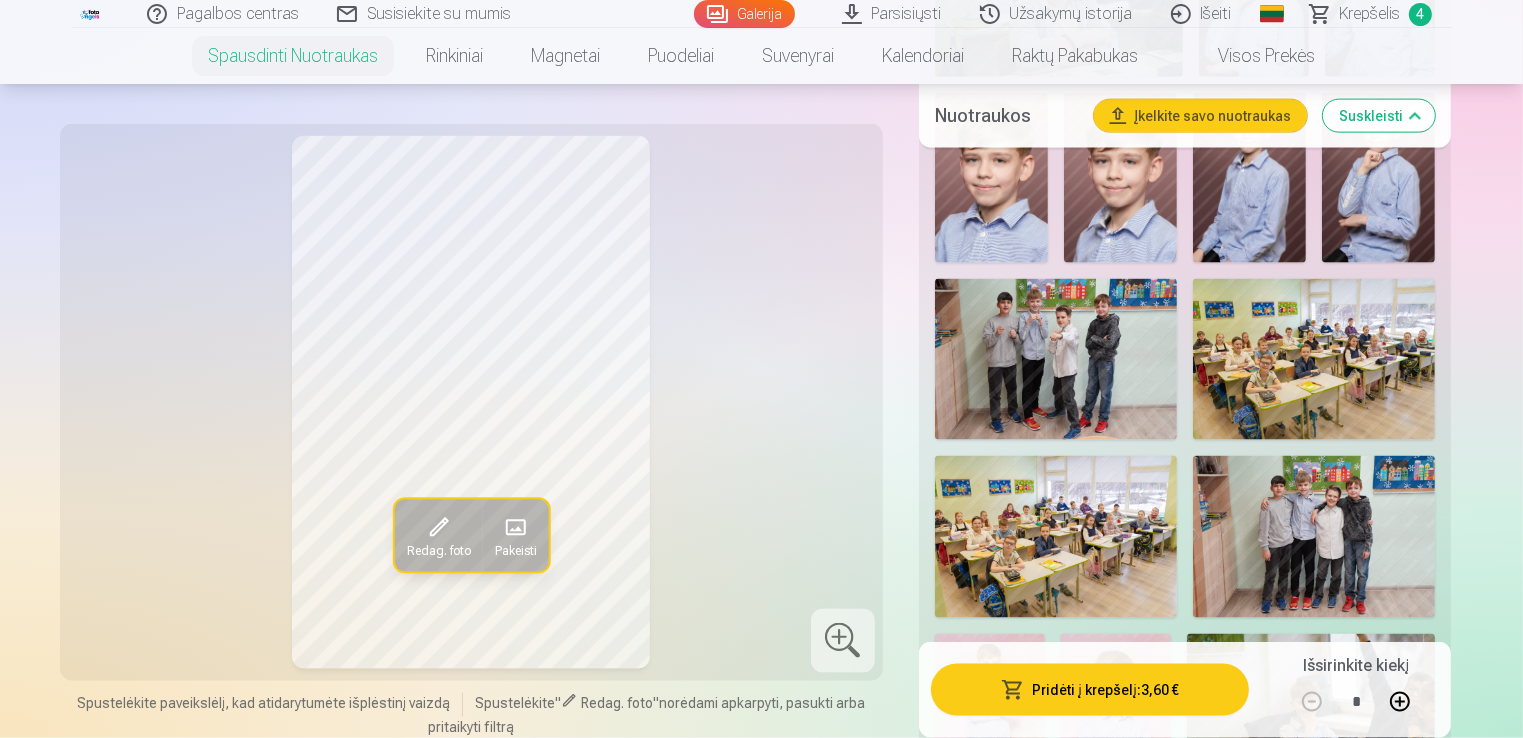 scroll, scrollTop: 2767, scrollLeft: 0, axis: vertical 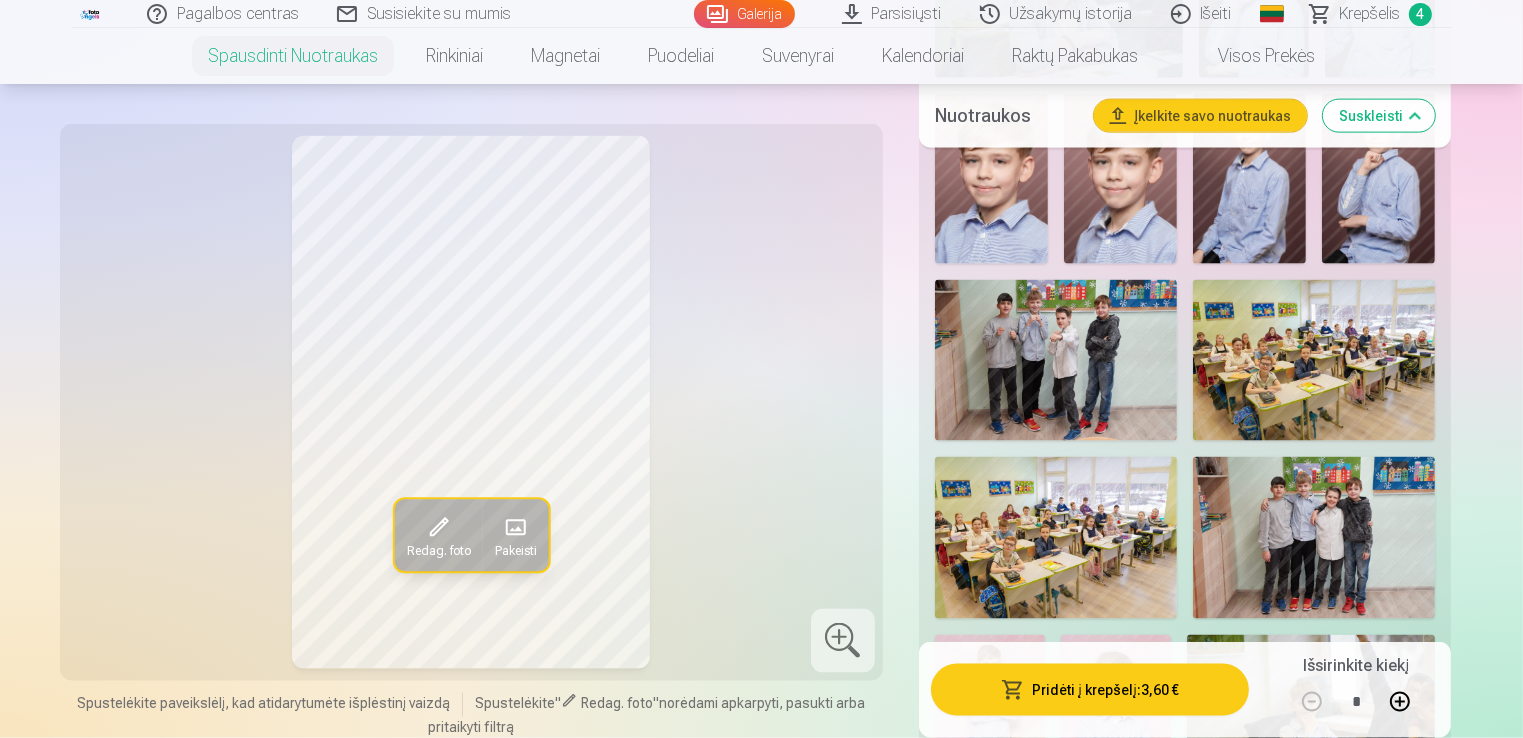 click at bounding box center (1314, 361) 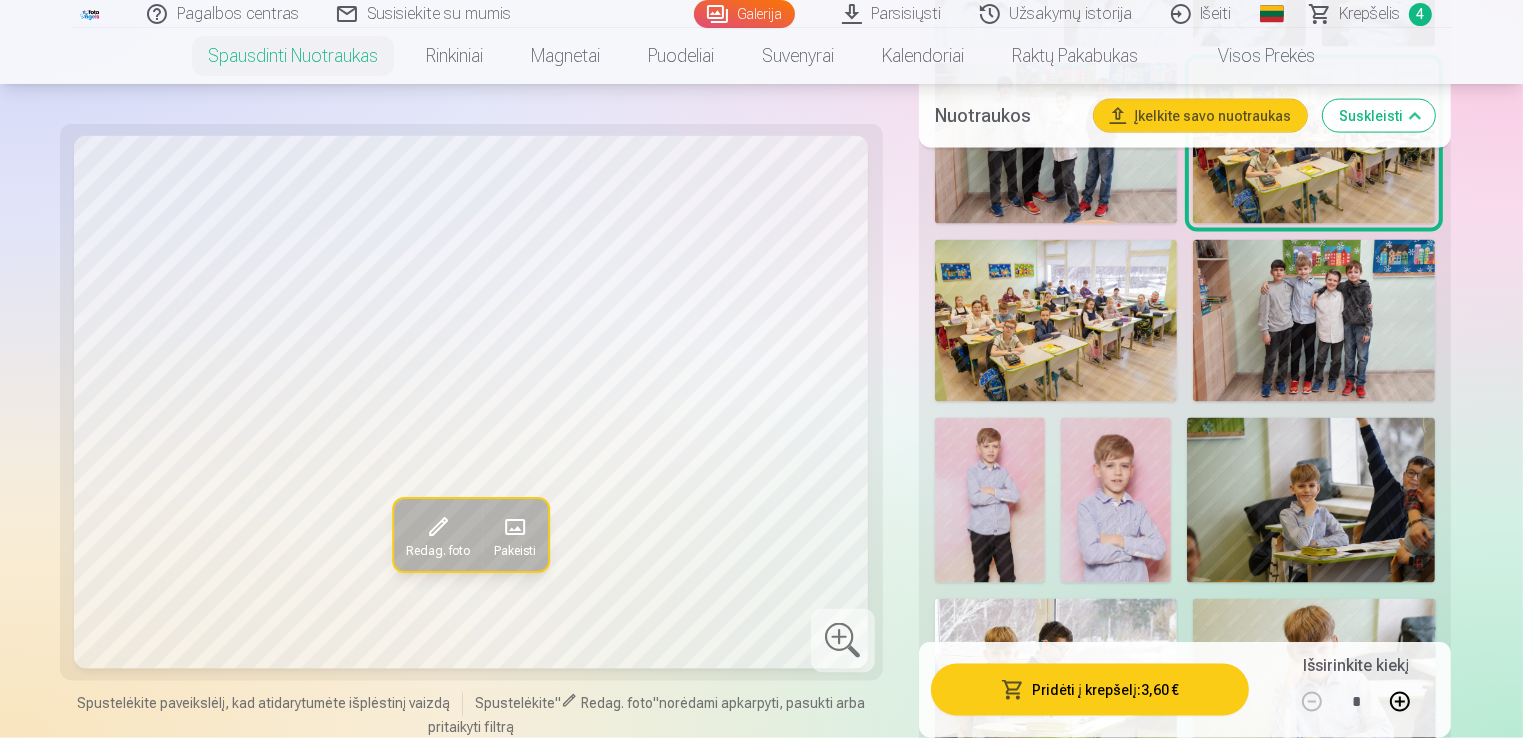scroll, scrollTop: 2987, scrollLeft: 0, axis: vertical 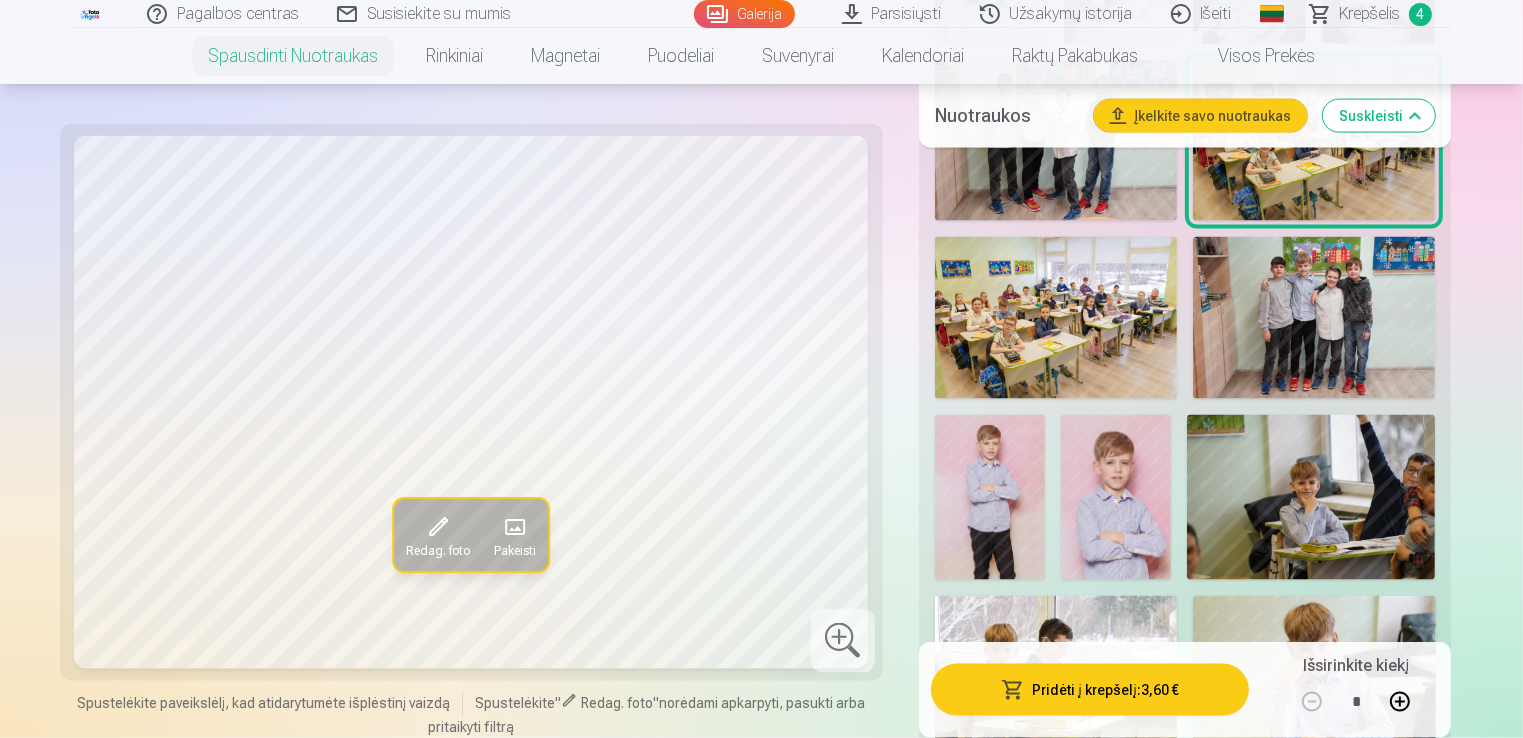 click at bounding box center [1056, 318] 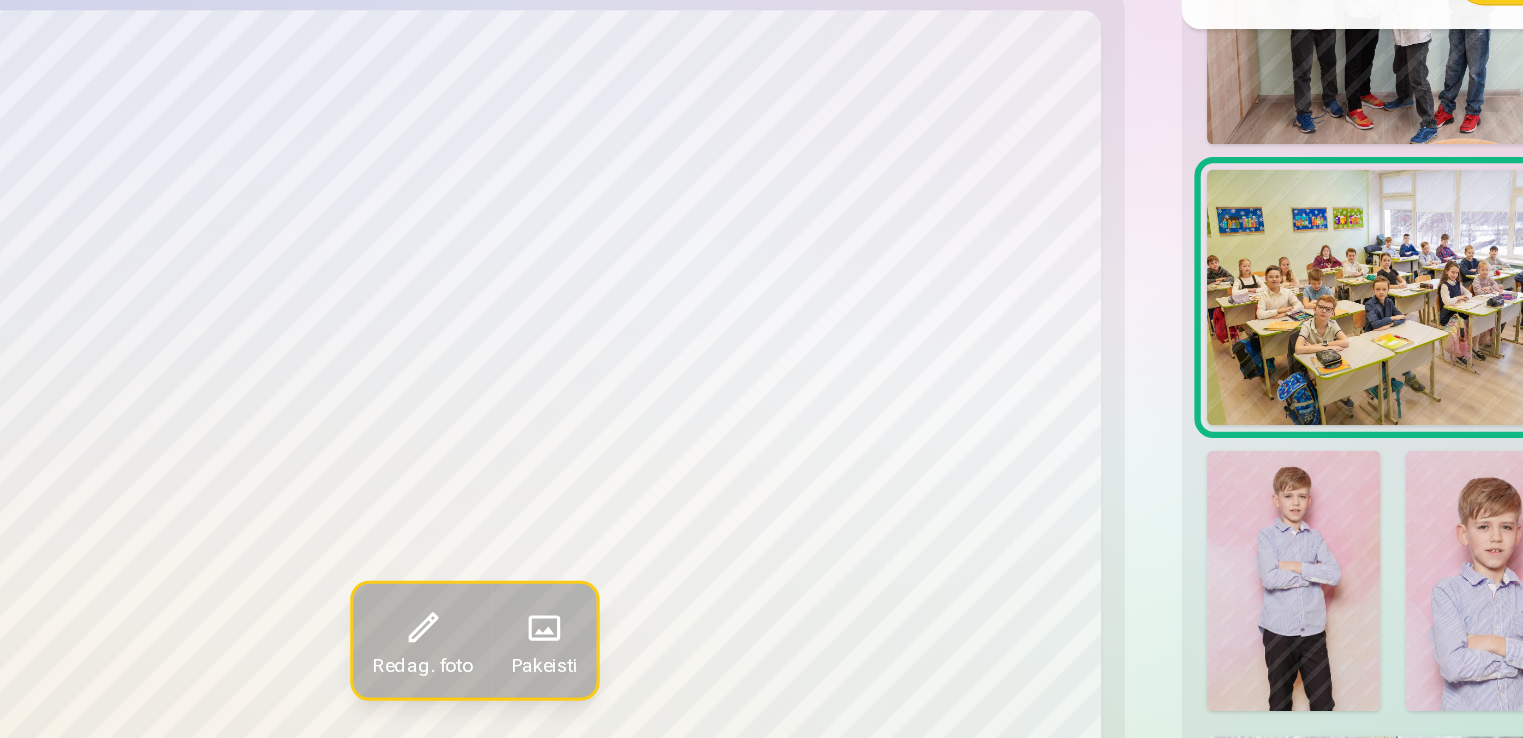 scroll, scrollTop: 2987, scrollLeft: 0, axis: vertical 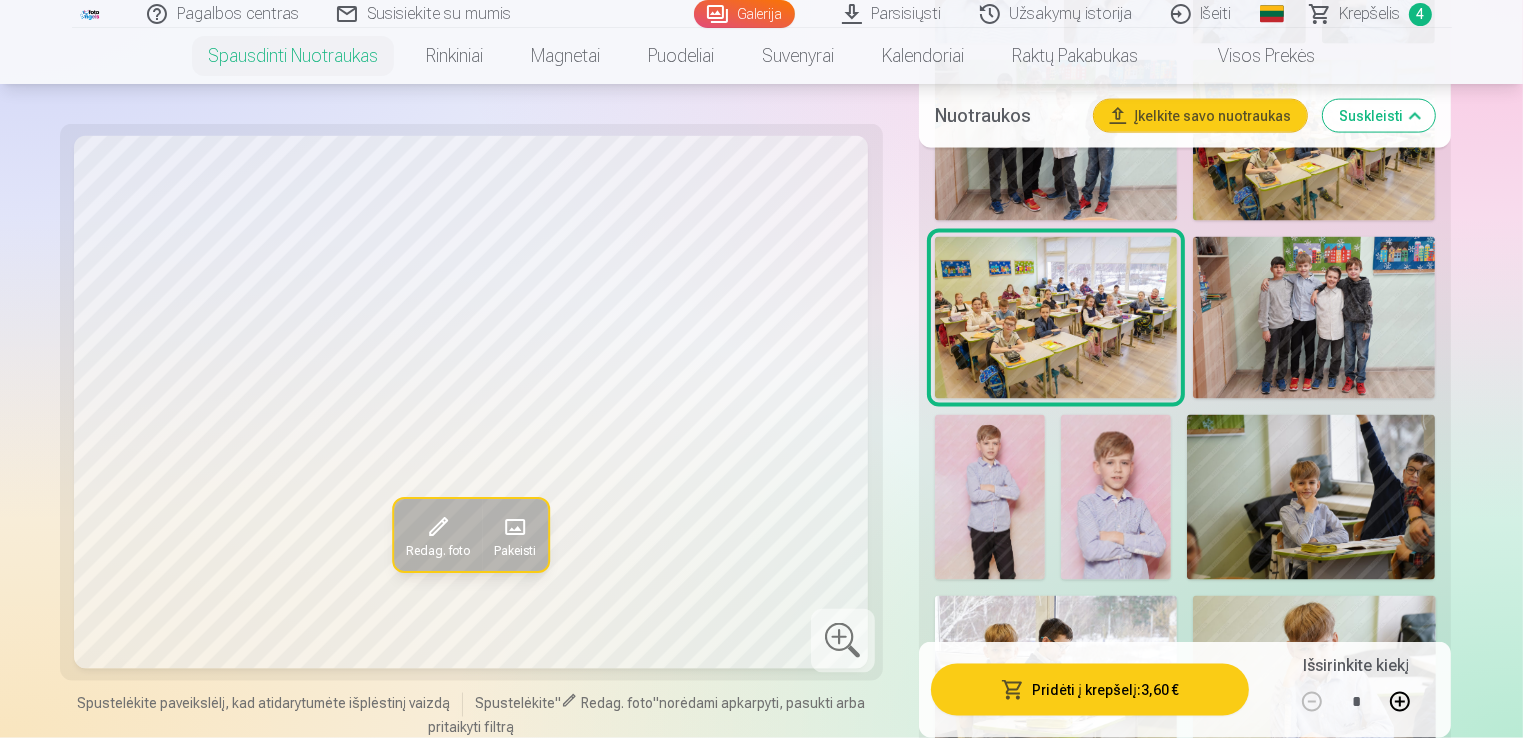 click on "Krepšelis" at bounding box center (1370, 14) 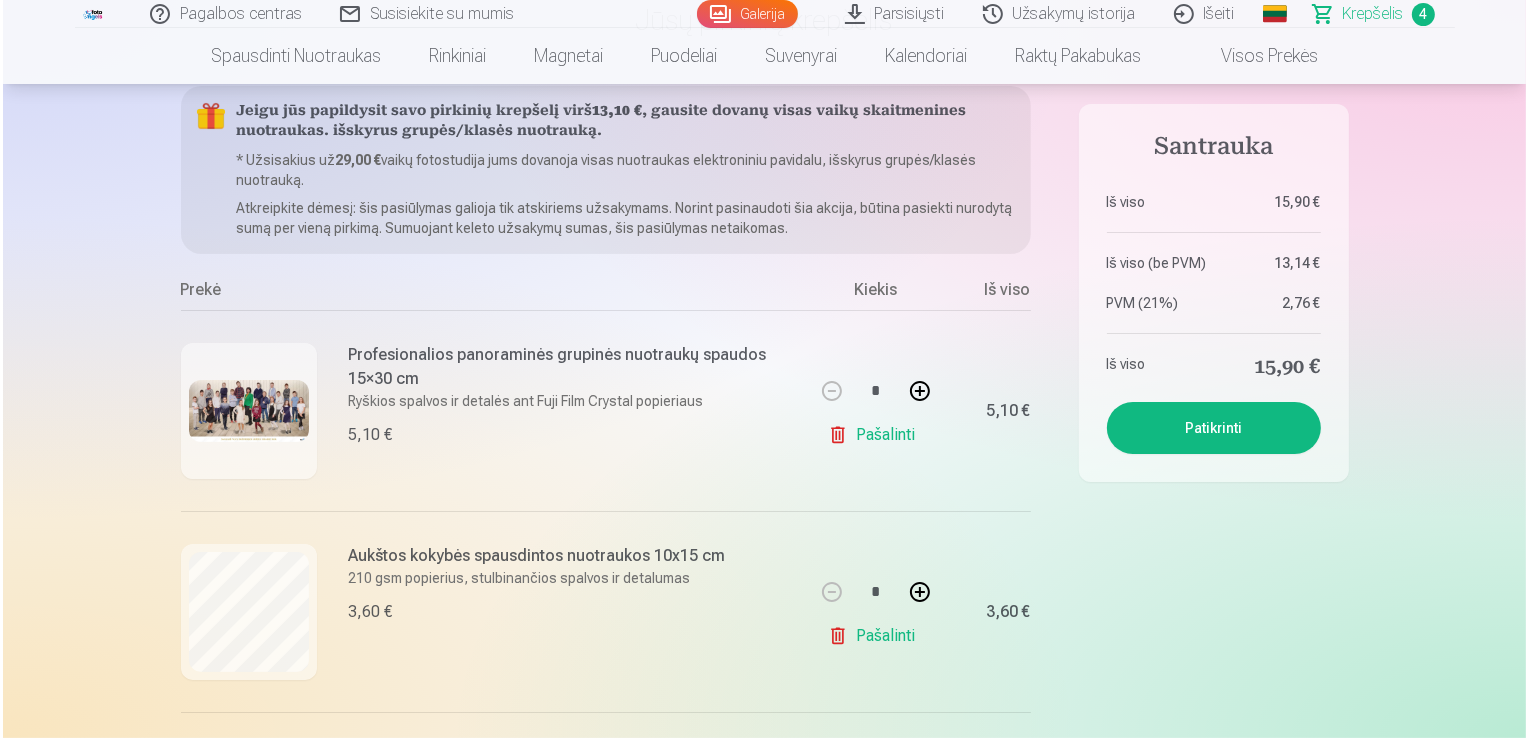 scroll, scrollTop: 180, scrollLeft: 0, axis: vertical 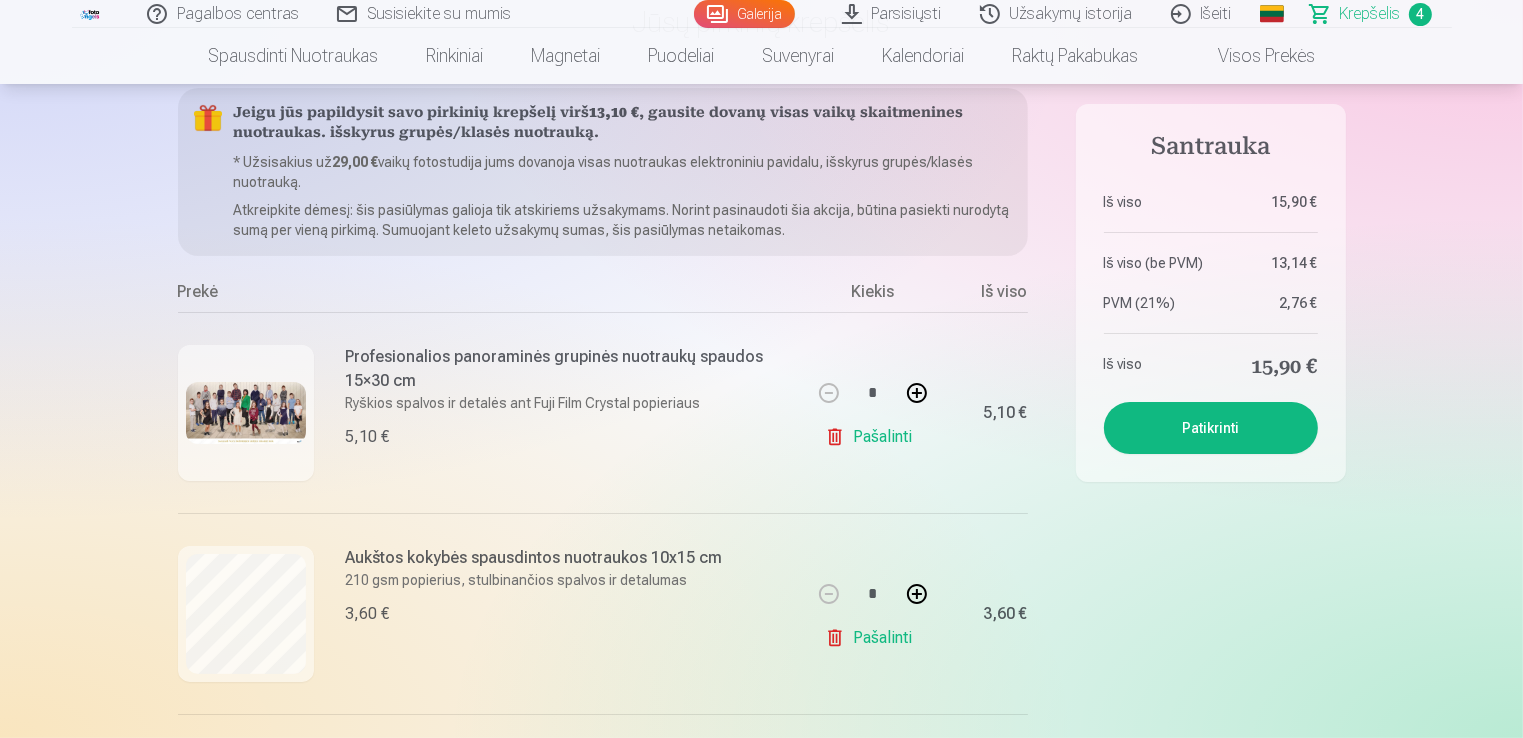 click at bounding box center (246, 412) 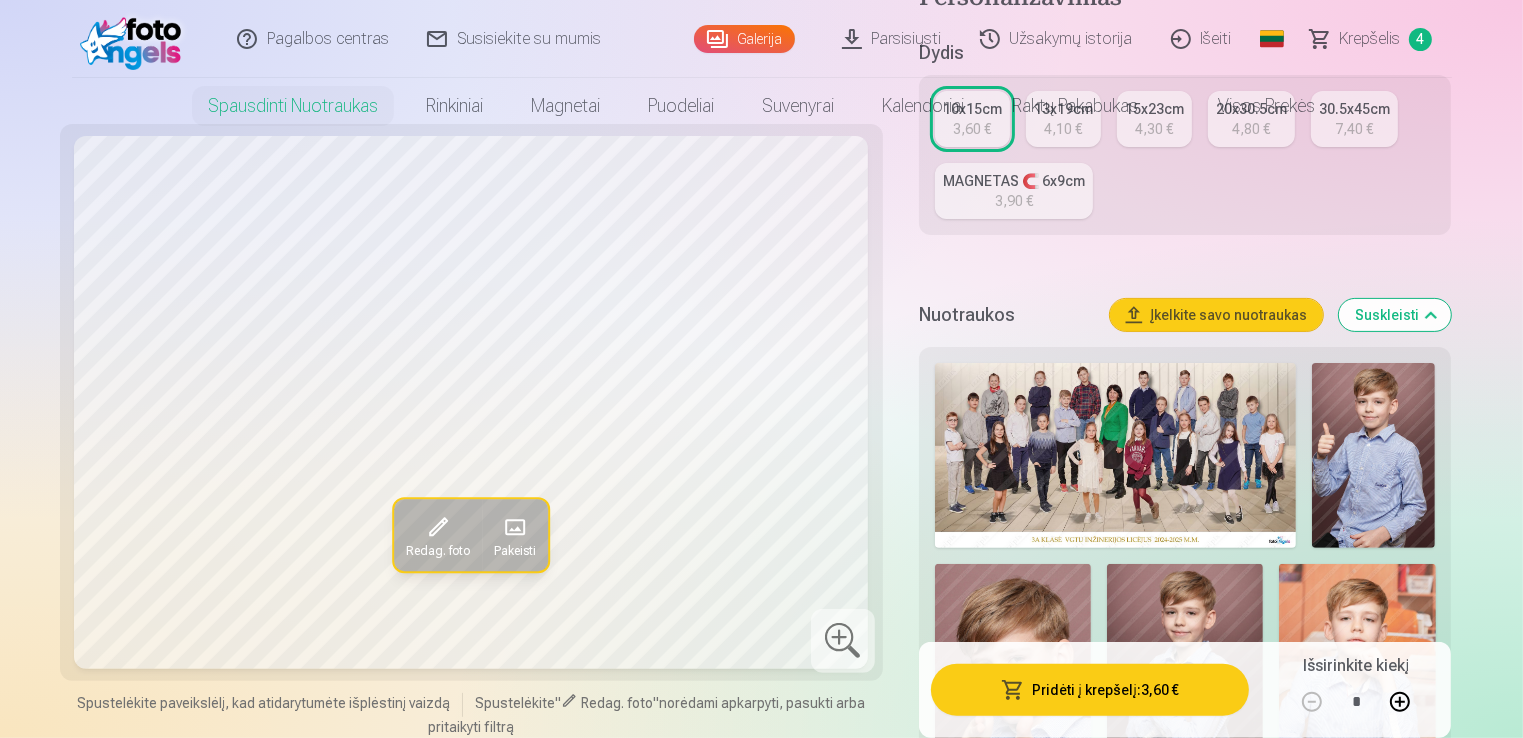 scroll, scrollTop: 0, scrollLeft: 0, axis: both 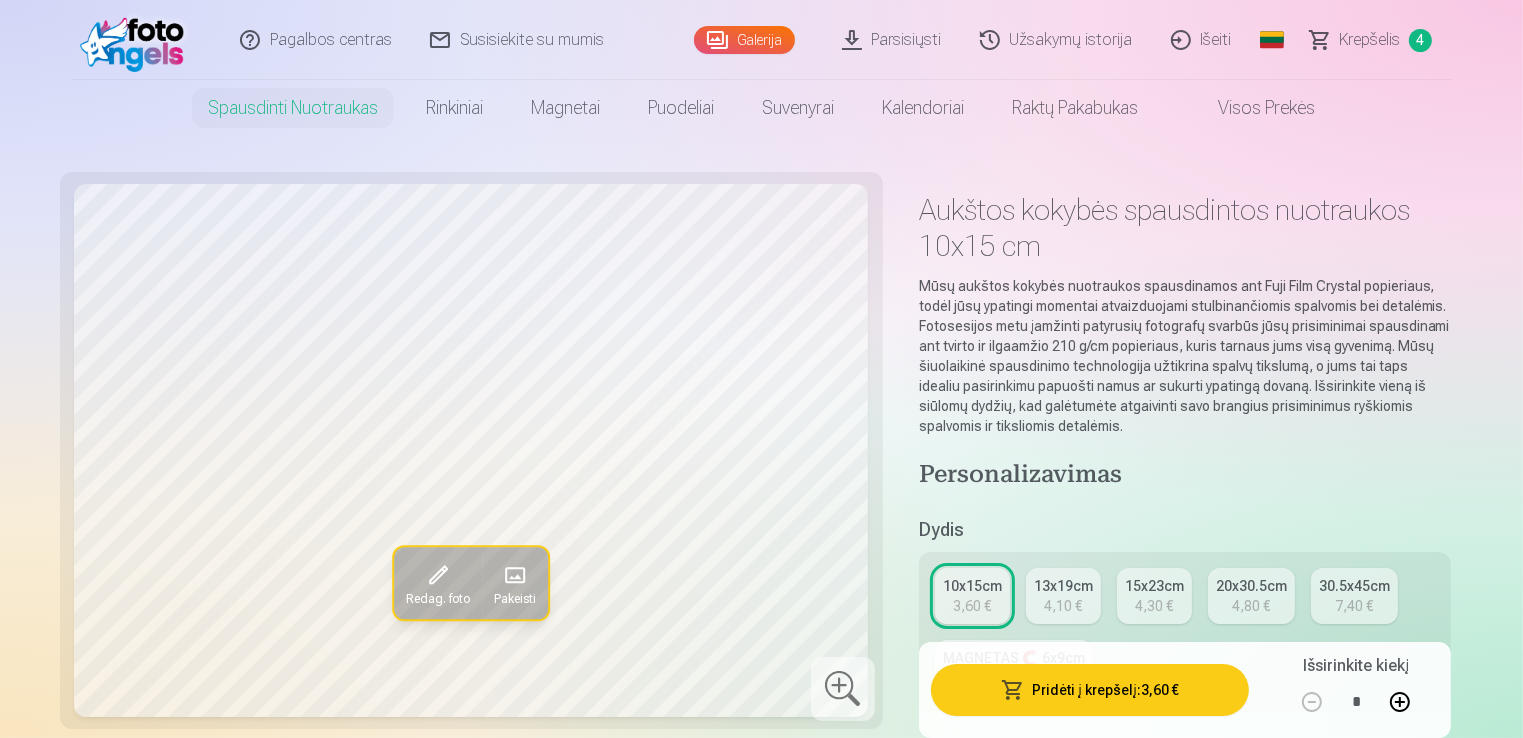 click on "Krepšelis" at bounding box center [1370, 40] 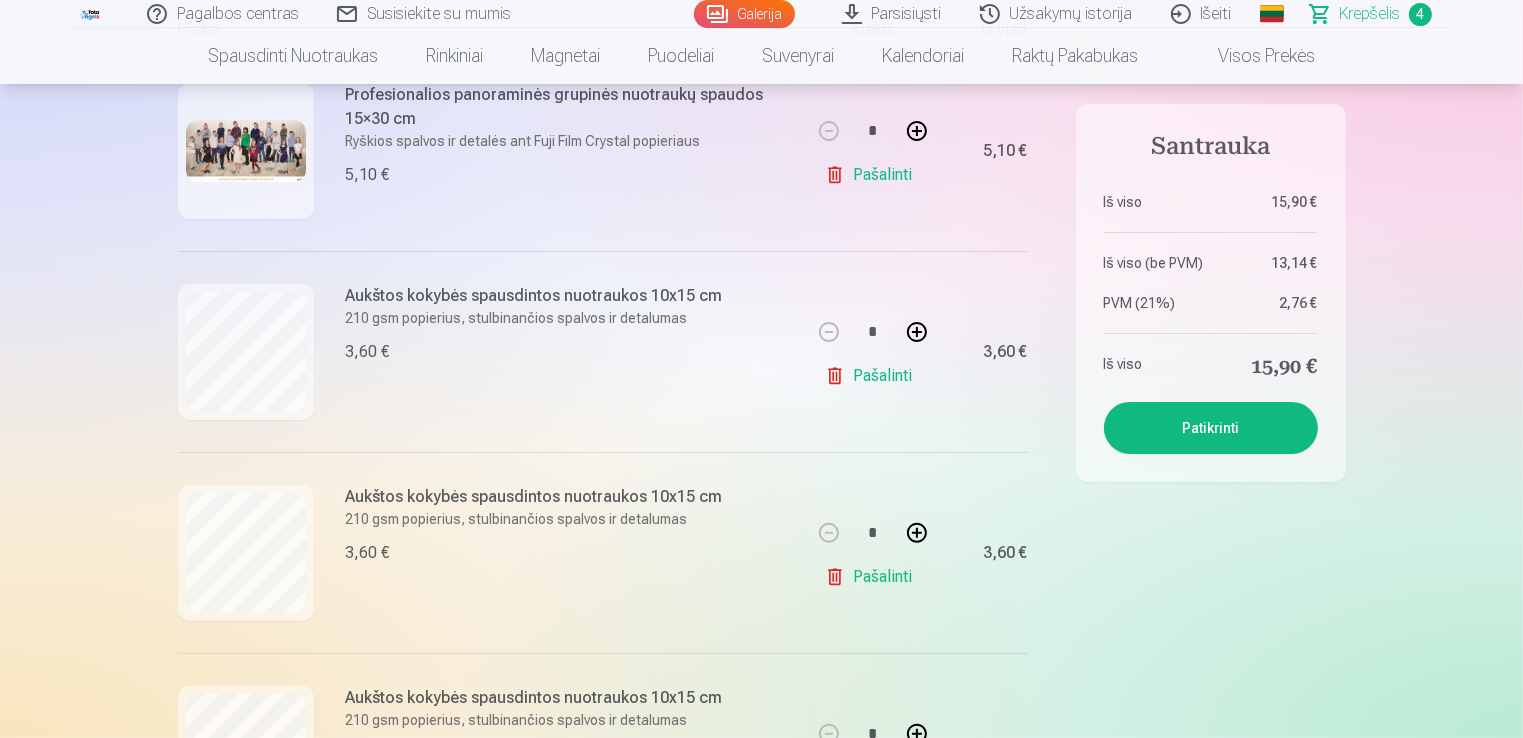 scroll, scrollTop: 443, scrollLeft: 0, axis: vertical 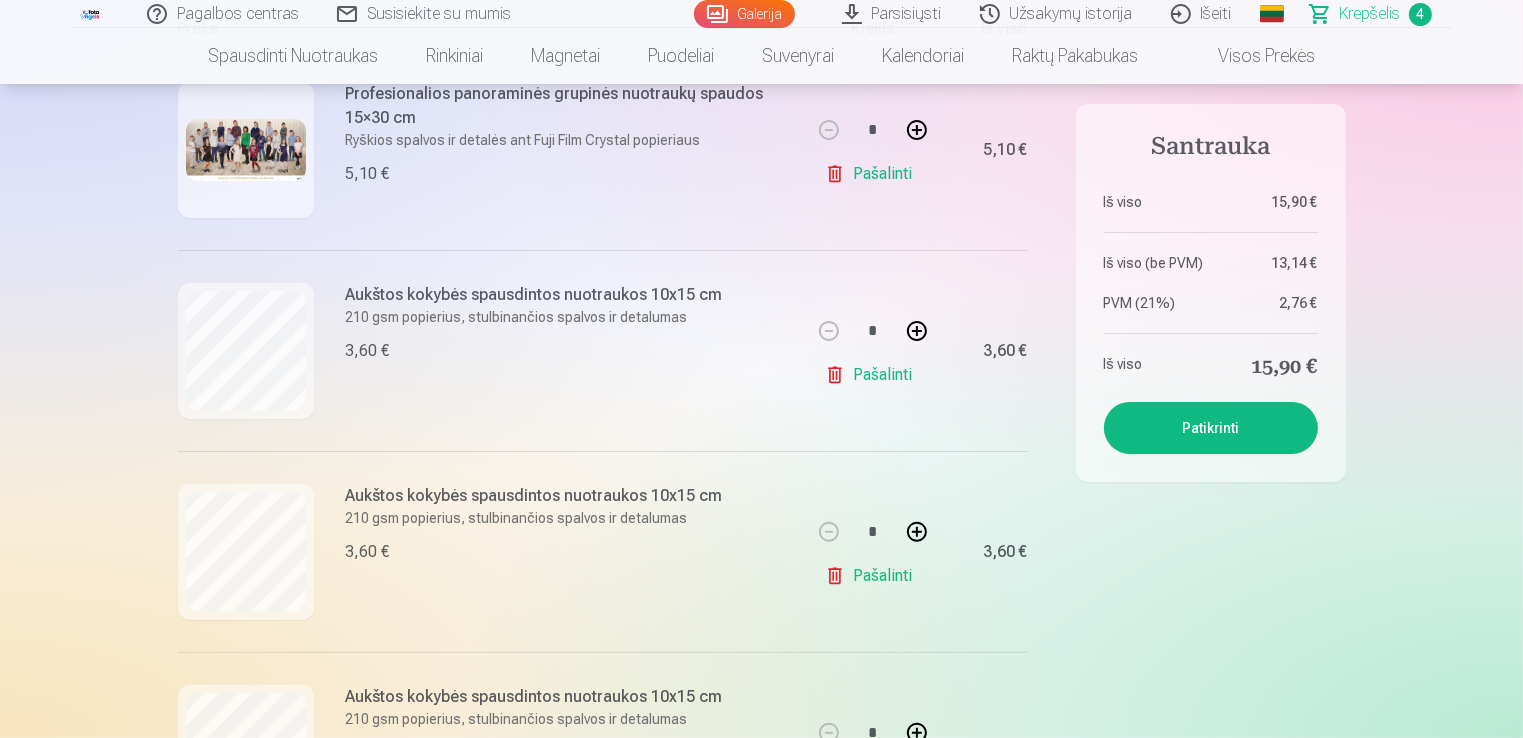 click on "Pašalinti" at bounding box center [872, 375] 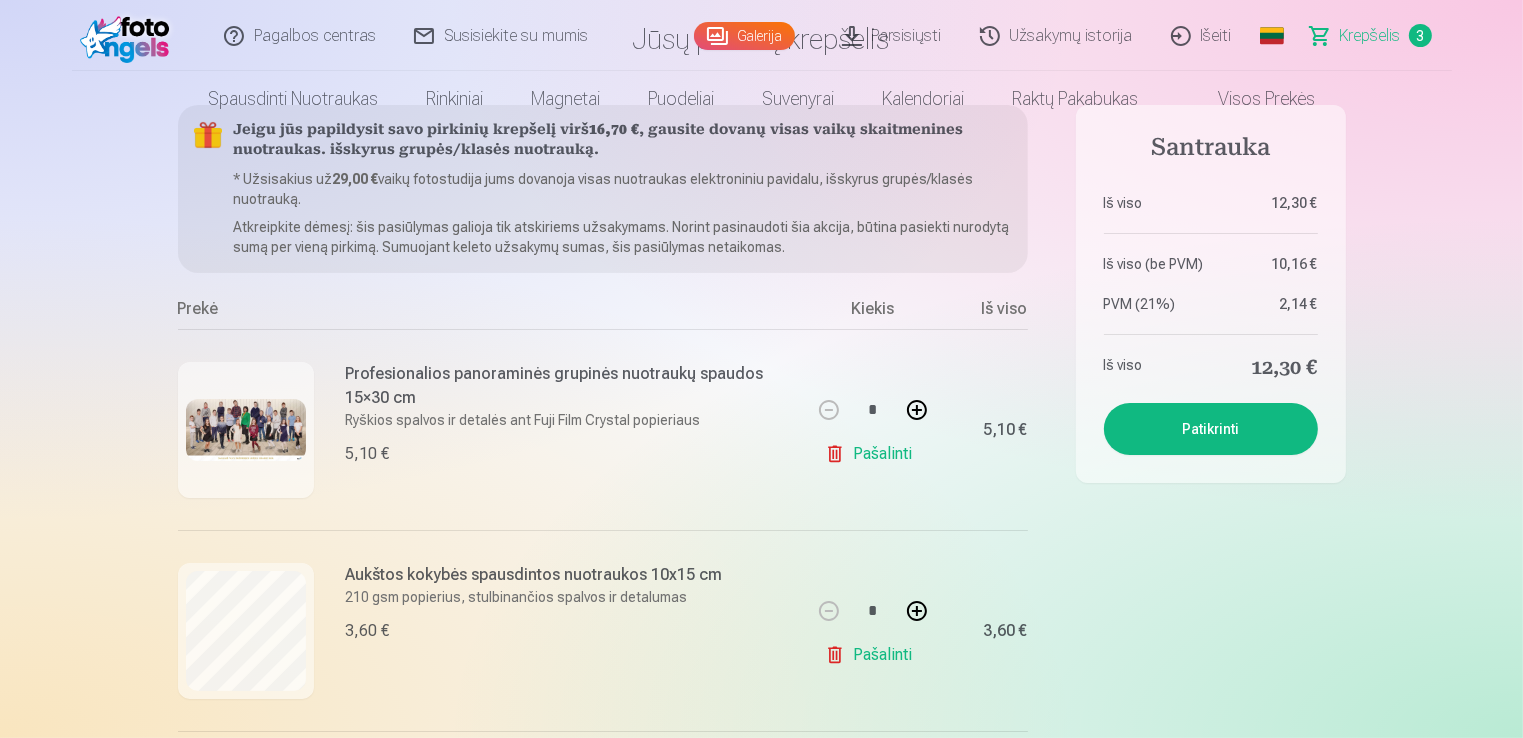 scroll, scrollTop: 4, scrollLeft: 0, axis: vertical 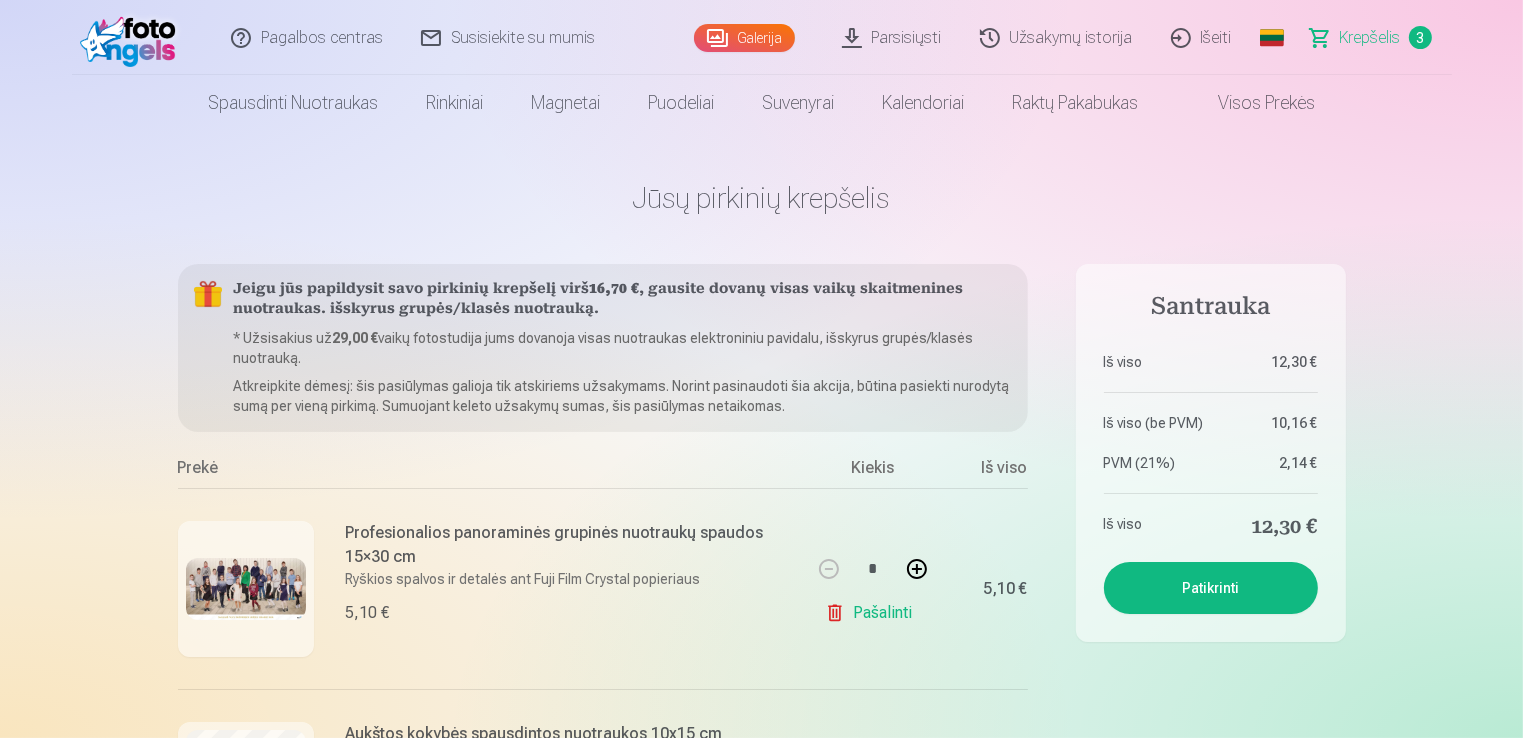 click on "Parsisiųsti" at bounding box center [893, 37] 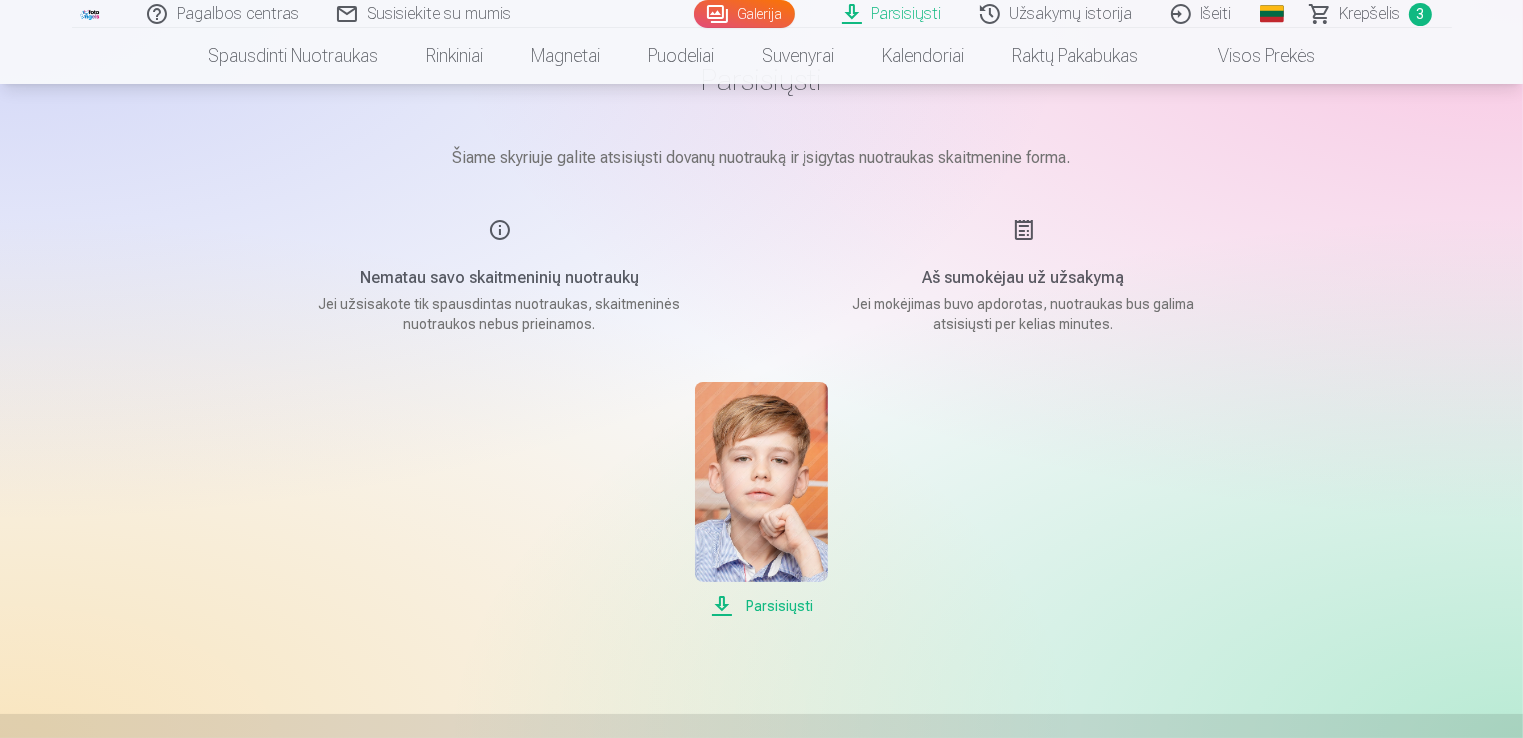 scroll, scrollTop: 124, scrollLeft: 0, axis: vertical 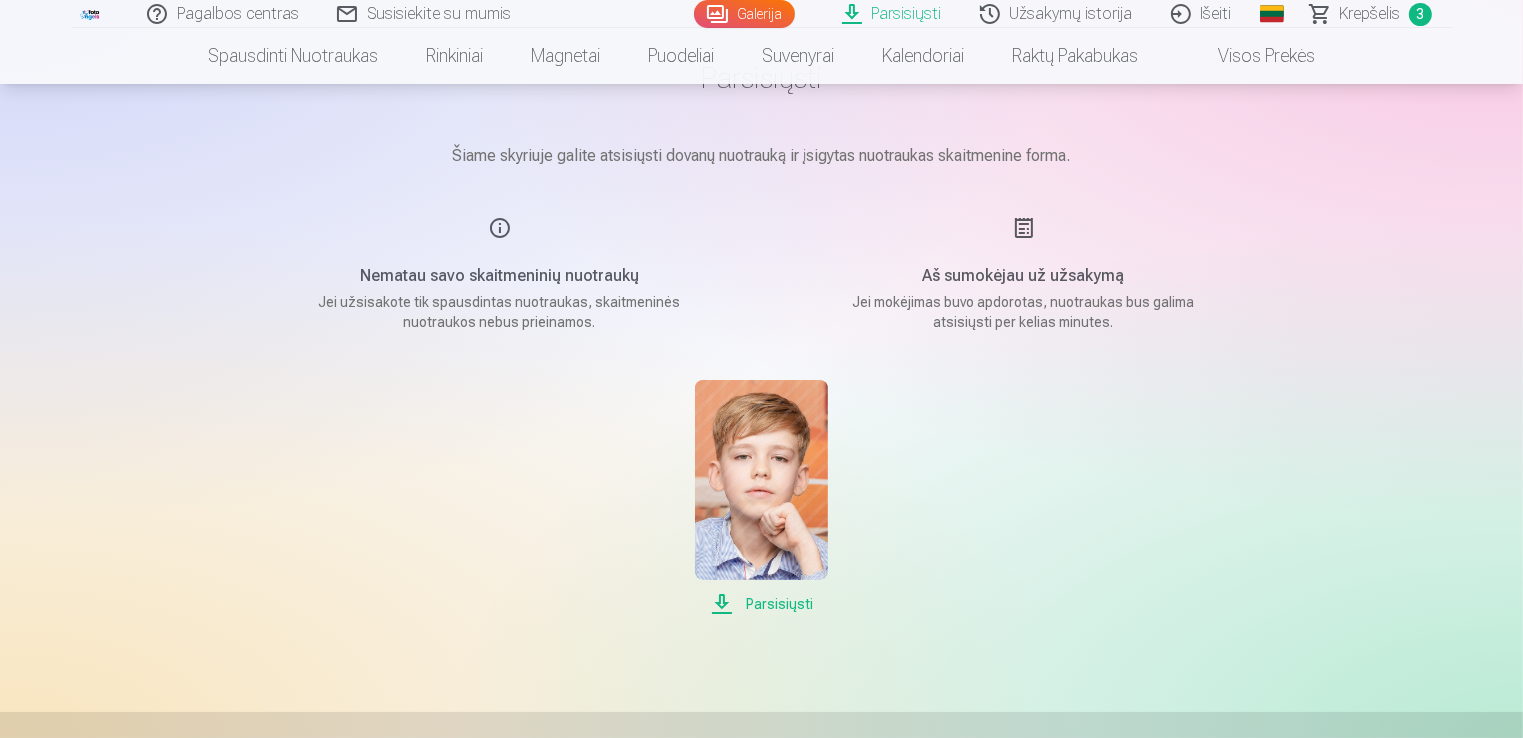 drag, startPoint x: 760, startPoint y: 410, endPoint x: 730, endPoint y: 592, distance: 184.45596 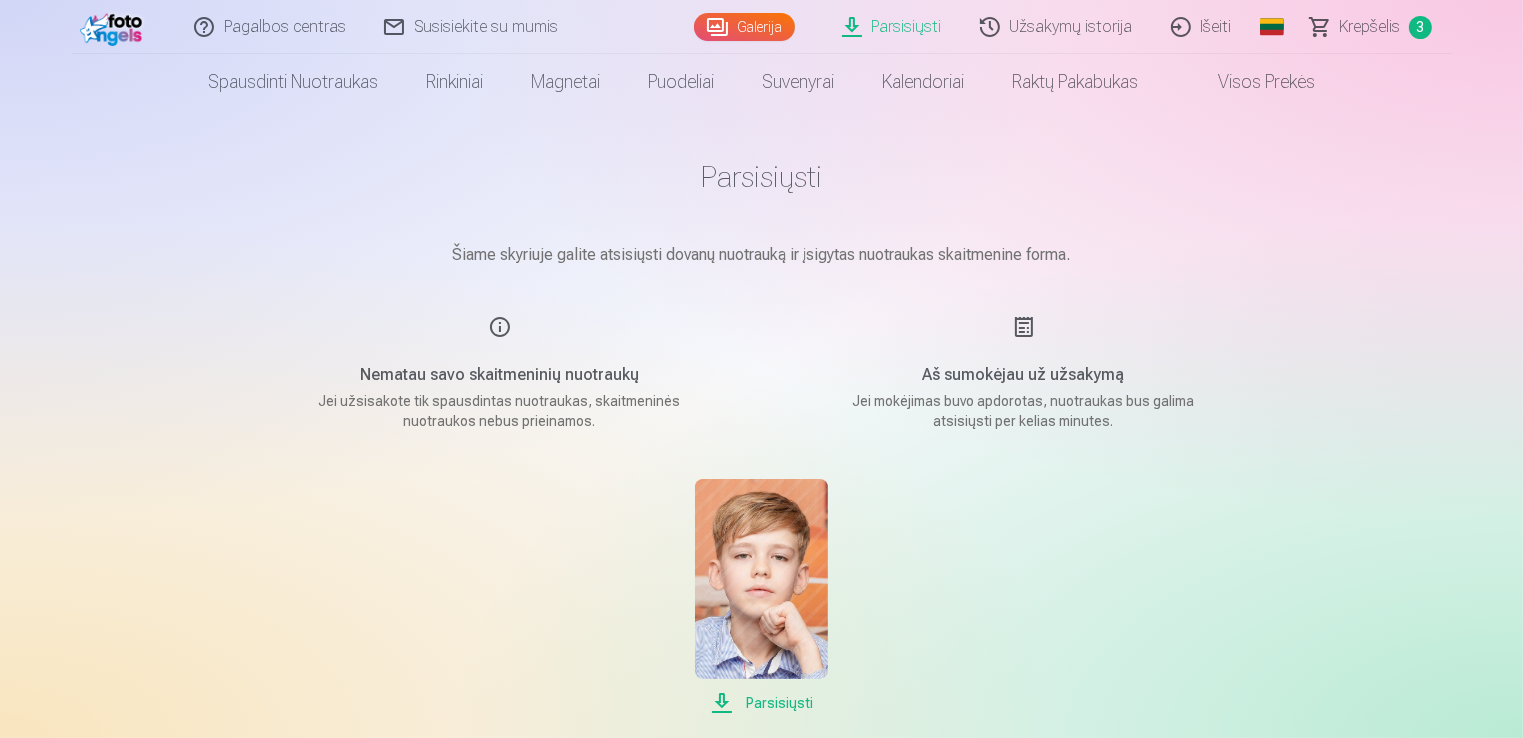 scroll, scrollTop: 0, scrollLeft: 0, axis: both 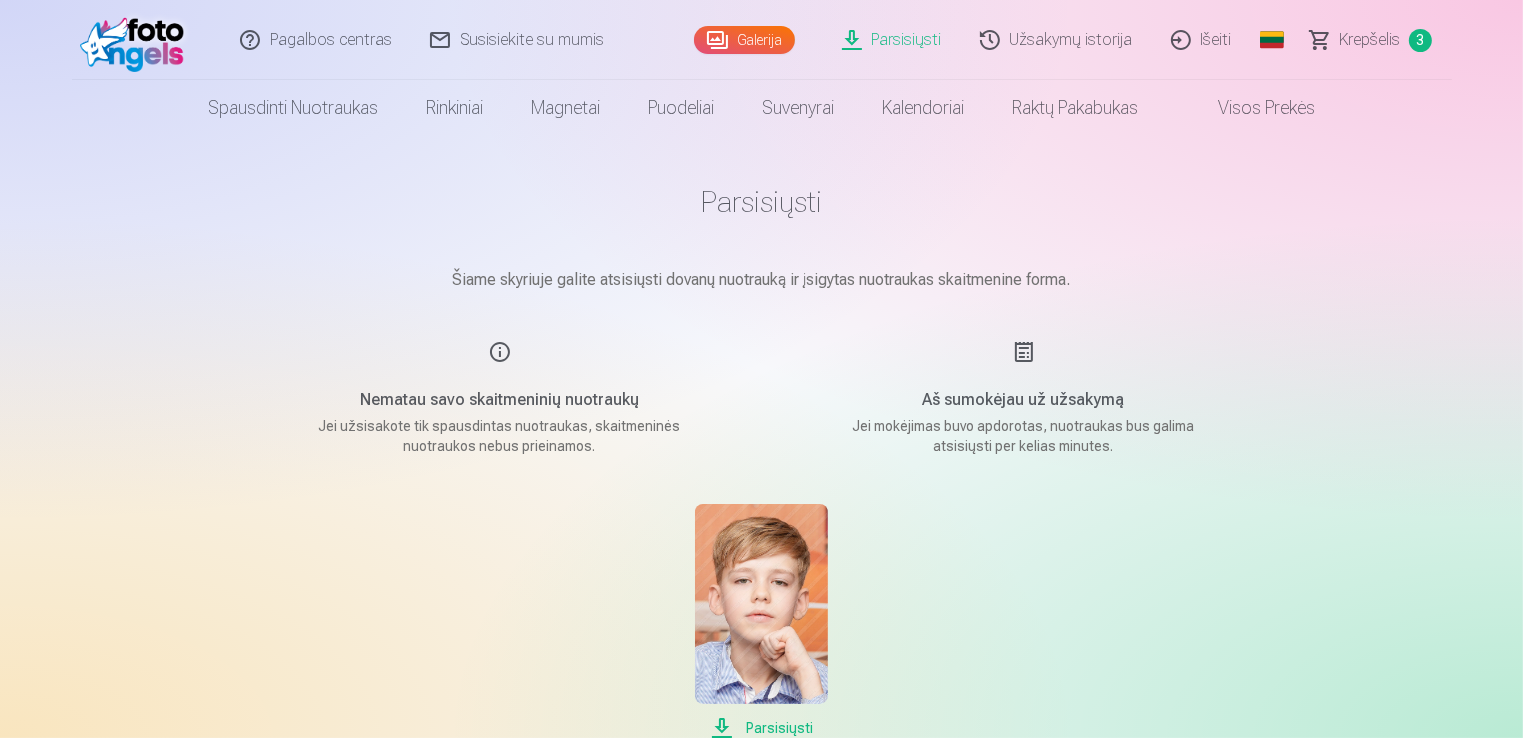 click on "Parsisiųsti Šiame skyriuje galite atsisiųsti dovanų nuotrauką ir įsigytas nuotraukas skaitmenine forma. Nematau savo skaitmeninių nuotraukų Jei užsisakote tik spausdintas nuotraukas, skaitmeninės nuotraukos nebus prieinamos. Aš sumokėjau už užsakymą Jei mokėjimas buvo apdorotas, nuotraukas bus galima atsisiųsti per kelias minutes. Parsisiųsti" at bounding box center (762, 462) 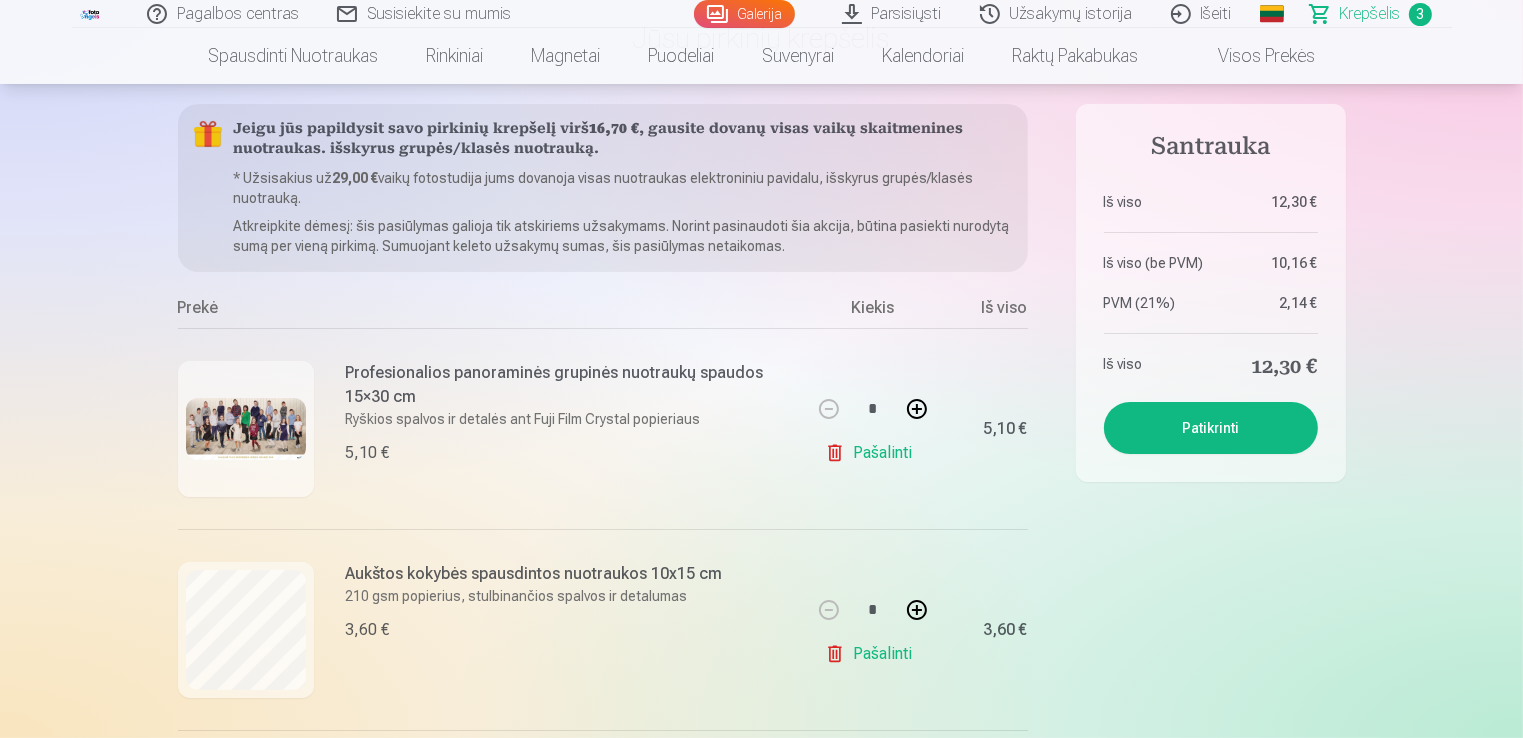 scroll, scrollTop: 0, scrollLeft: 0, axis: both 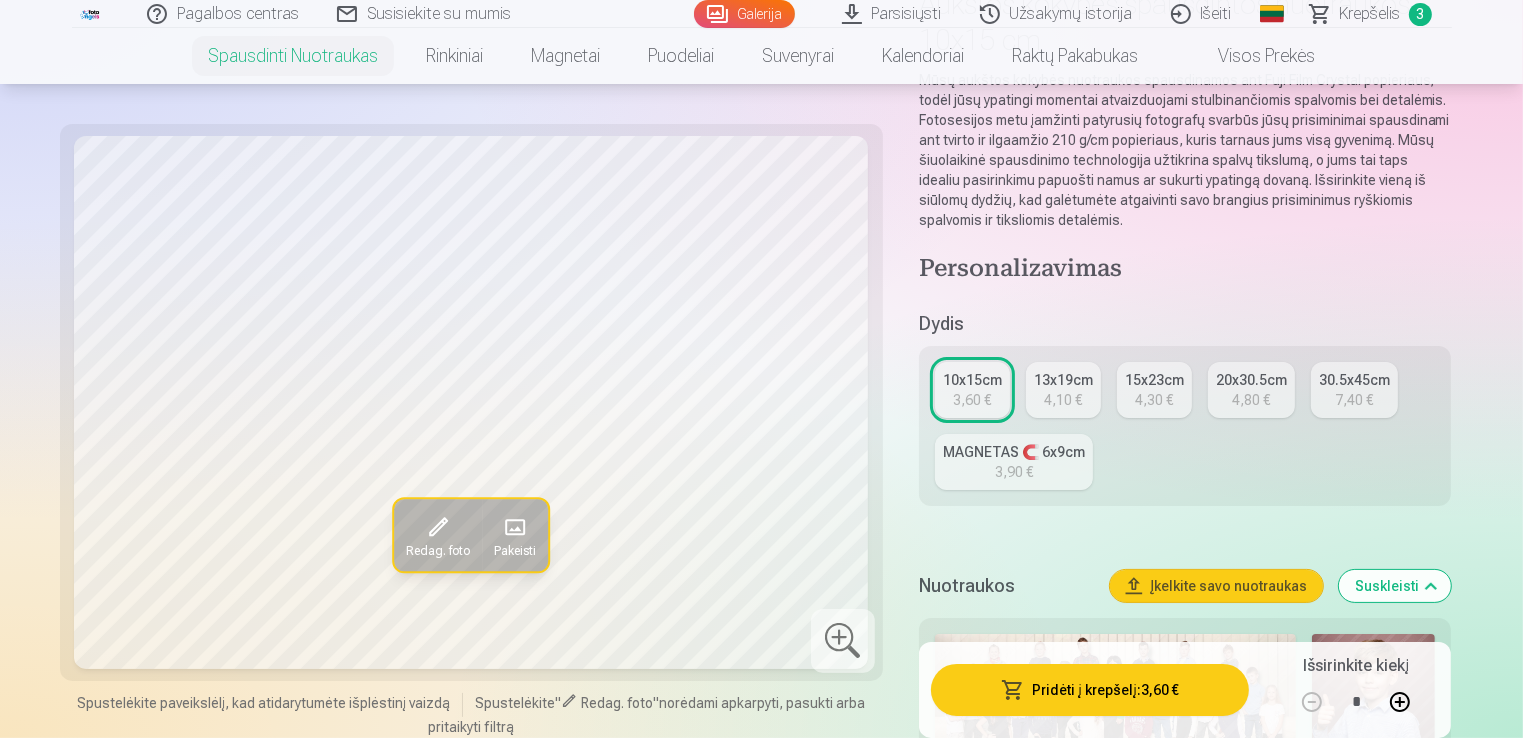 click on "Personalizavimas Dydis 10x15cm 3,60 € 13x19cm 4,10 € 15x23cm 4,30 € 20x30.5cm 4,80 € 30.5x45cm 7,40 € MAGNETAS 🧲 6x9cm 3,90 € Nuotraukos Įkelkite savo nuotraukas Suskleisti Rodyti mažiau nuotraukų Dizainas Išskleisti Nuimkite dizainą Abstraktai 12 Menininkai 45 Gyvūnai 28 Paplūdimys 20 Gintaras 4 Gėlės 6 Uogos 15 Vaisiai 15 Mergaitėms 17 Švenčių dienos 37.5 Sportas 59.5 Automobiliai 10 Motociklai 4 Žaidimai 6 Žvejyba 4 Peržiūrėti daugiau dizainų Pridėti į krepšelį :  3,60 € Išsirinkite kiekį *" at bounding box center [1185, 2537] 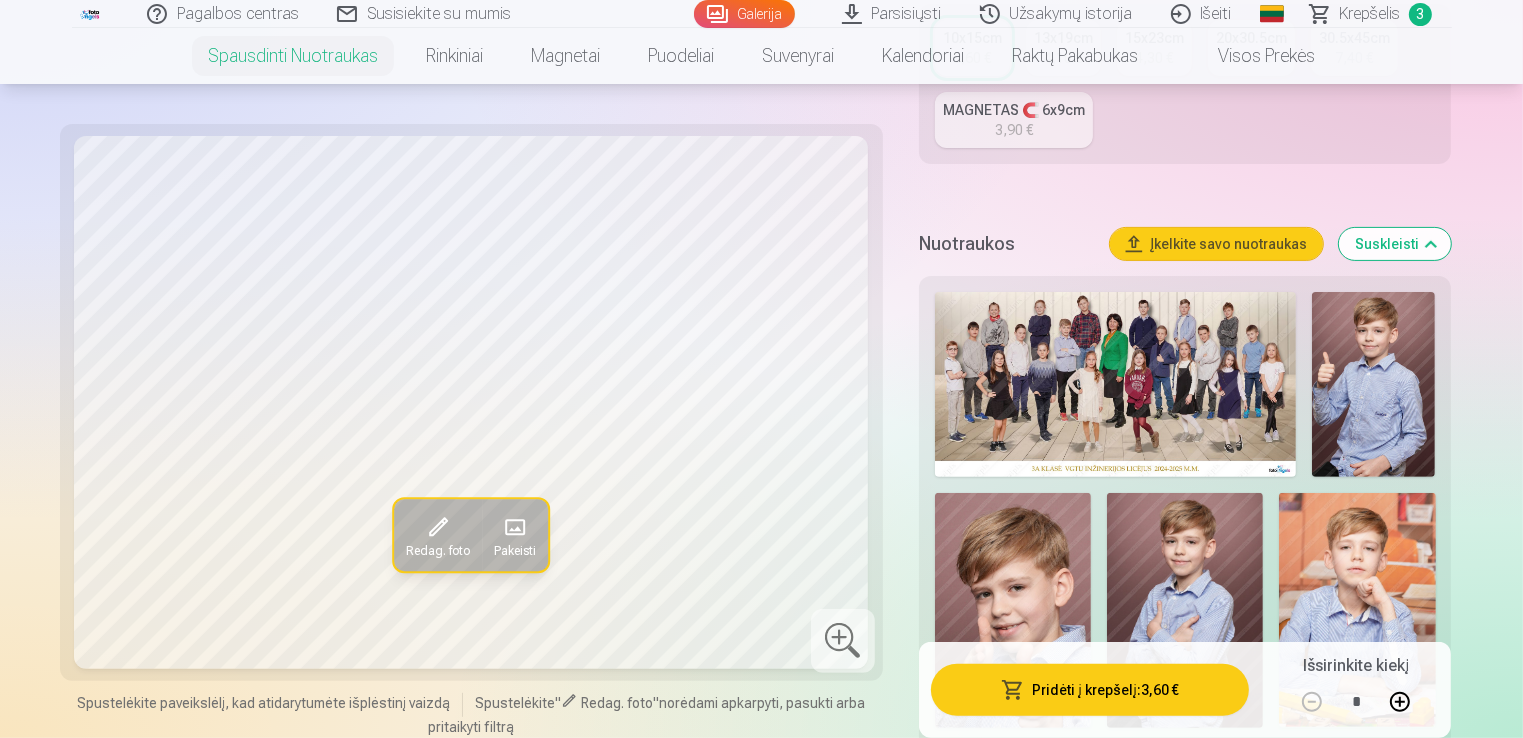 scroll, scrollTop: 552, scrollLeft: 0, axis: vertical 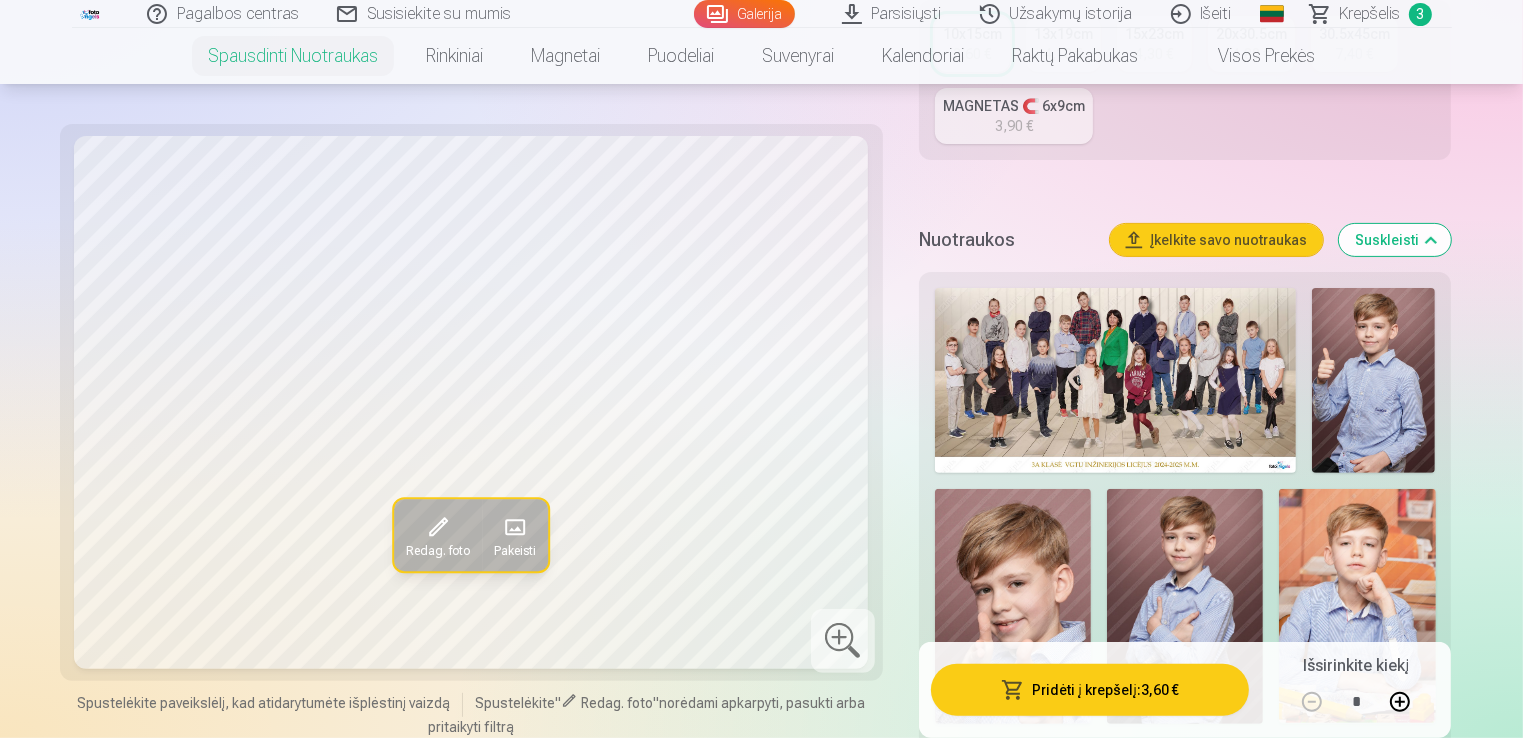 click at bounding box center (843, 641) 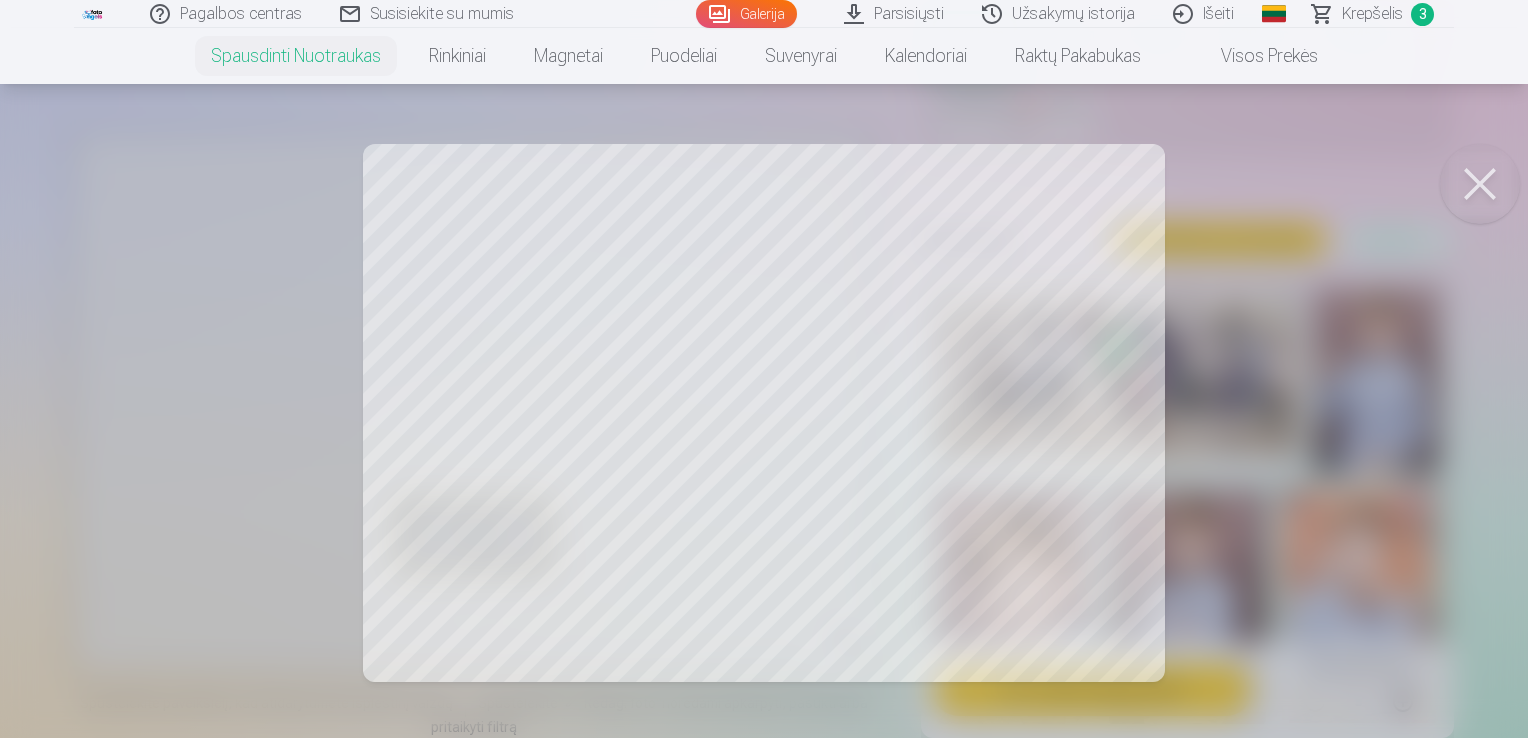 click at bounding box center [1480, 184] 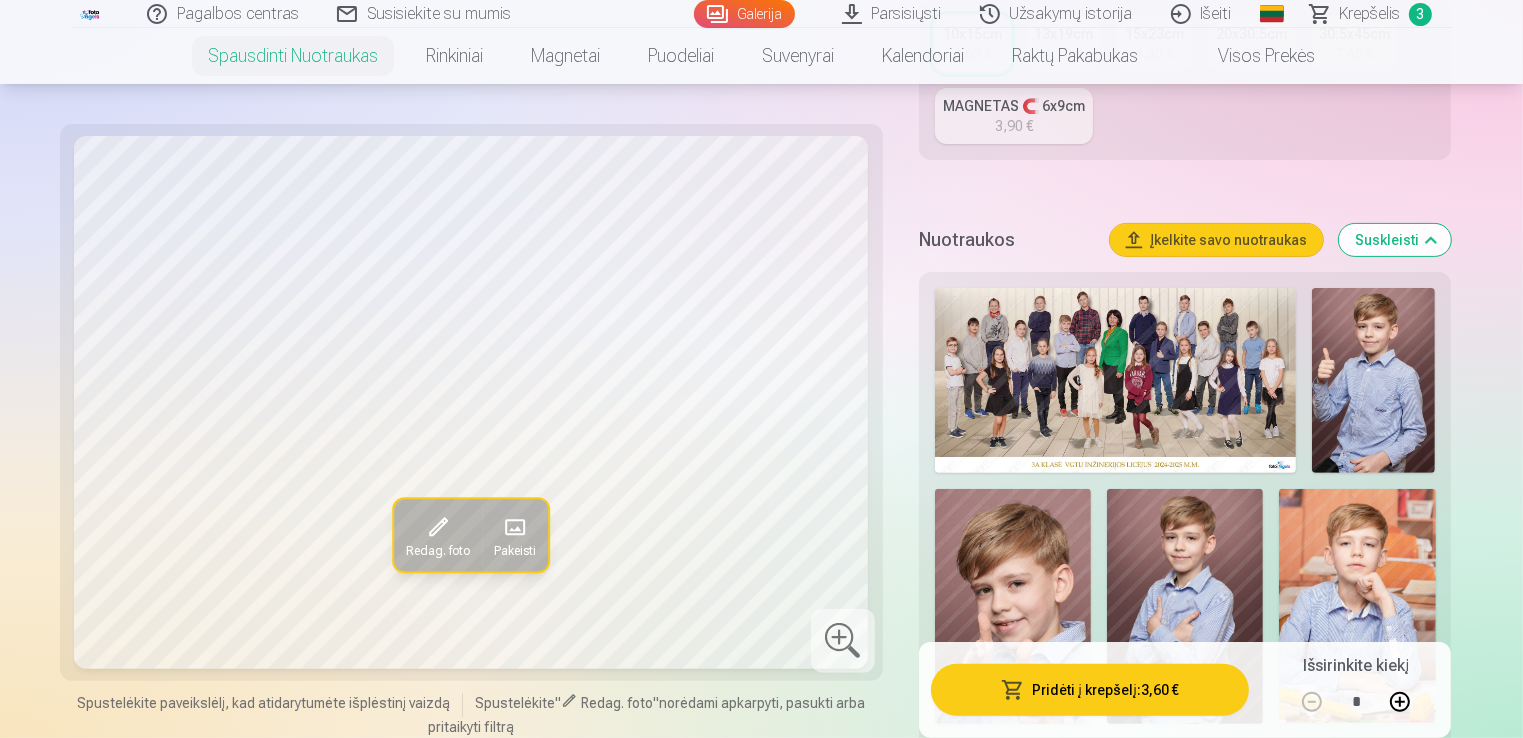 click at bounding box center (1373, 380) 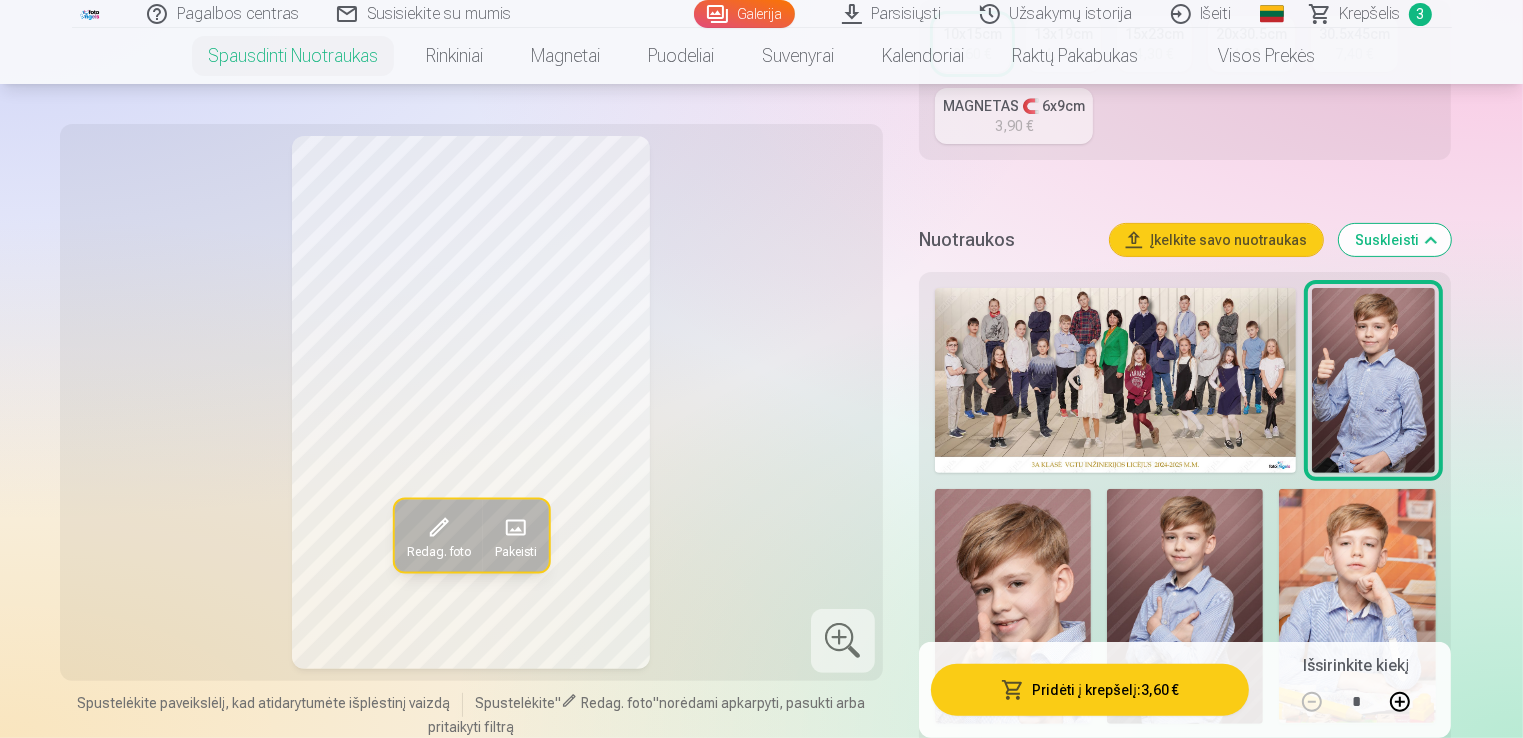 click at bounding box center [843, 641] 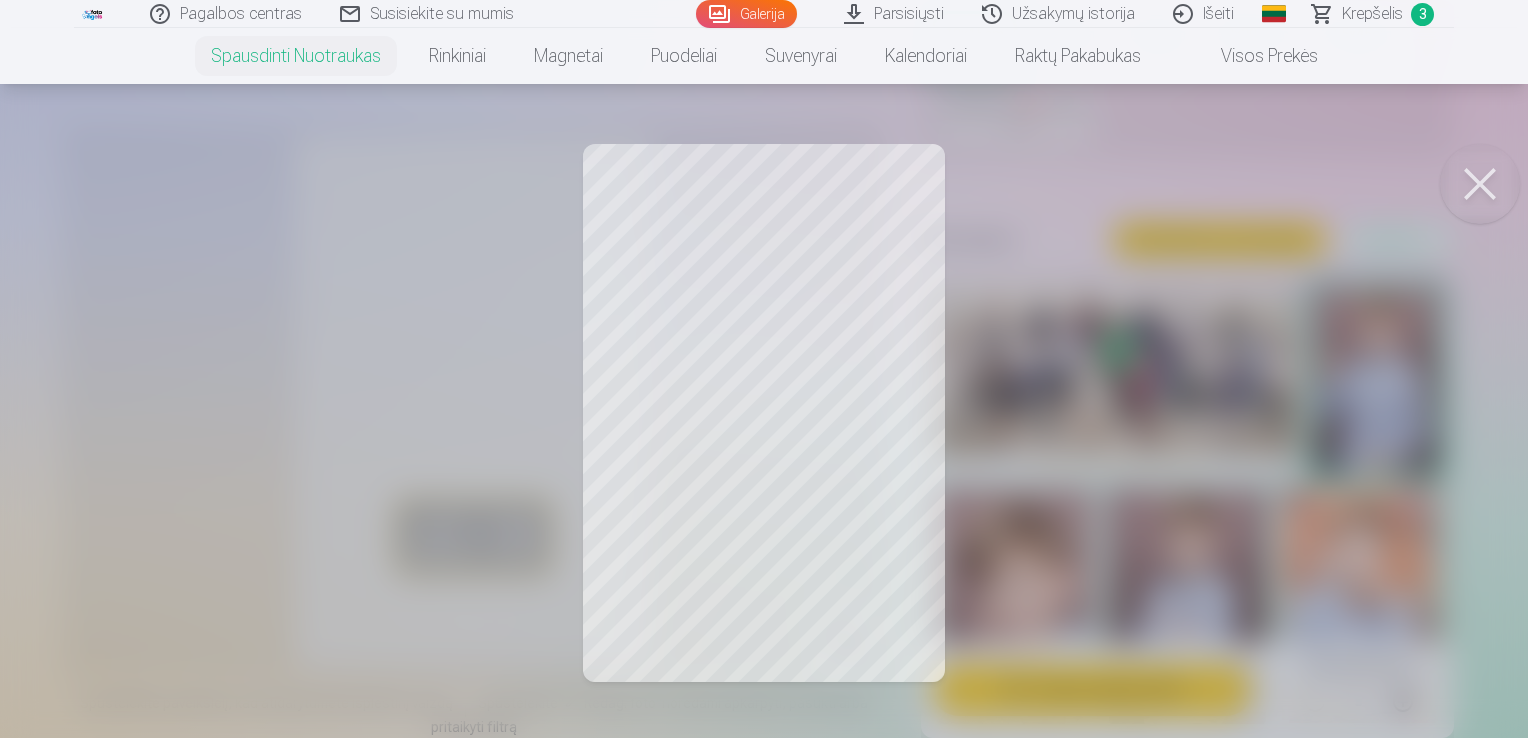 click at bounding box center (1480, 184) 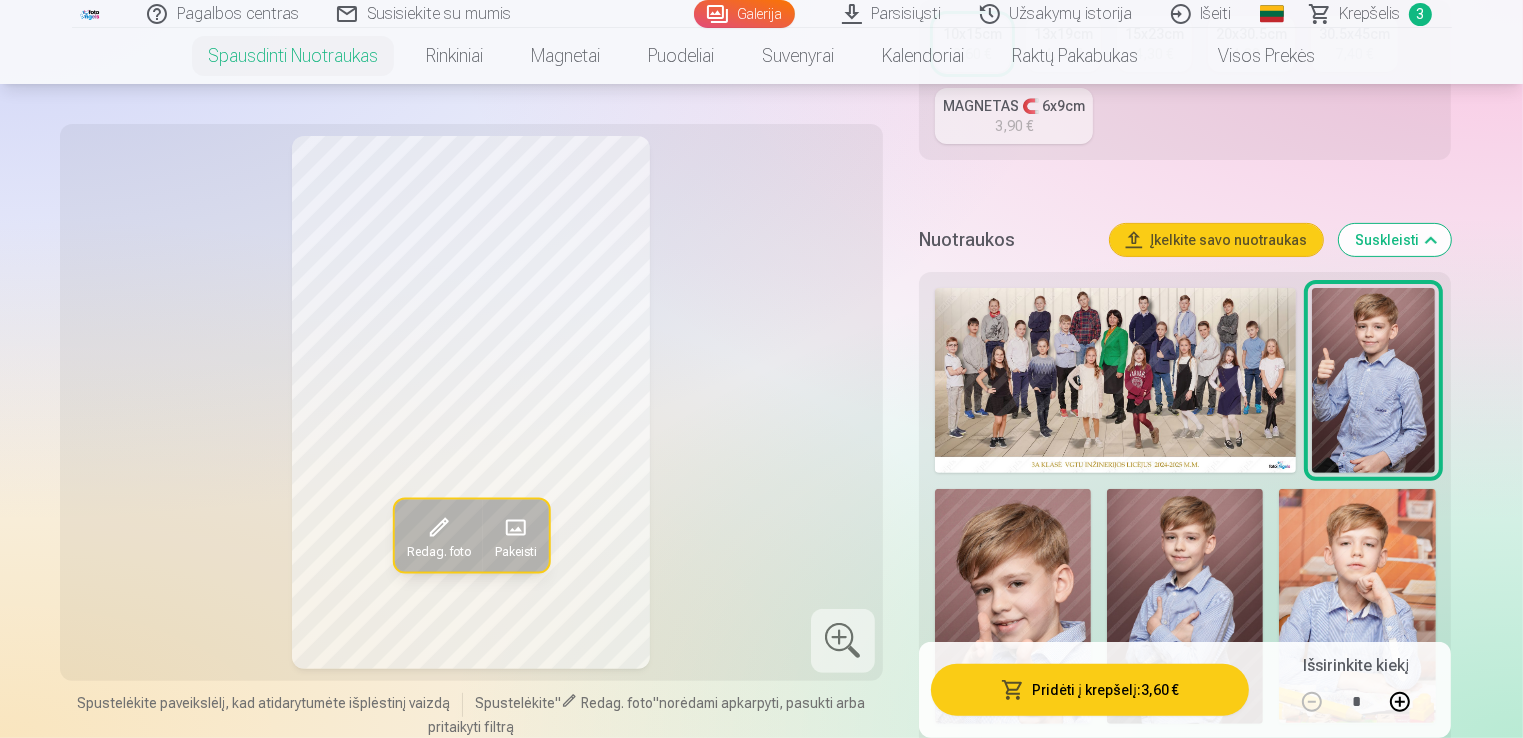 click at bounding box center (1013, 606) 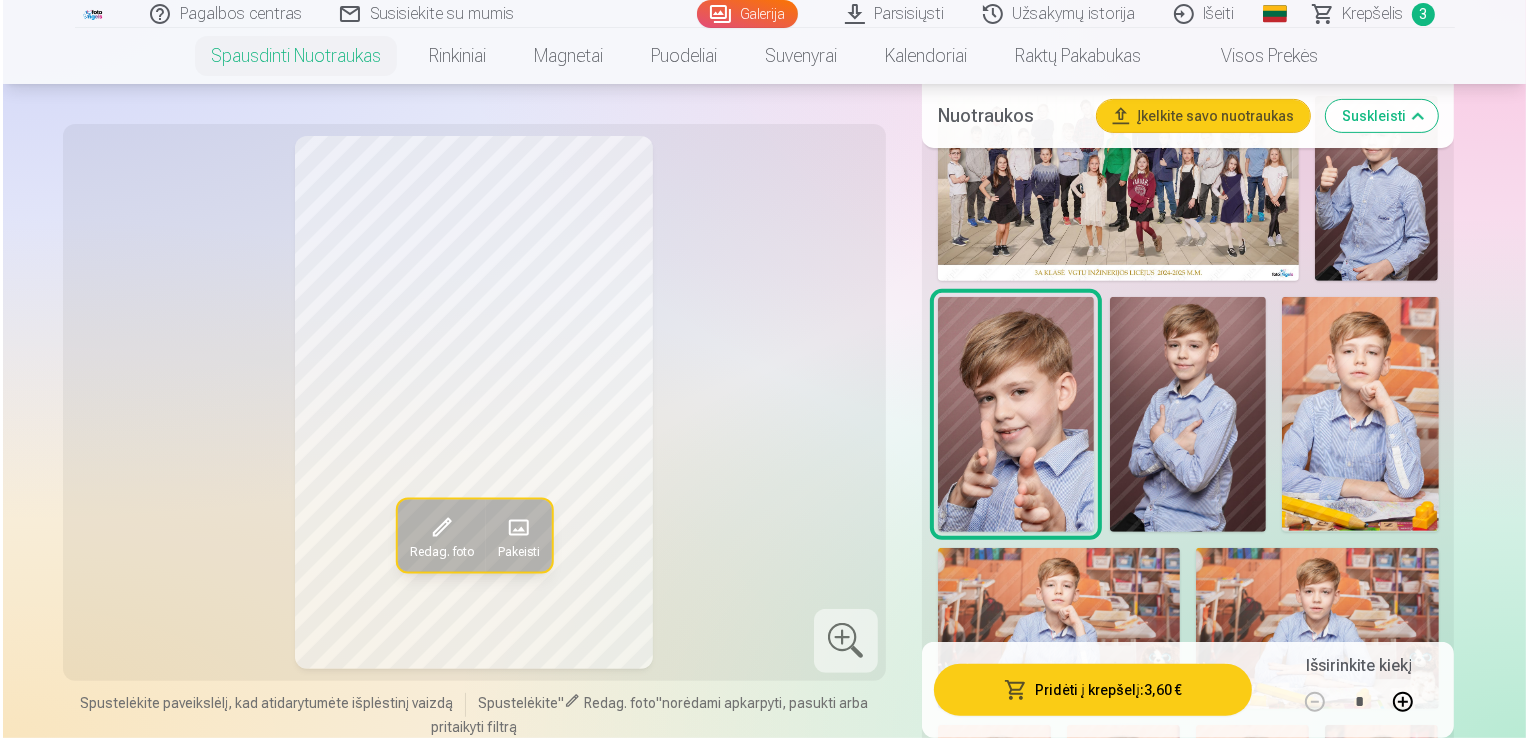 scroll, scrollTop: 746, scrollLeft: 0, axis: vertical 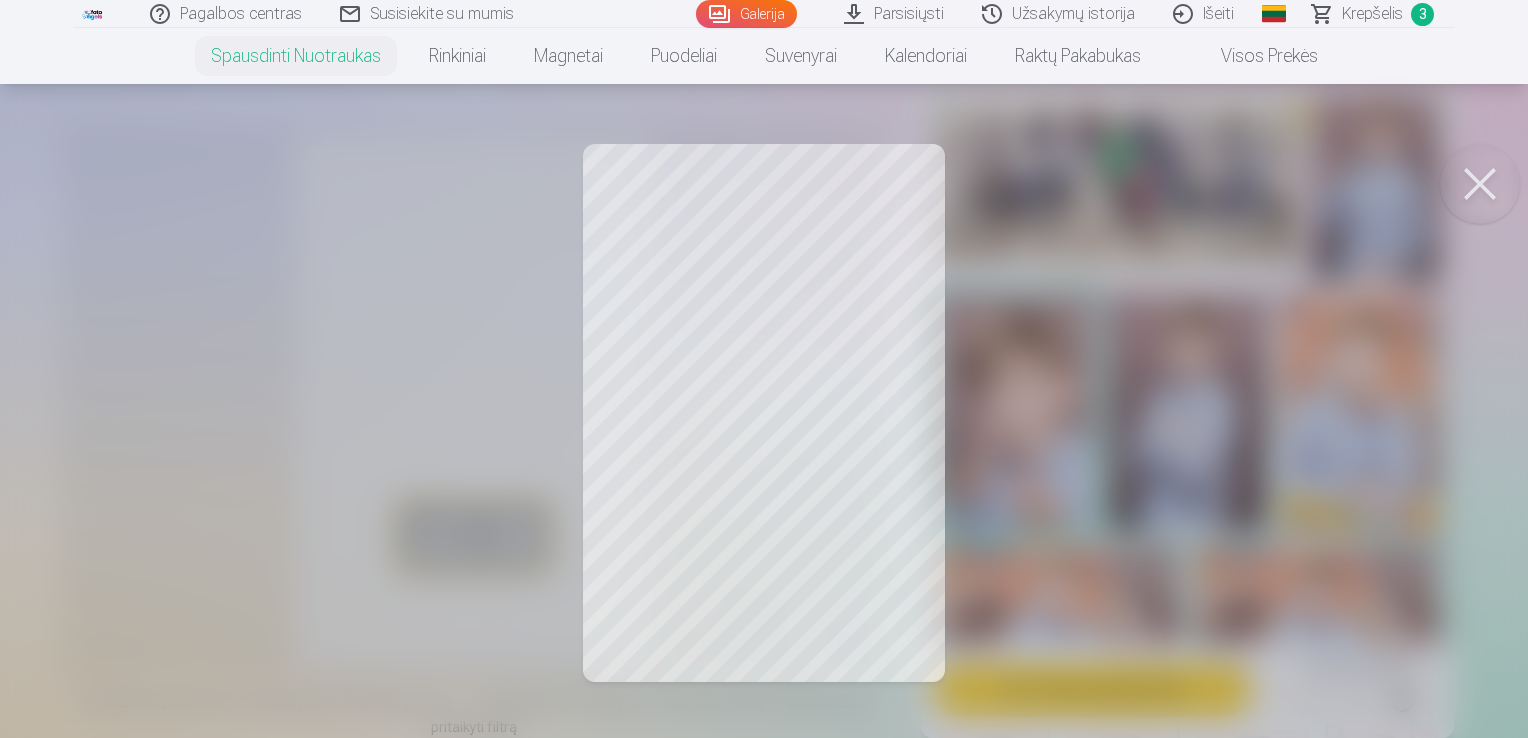 click at bounding box center [764, 369] 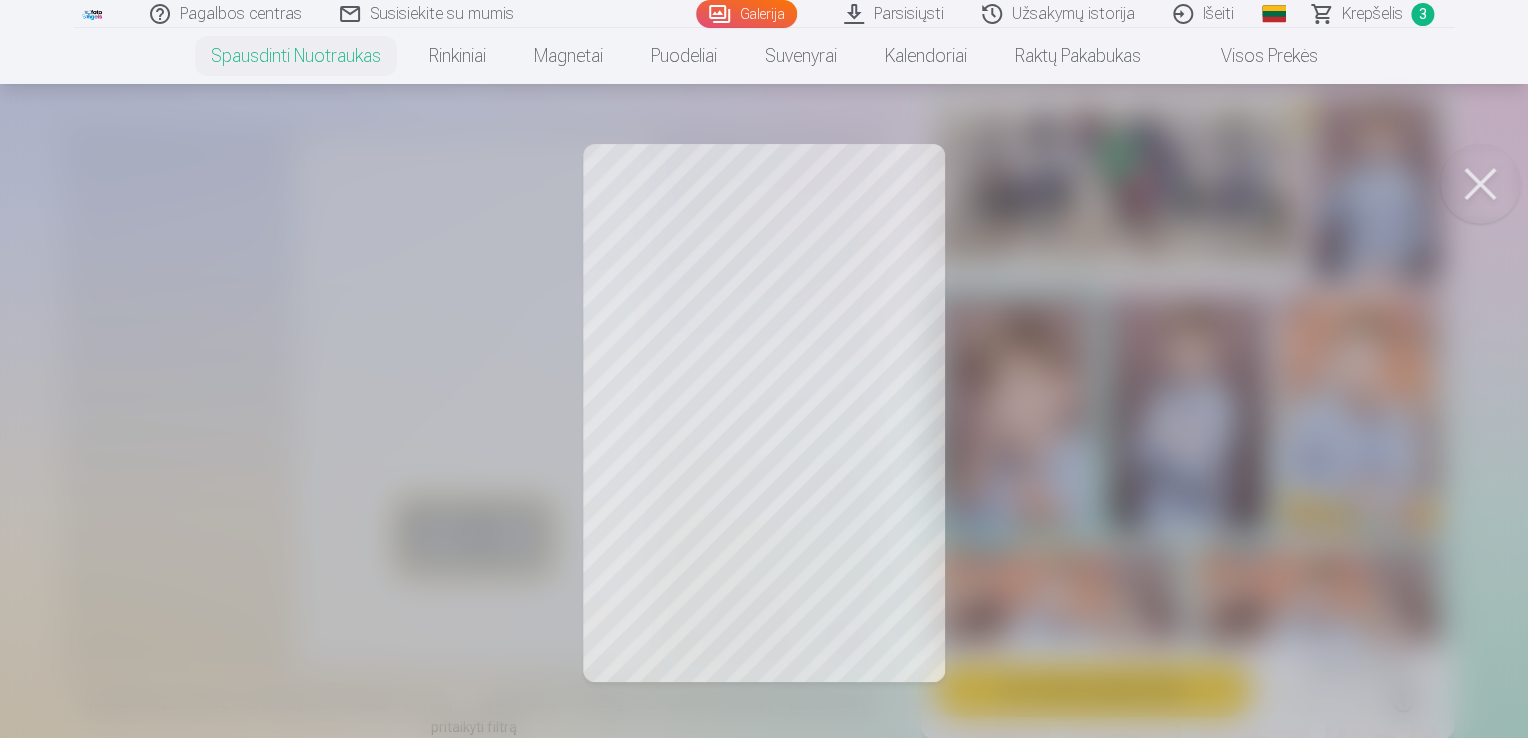 click at bounding box center (764, 369) 